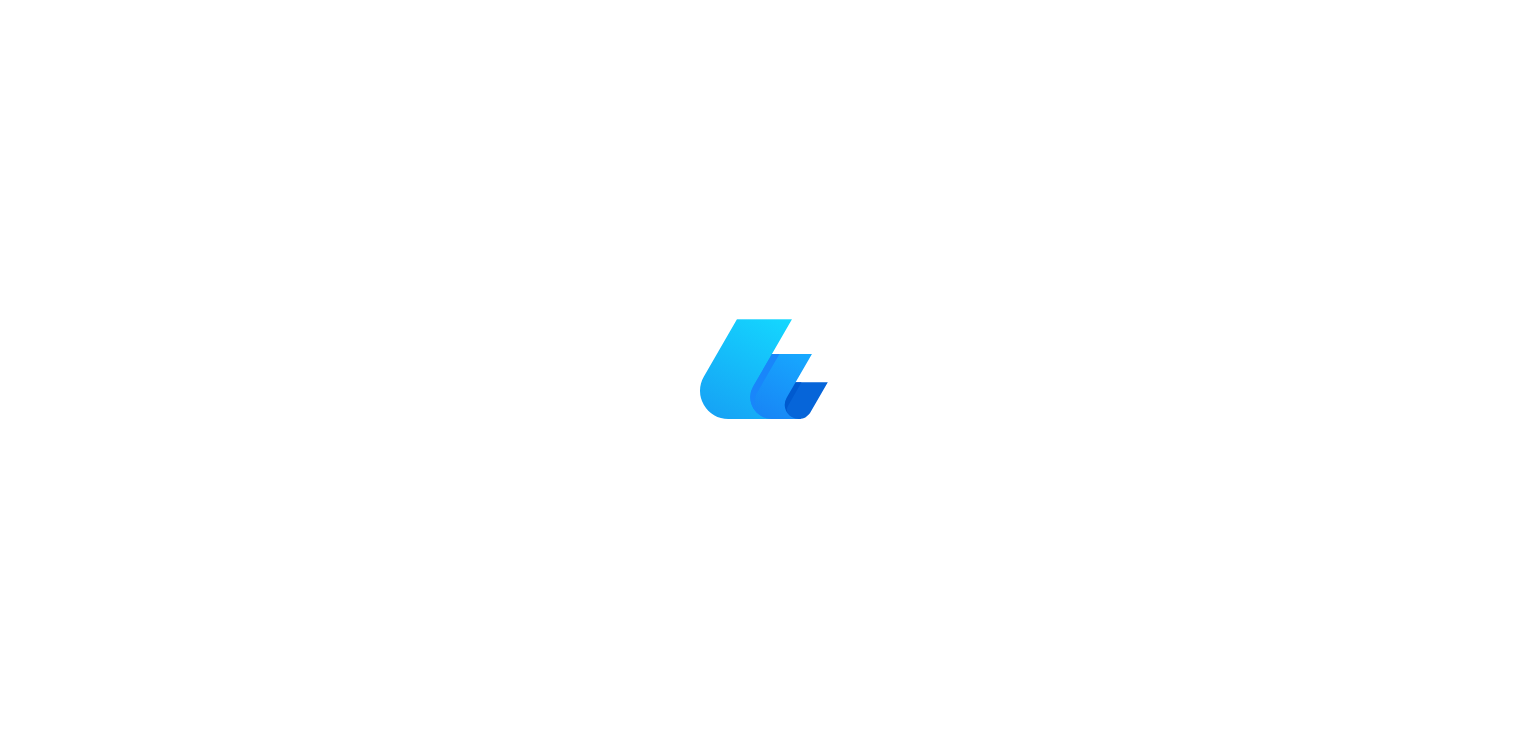 scroll, scrollTop: 0, scrollLeft: 0, axis: both 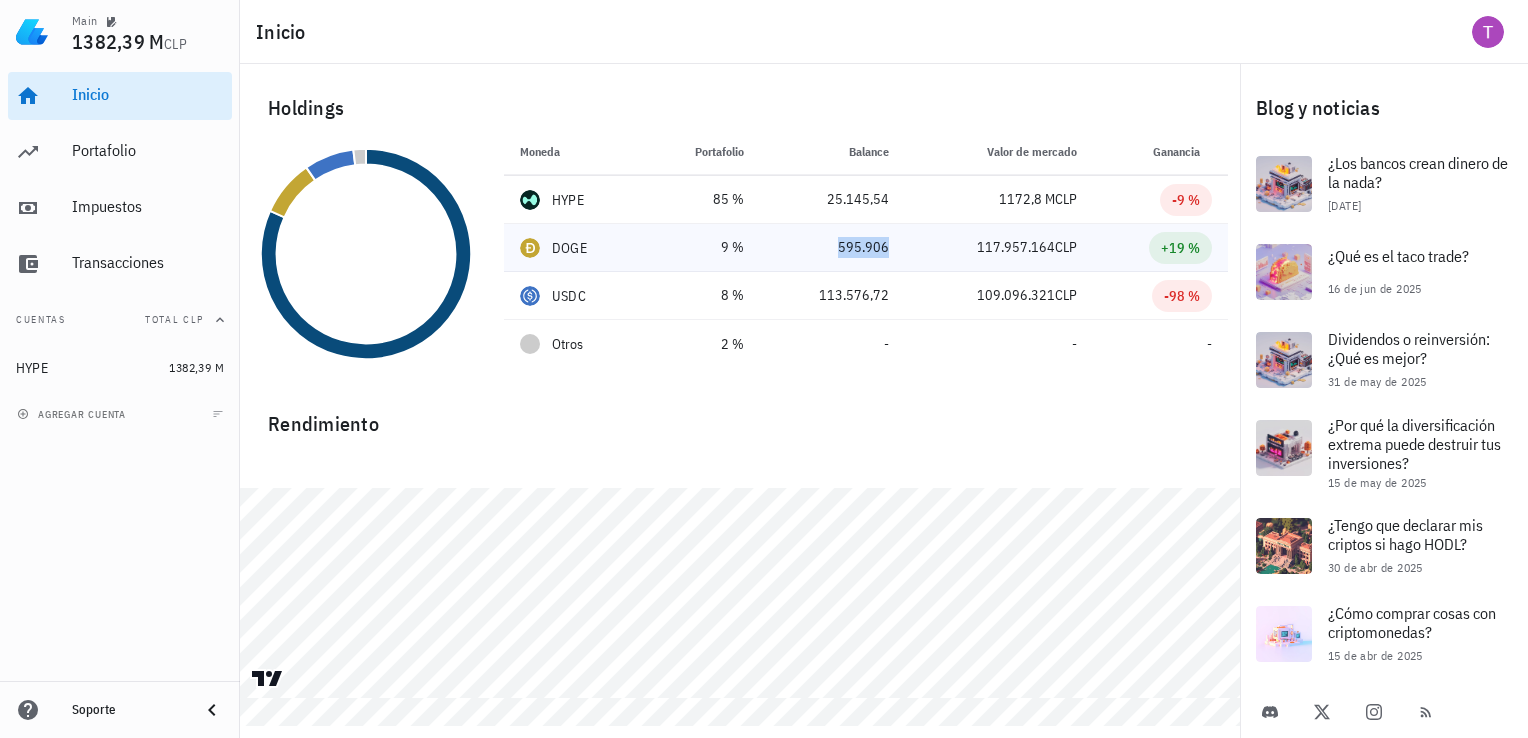 drag, startPoint x: 895, startPoint y: 255, endPoint x: 824, endPoint y: 252, distance: 71.063354 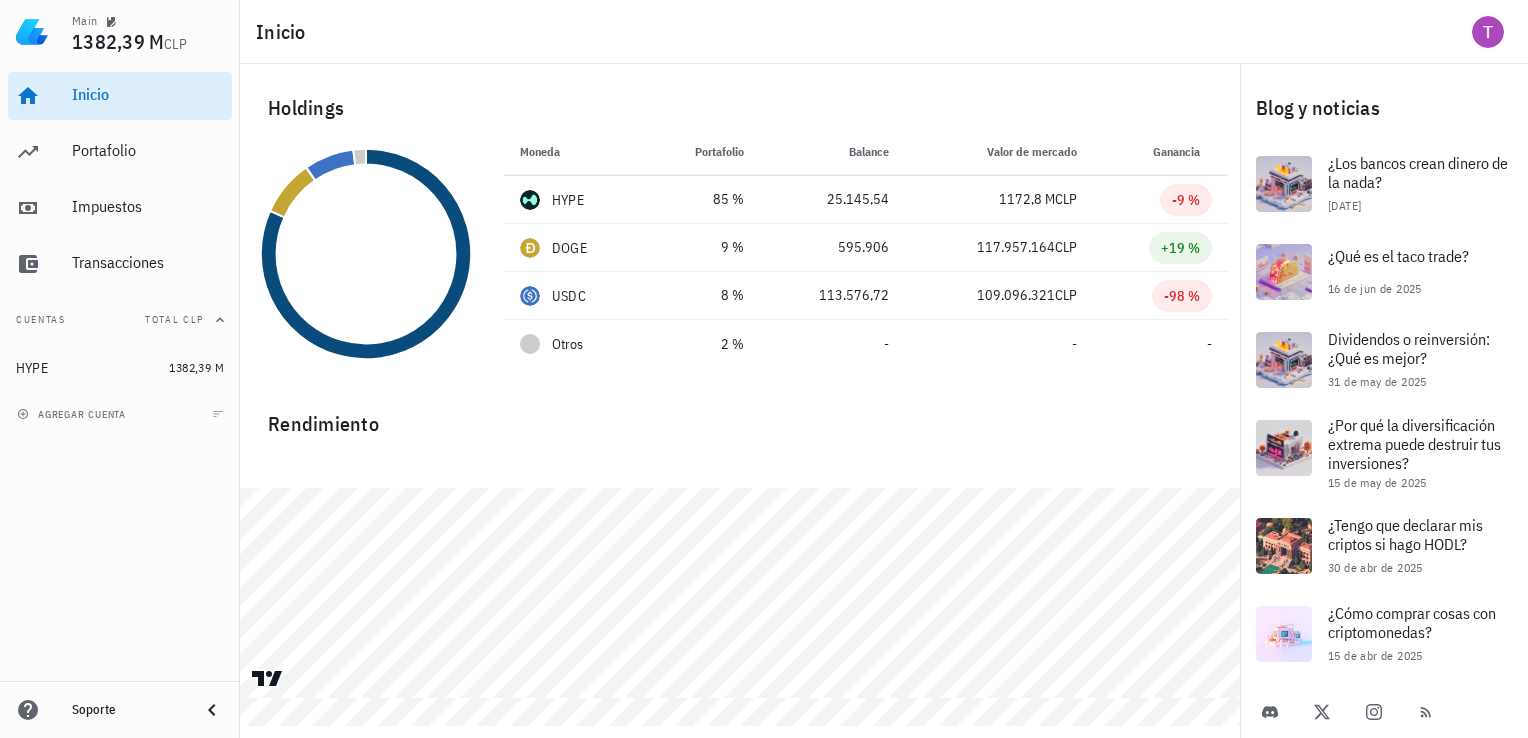 click at bounding box center [740, 464] 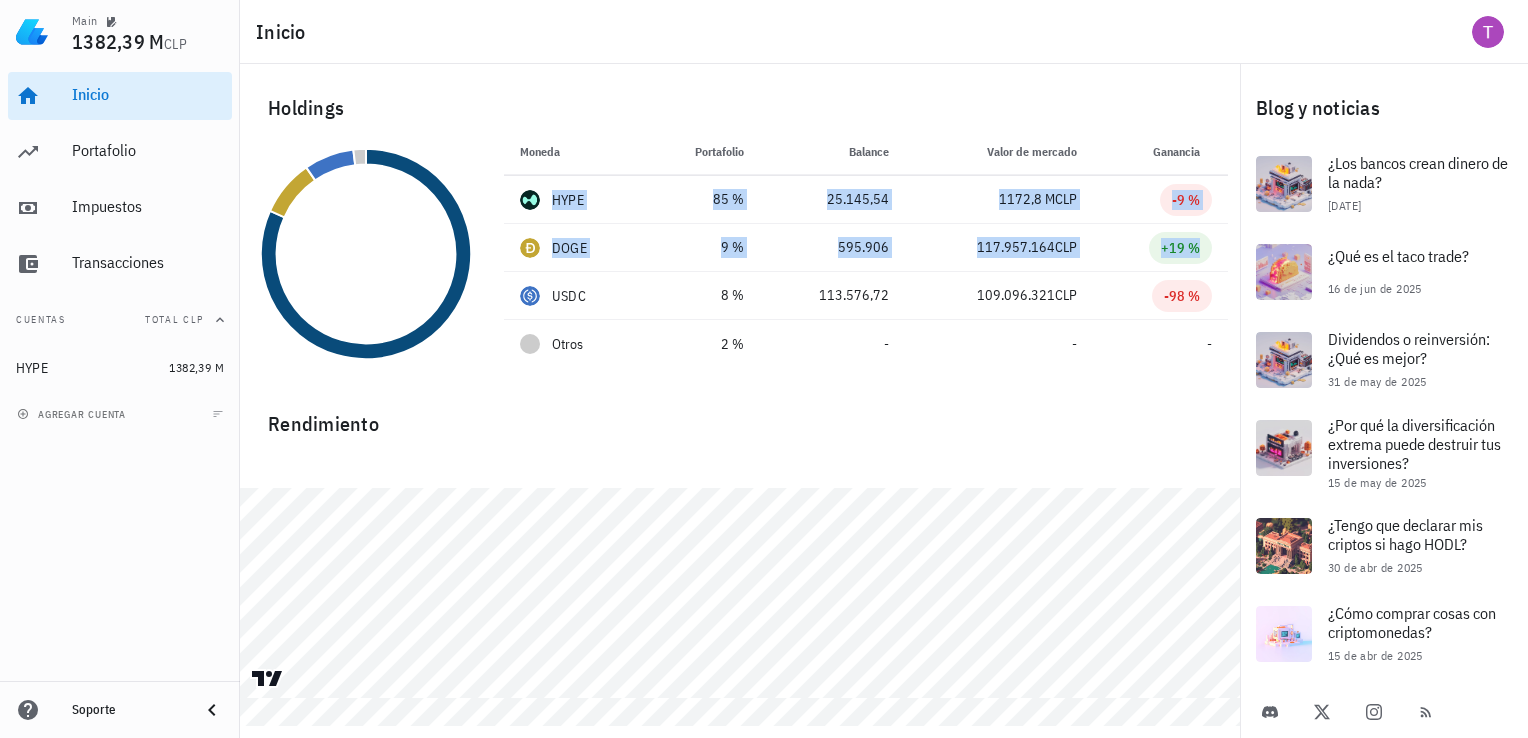 drag, startPoint x: 1217, startPoint y: 255, endPoint x: 471, endPoint y: 247, distance: 746.0429 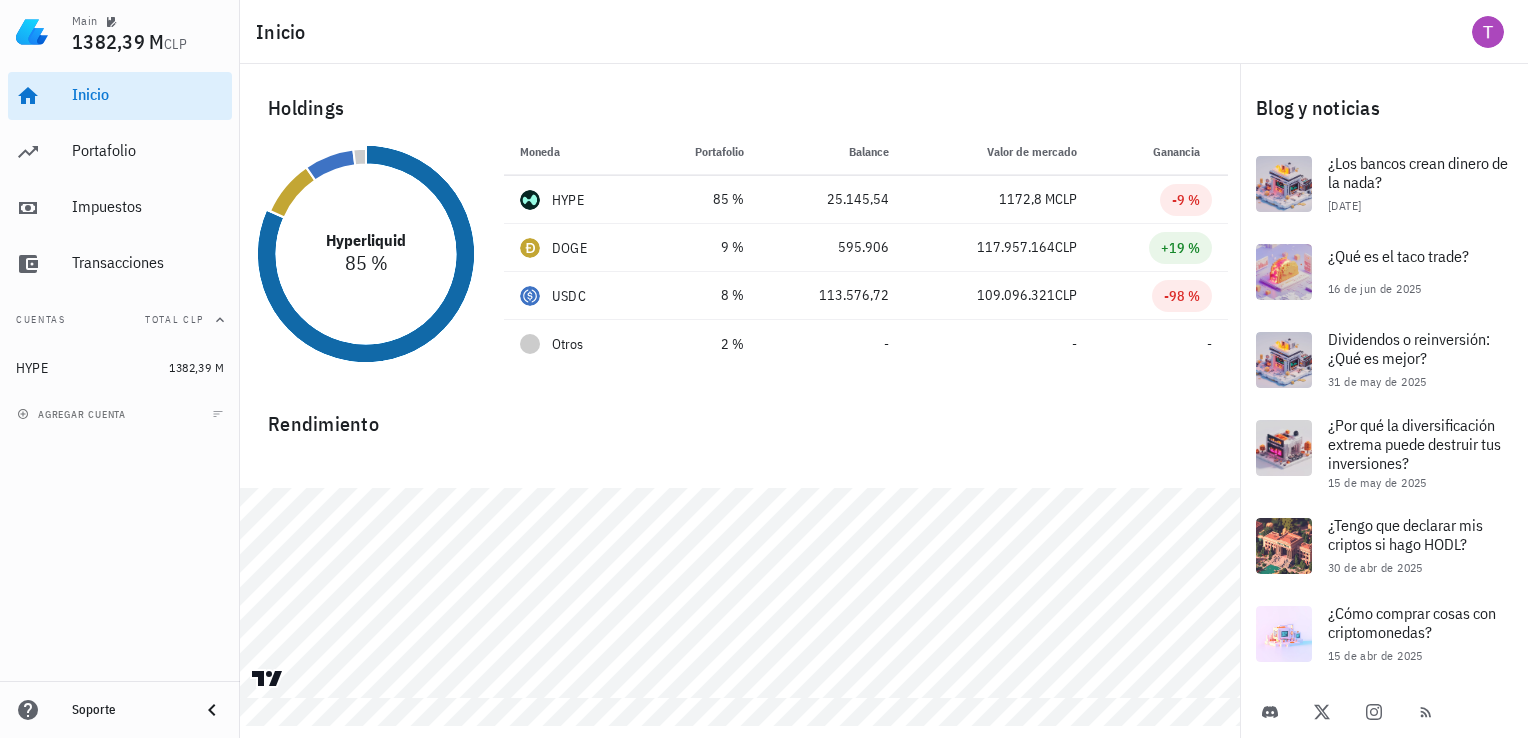 drag, startPoint x: 471, startPoint y: 247, endPoint x: 948, endPoint y: 397, distance: 500.029 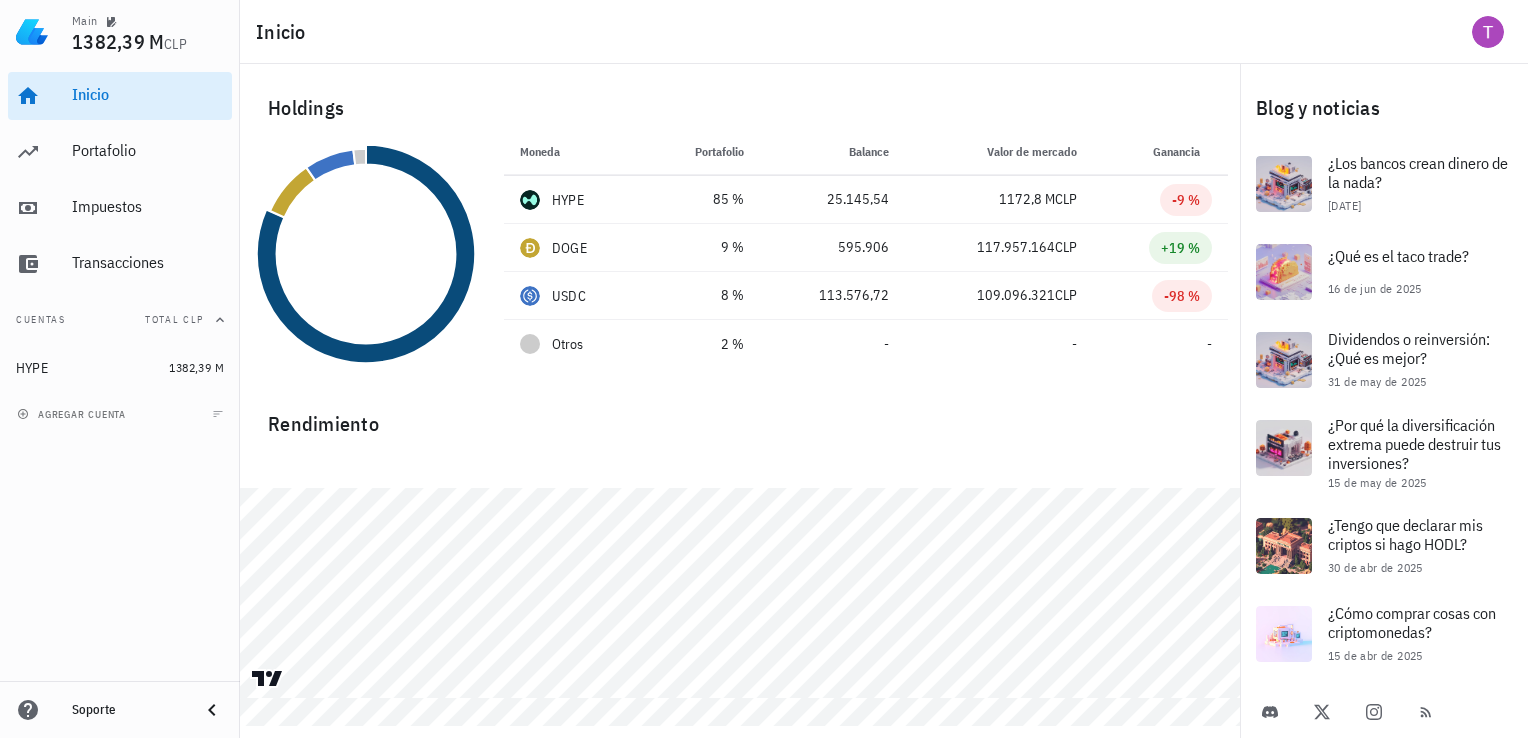 click on "Rendimiento" at bounding box center (740, 416) 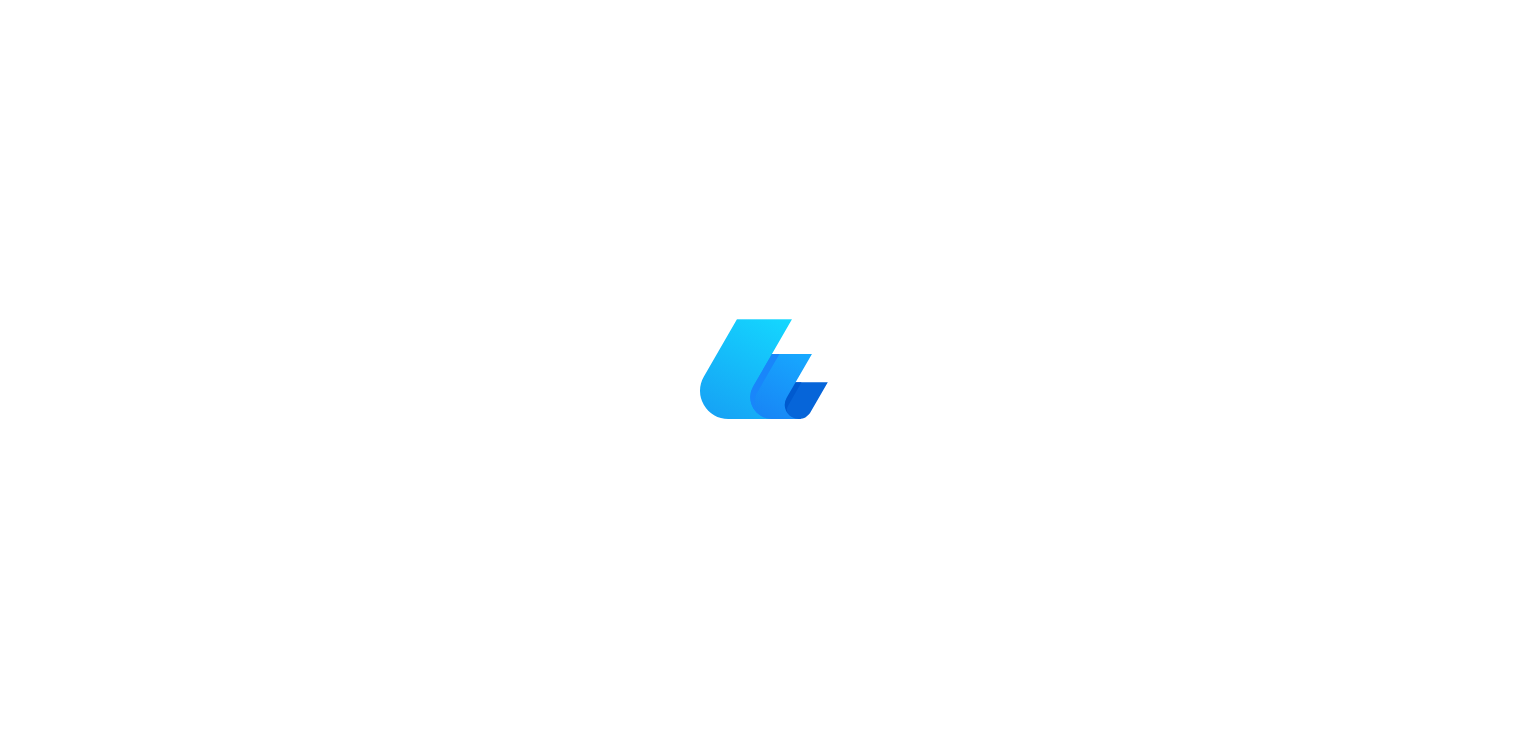 scroll, scrollTop: 0, scrollLeft: 0, axis: both 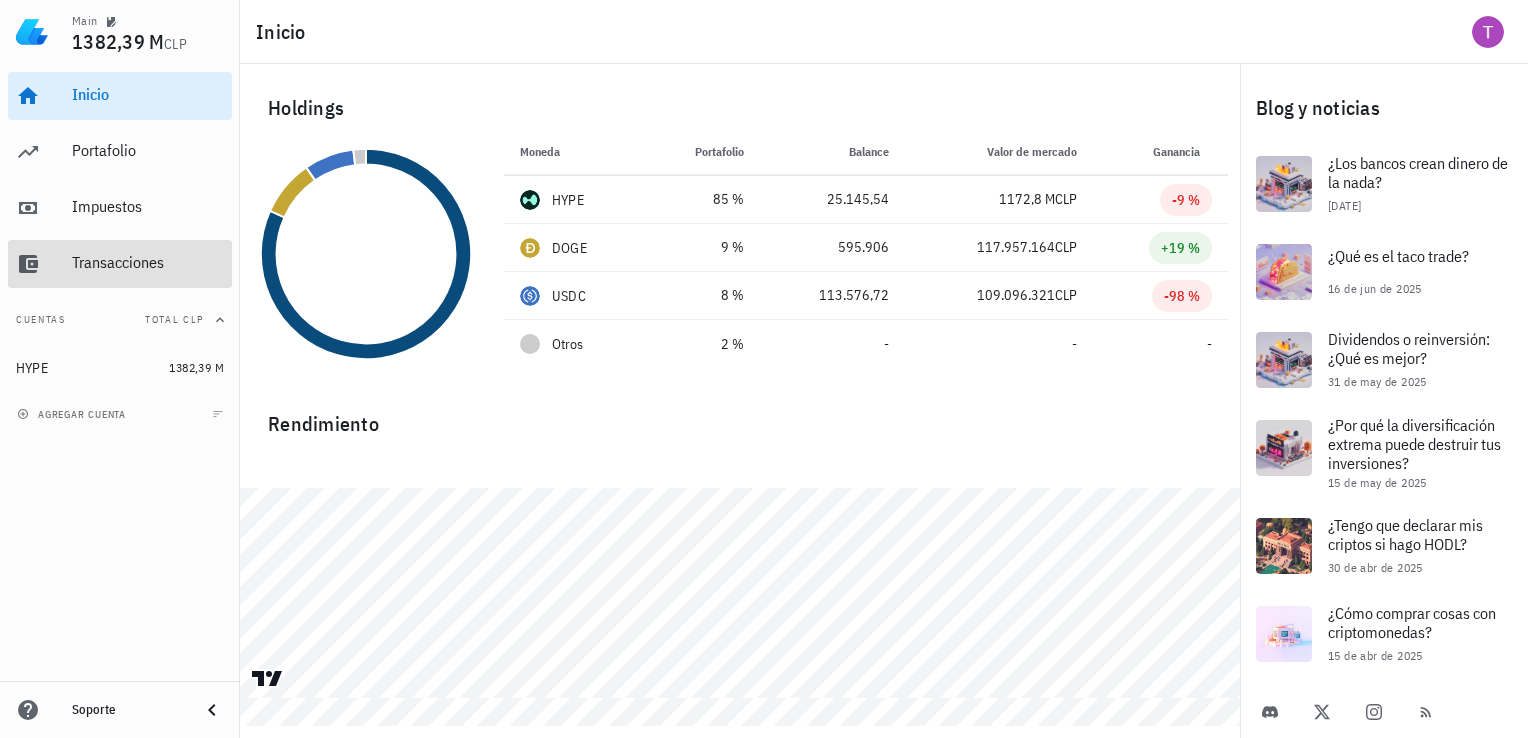 click on "Transacciones" at bounding box center [148, 262] 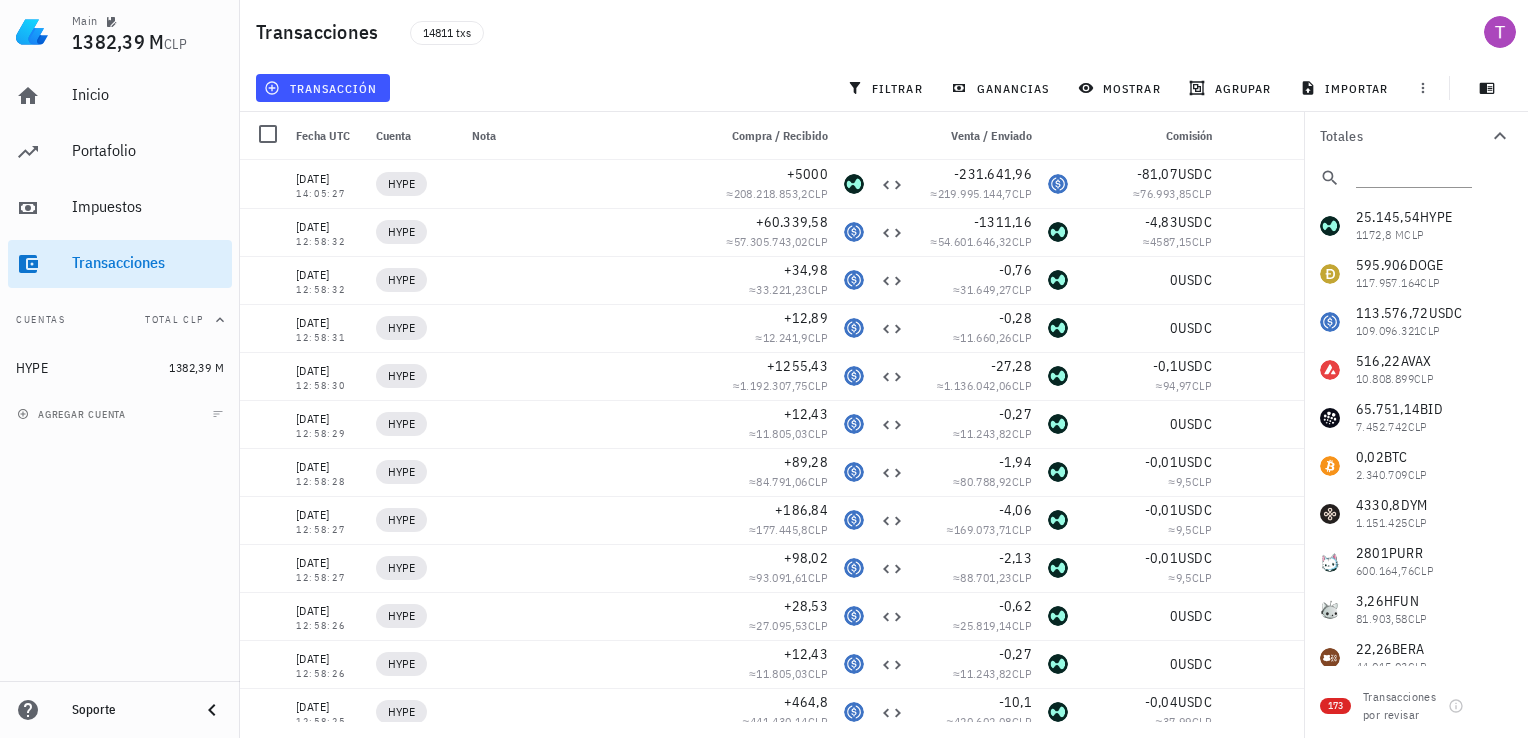 scroll, scrollTop: 0, scrollLeft: 0, axis: both 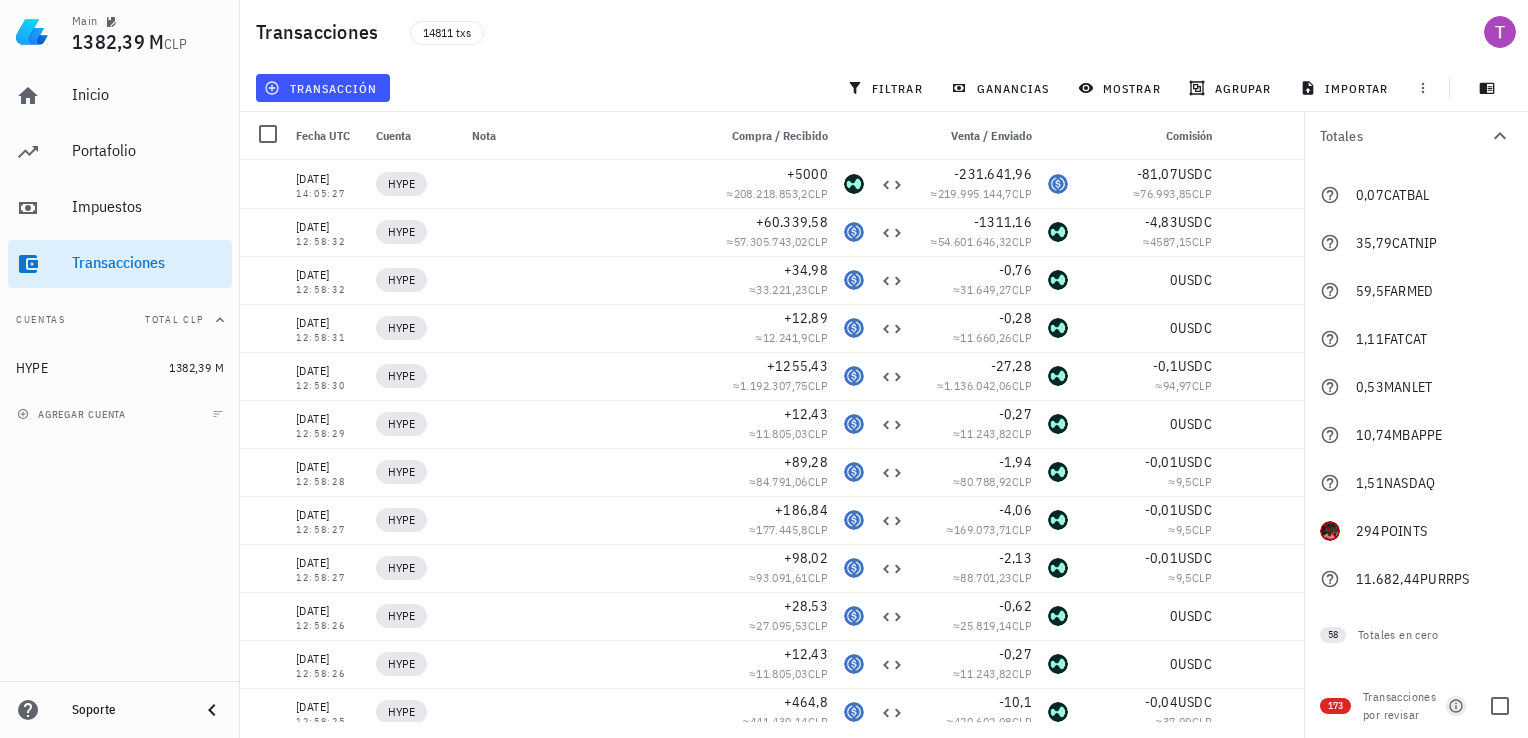 click 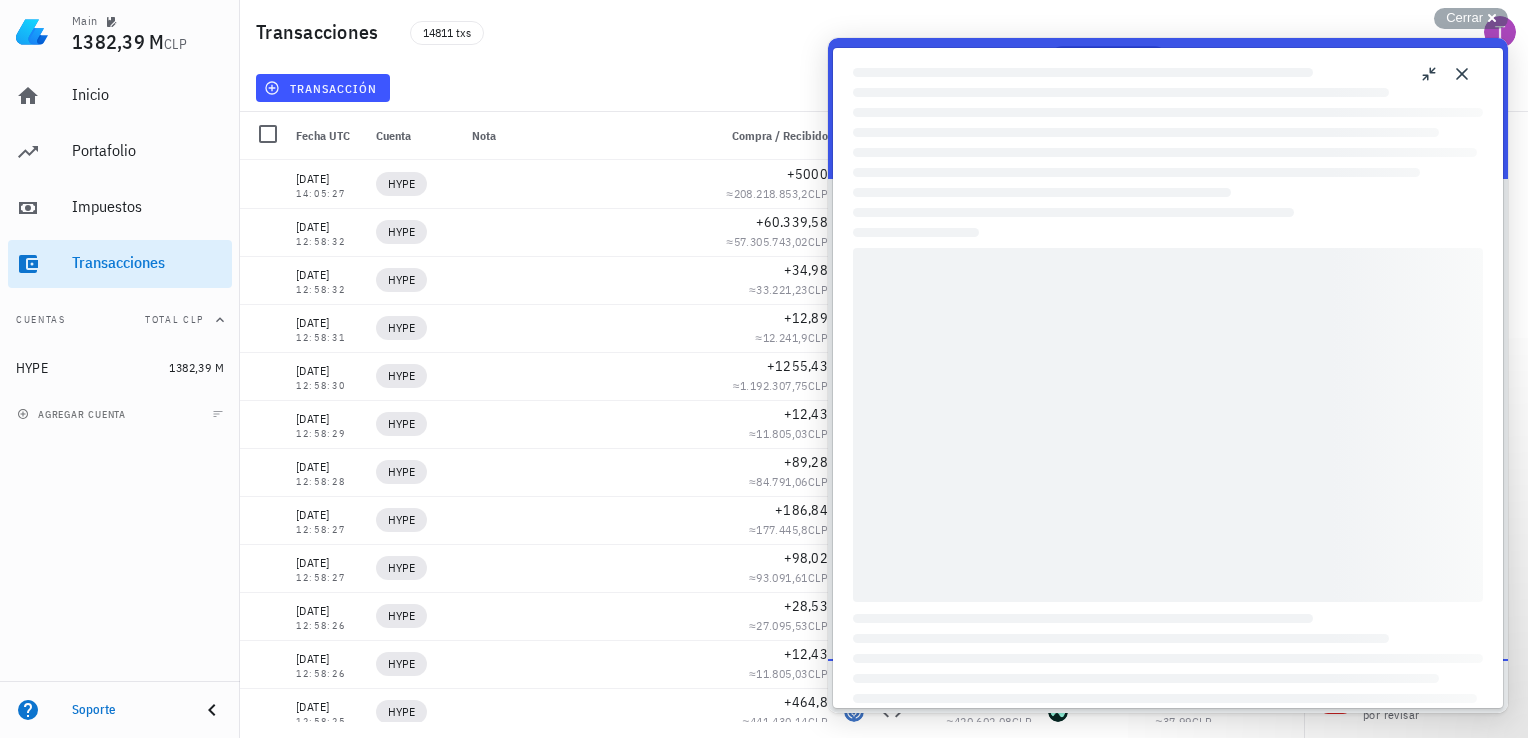 scroll, scrollTop: 0, scrollLeft: 0, axis: both 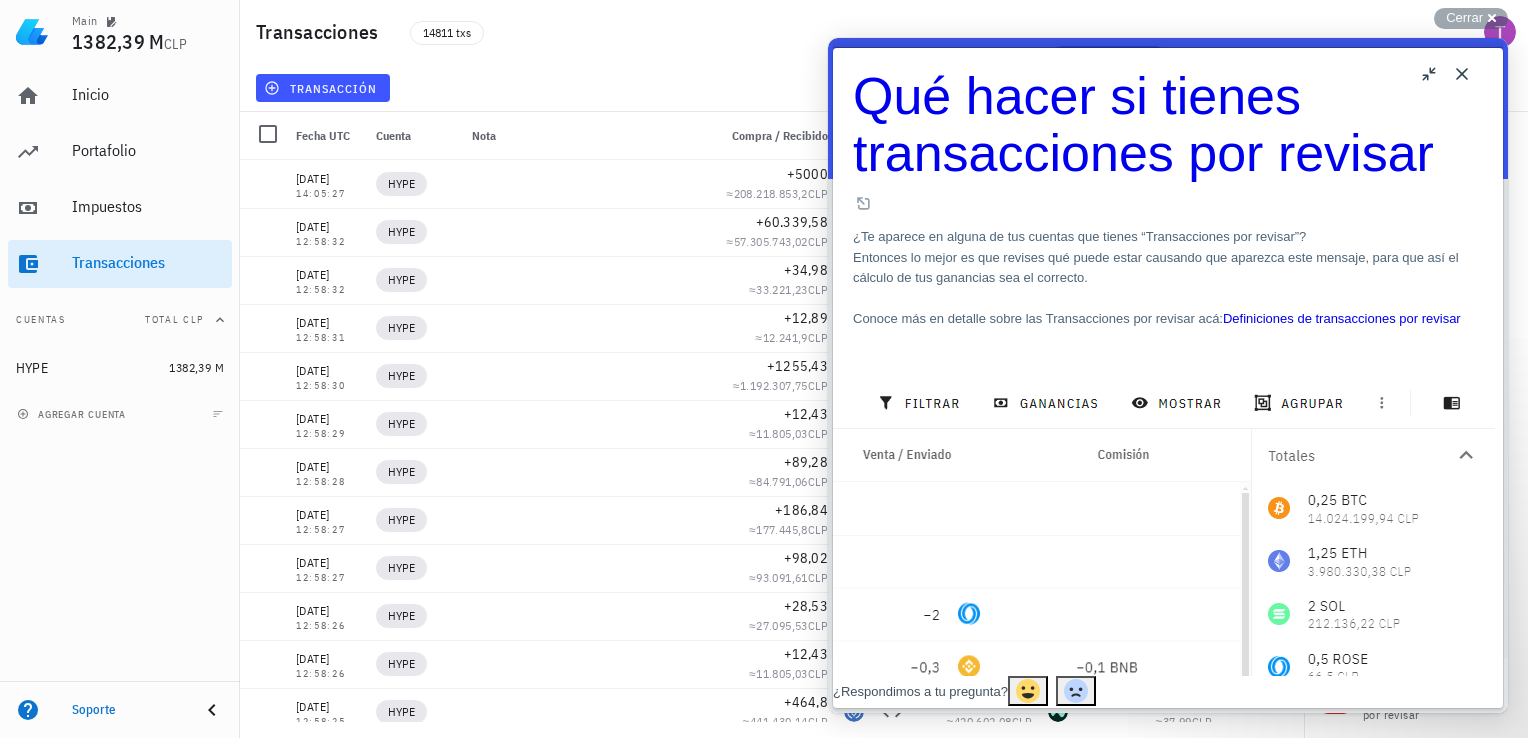 click on "Close" at bounding box center (1462, 74) 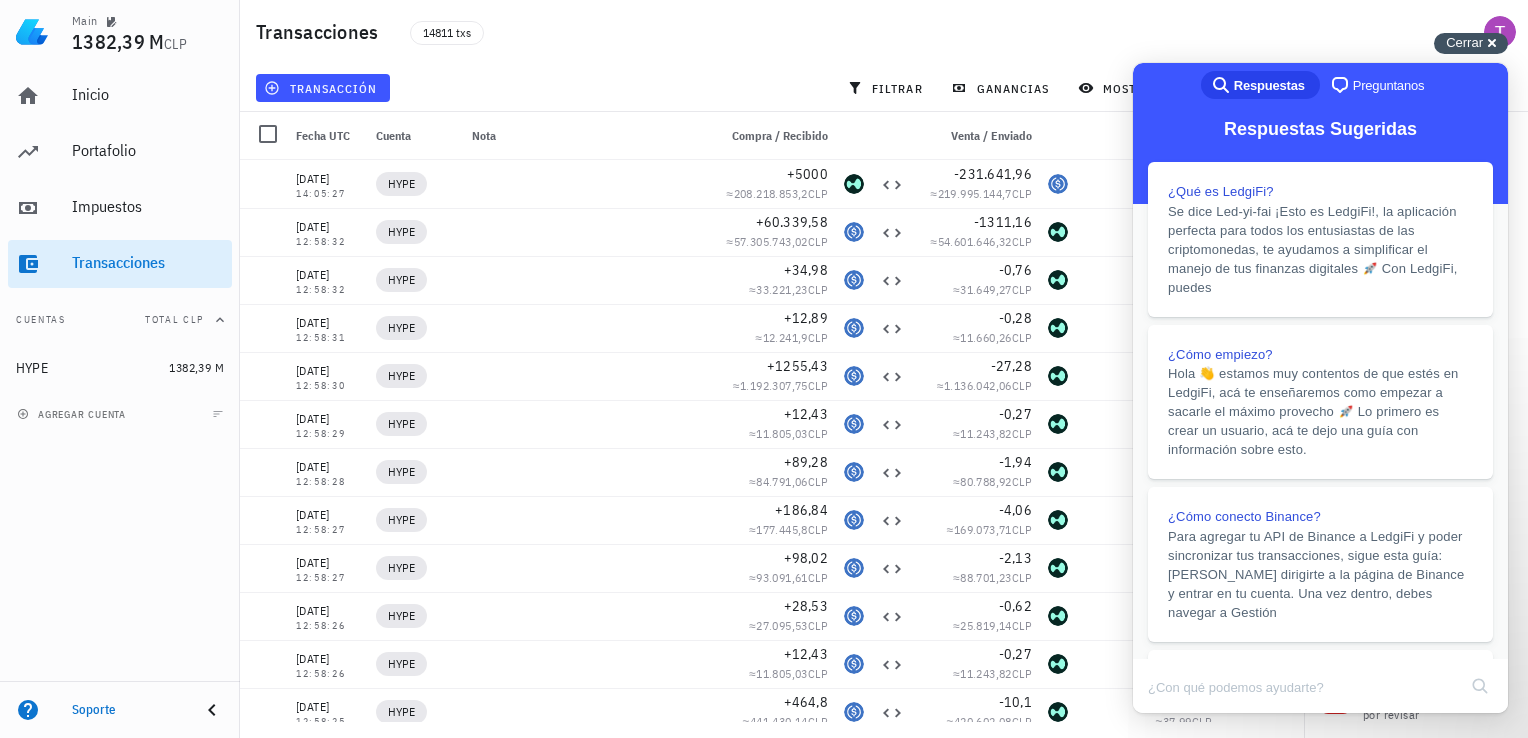click on "Cerrar" at bounding box center (1464, 42) 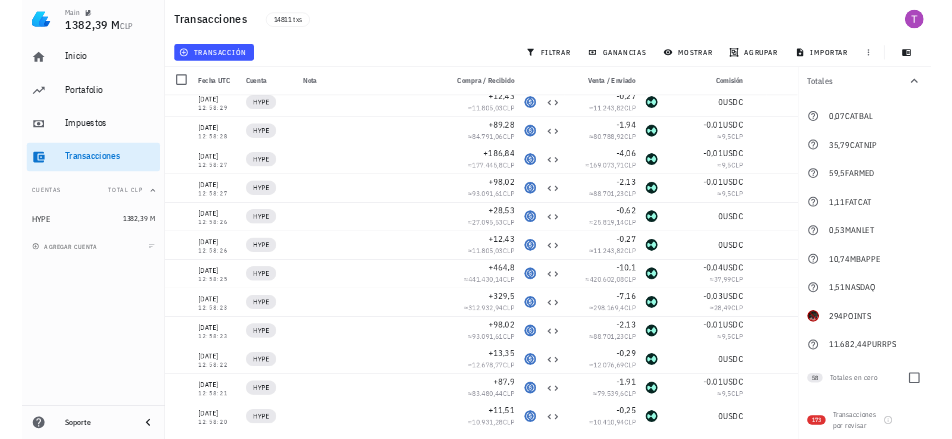 scroll, scrollTop: 300, scrollLeft: 0, axis: vertical 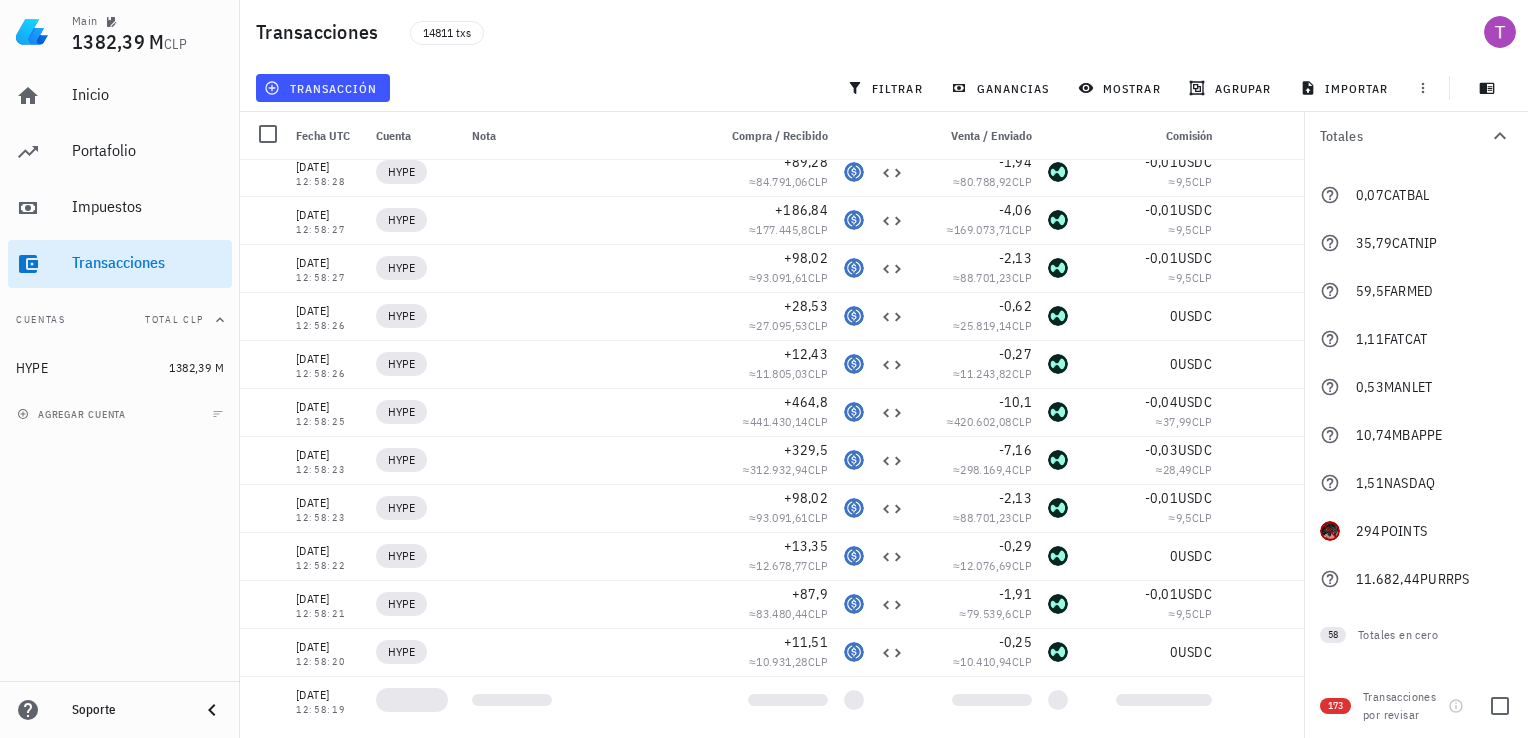 click on "173" at bounding box center (1335, 706) 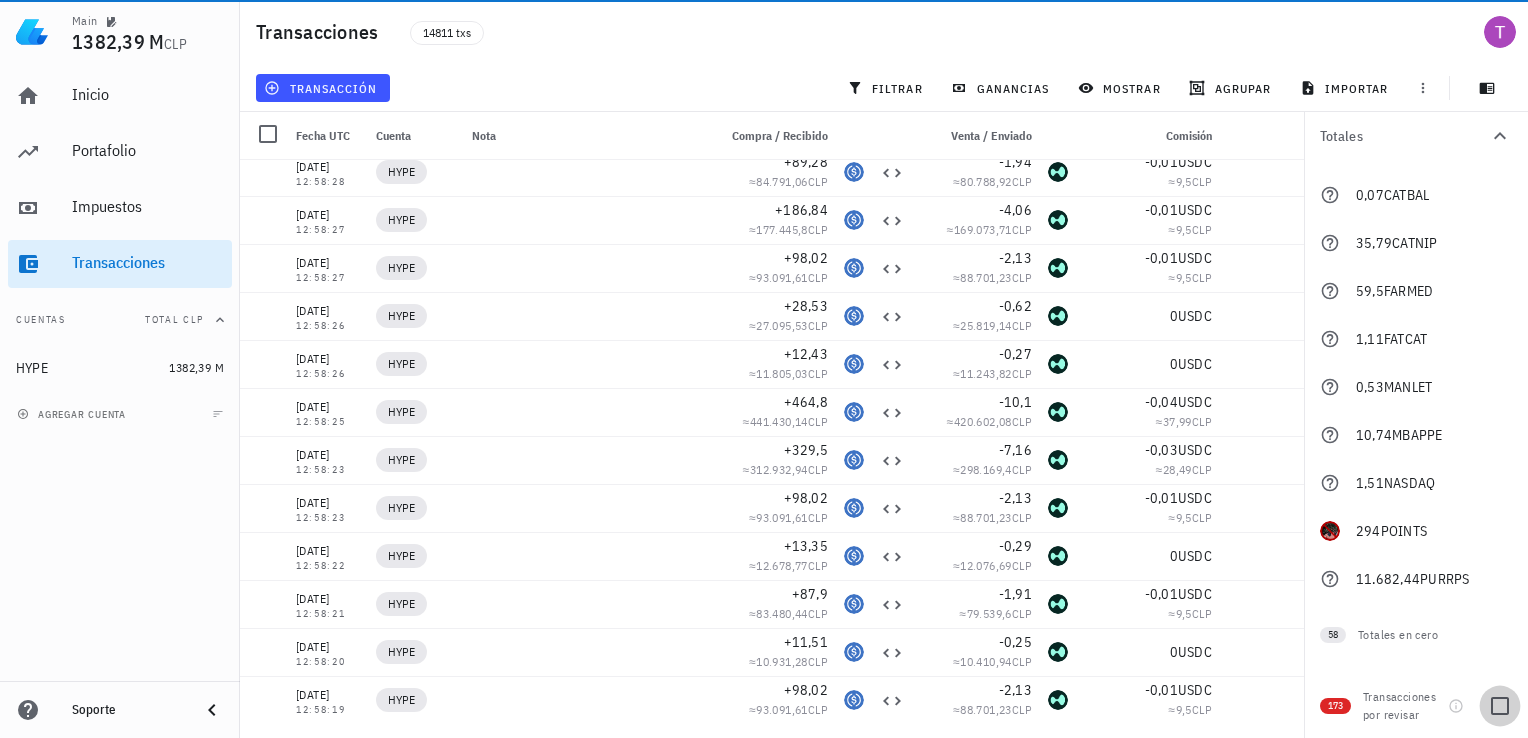 click at bounding box center (1500, 706) 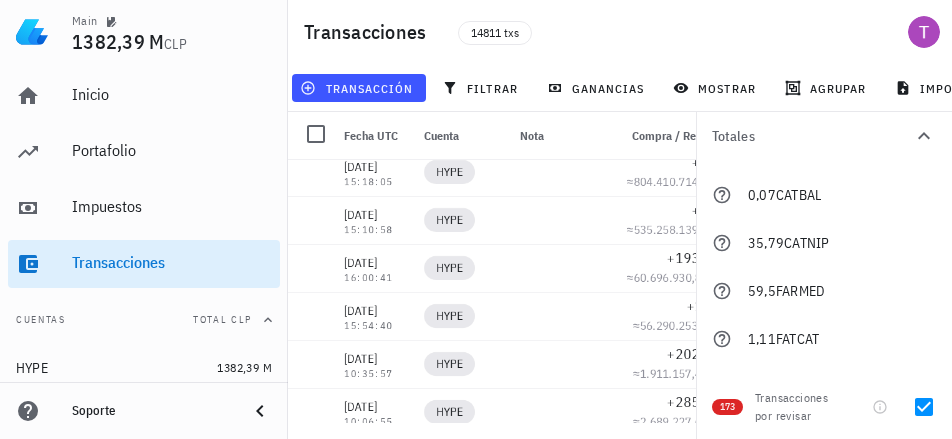 scroll, scrollTop: 2030, scrollLeft: 0, axis: vertical 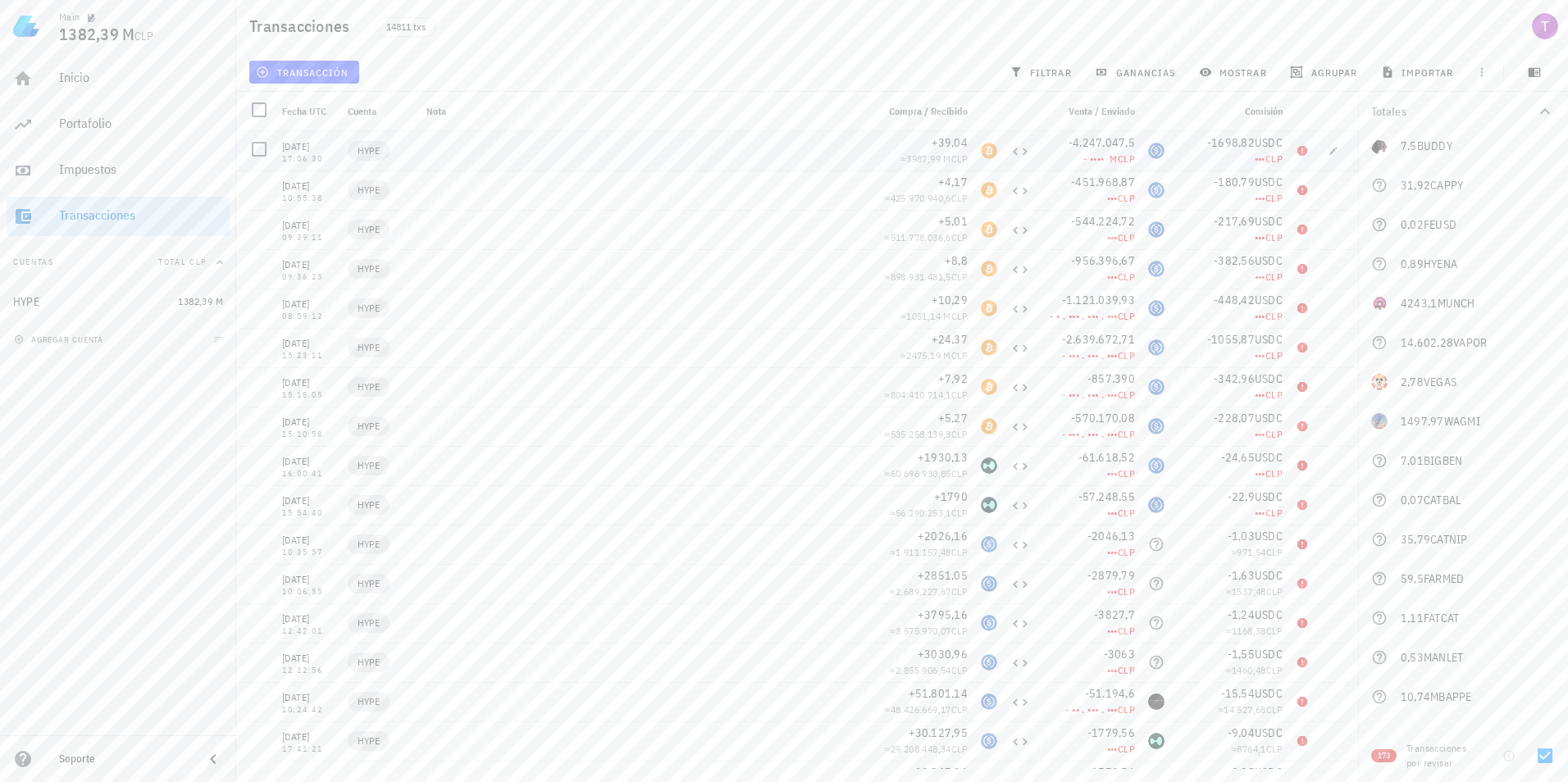 click at bounding box center [645, 151] 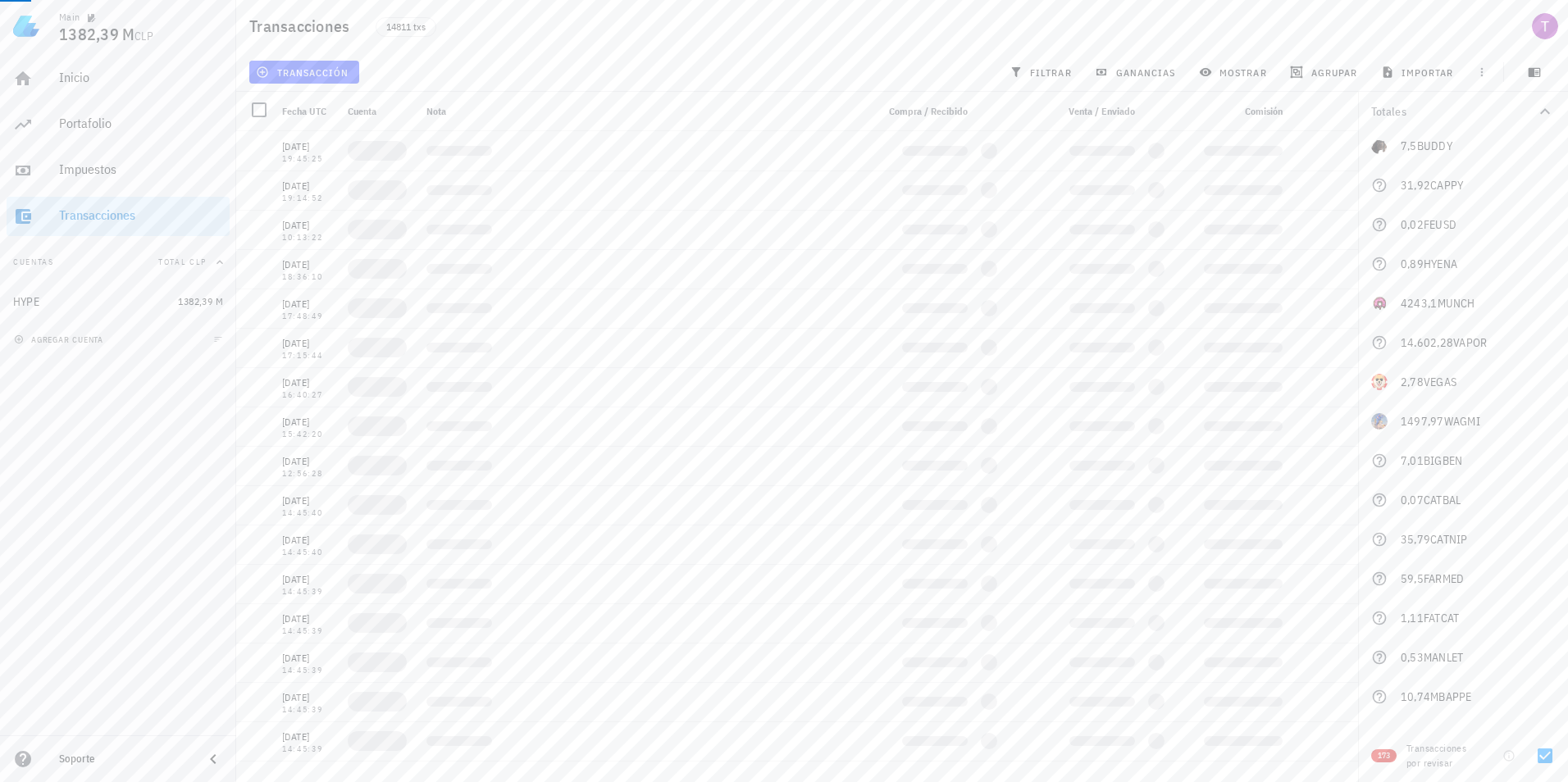 scroll, scrollTop: 4008, scrollLeft: 0, axis: vertical 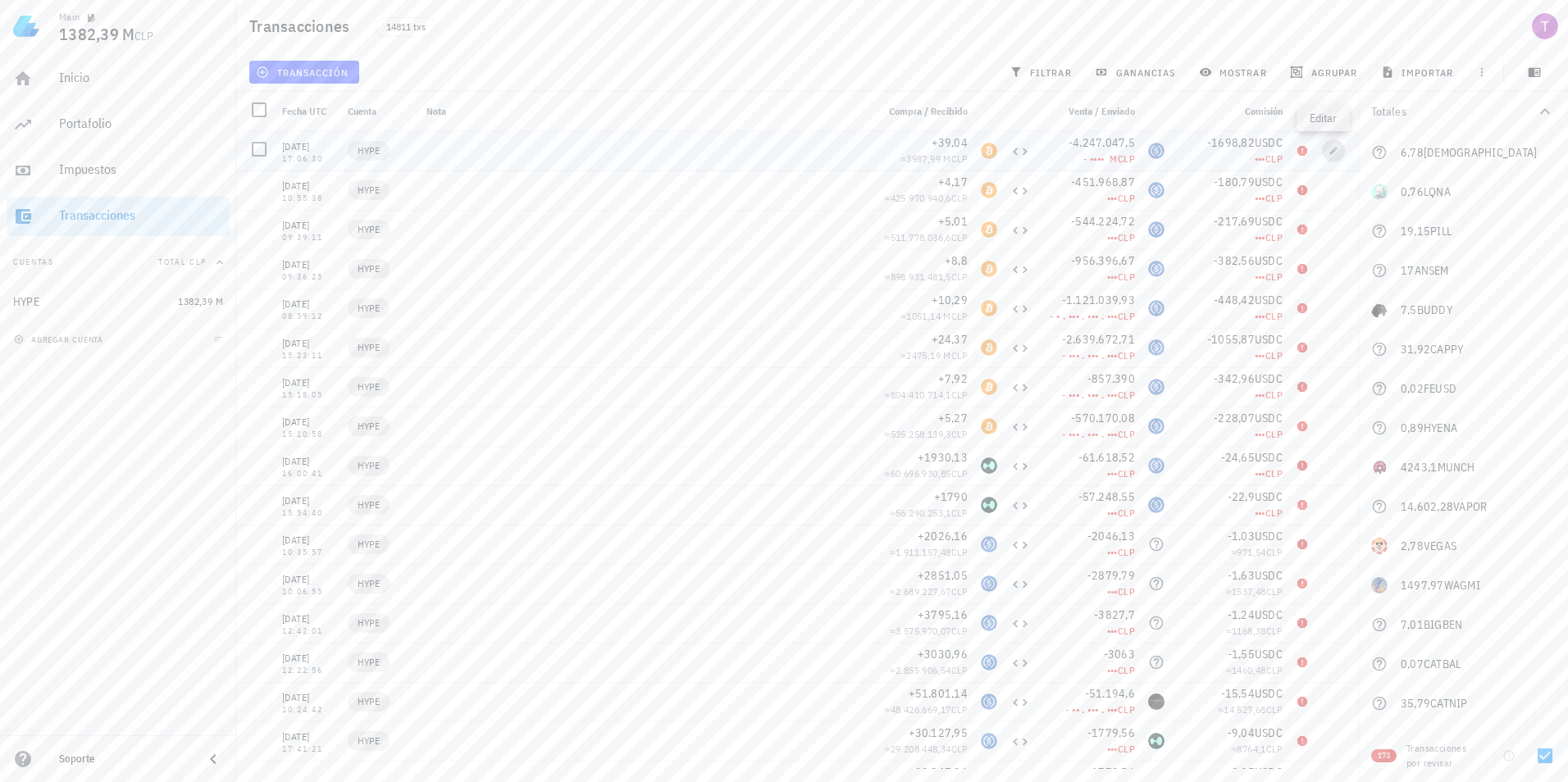 click 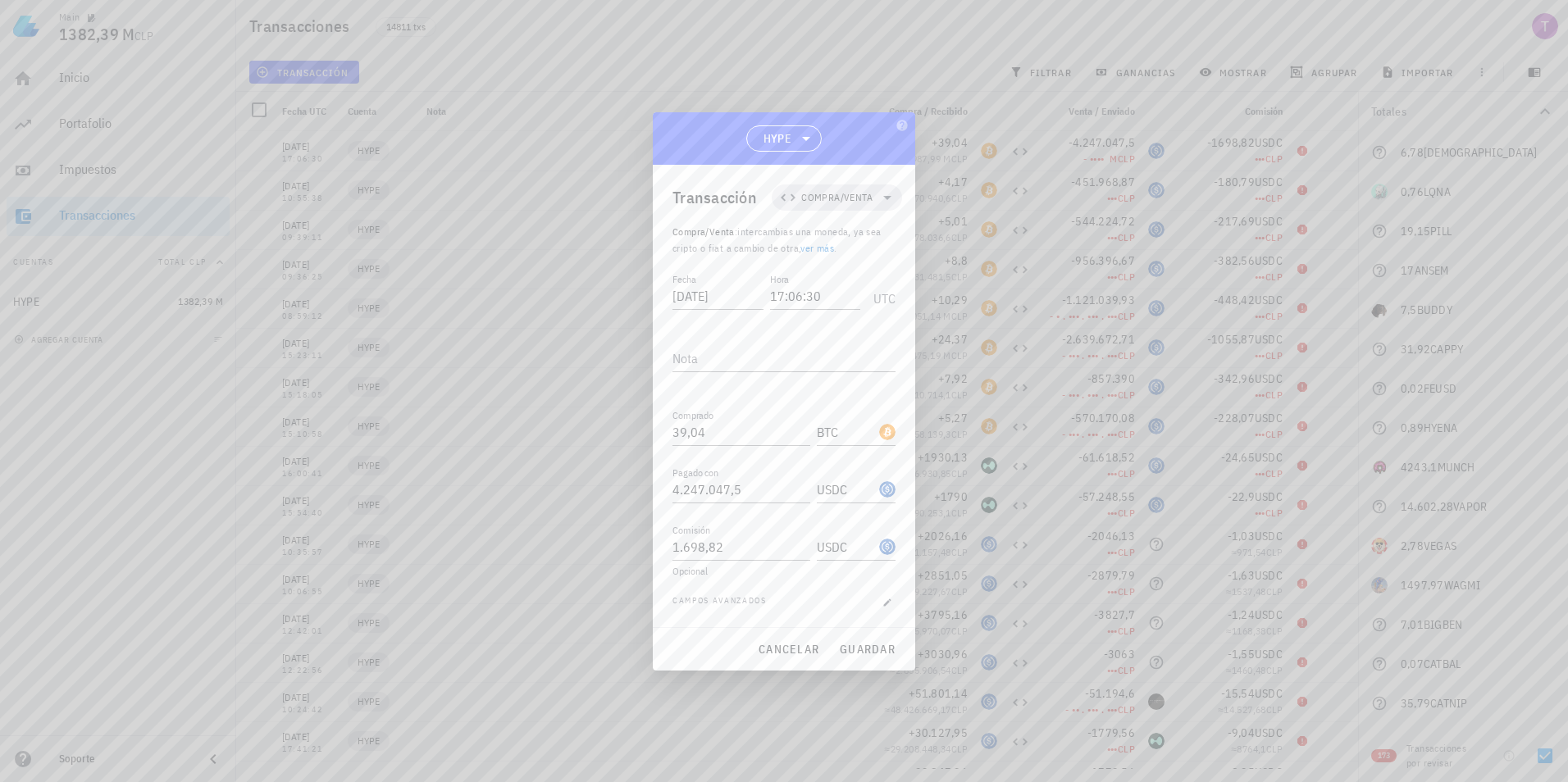 click at bounding box center (784, 391) 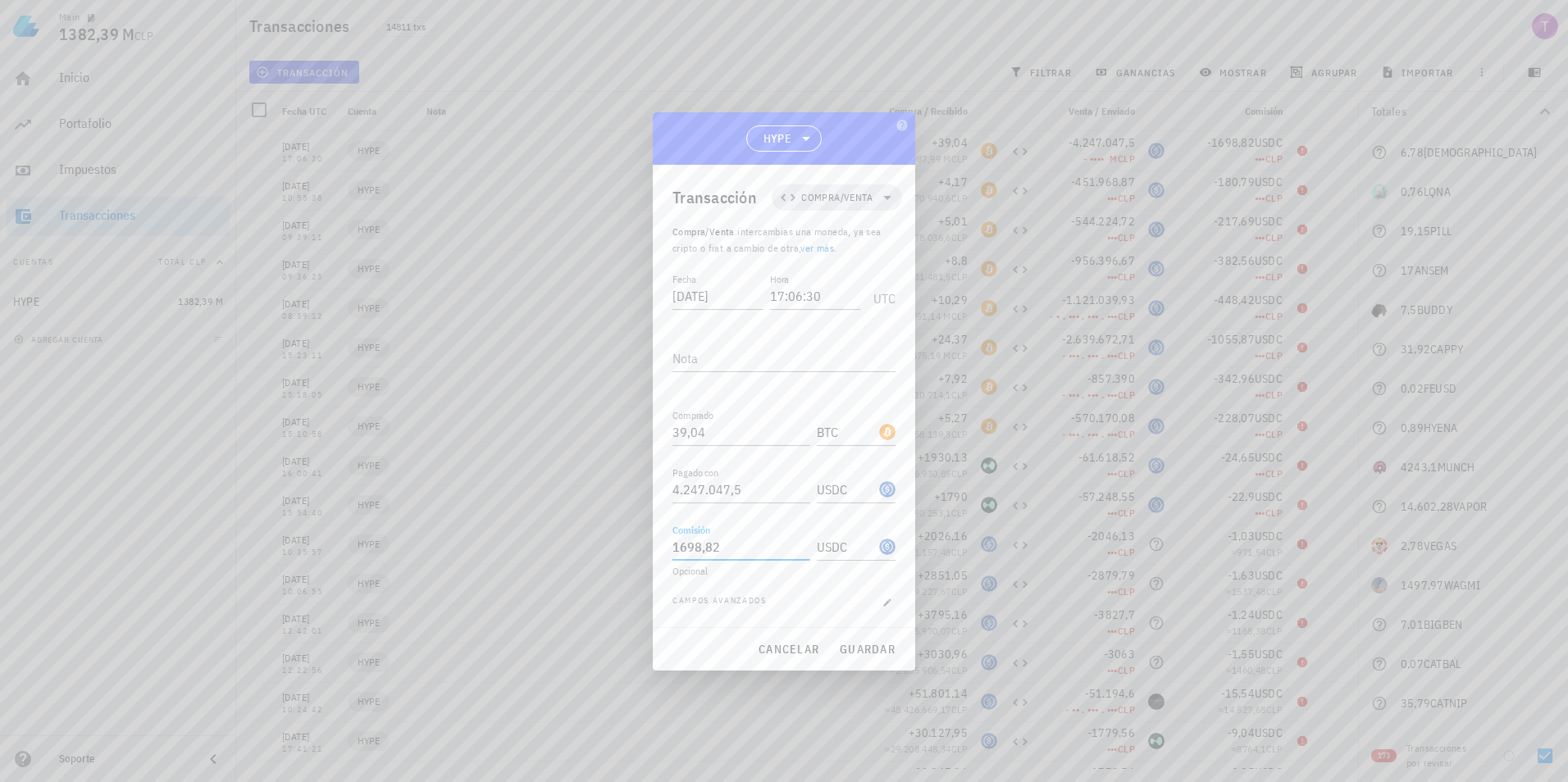 drag, startPoint x: 722, startPoint y: 550, endPoint x: 670, endPoint y: 548, distance: 52.03845 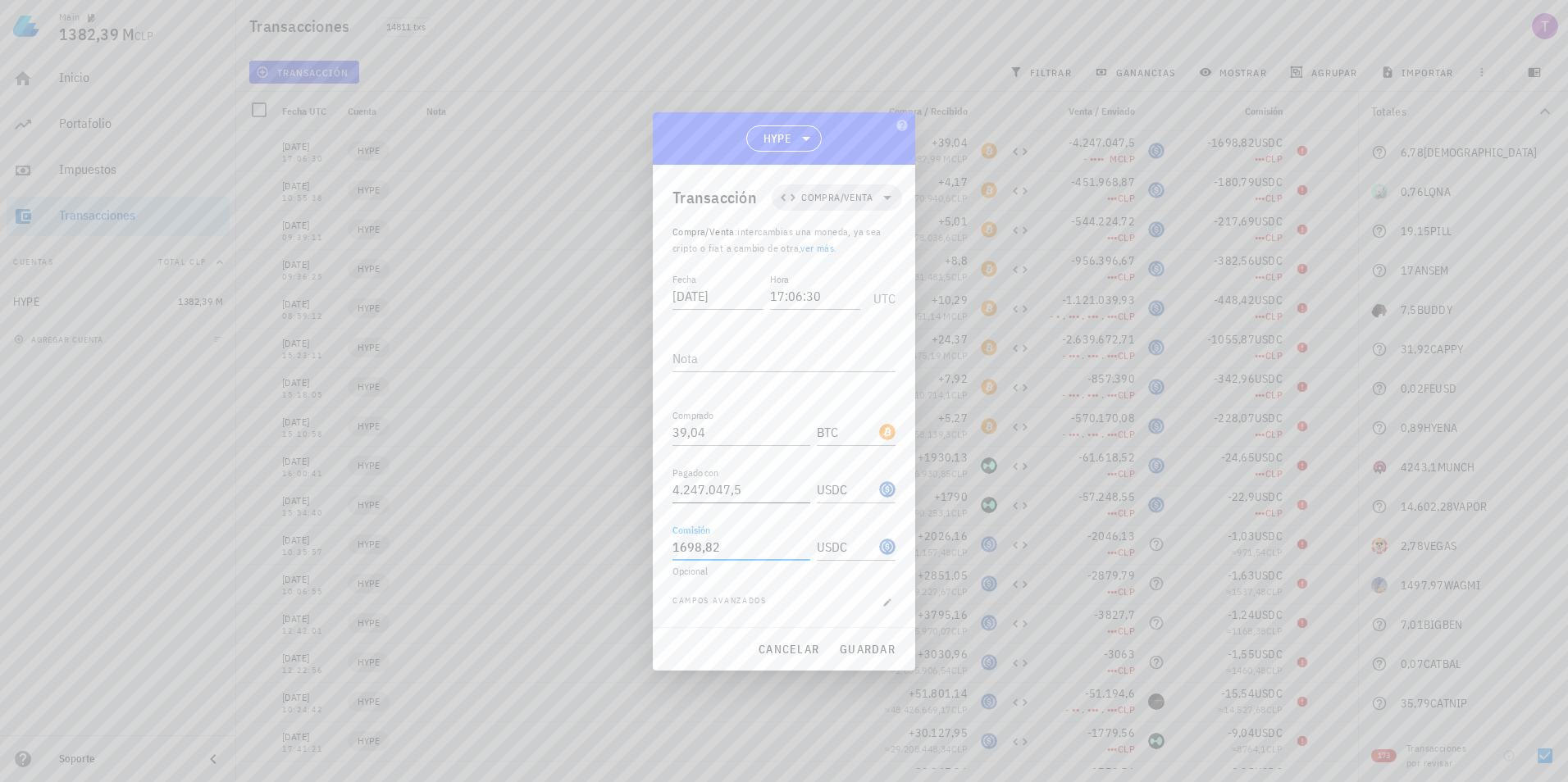 type on "1.698,82" 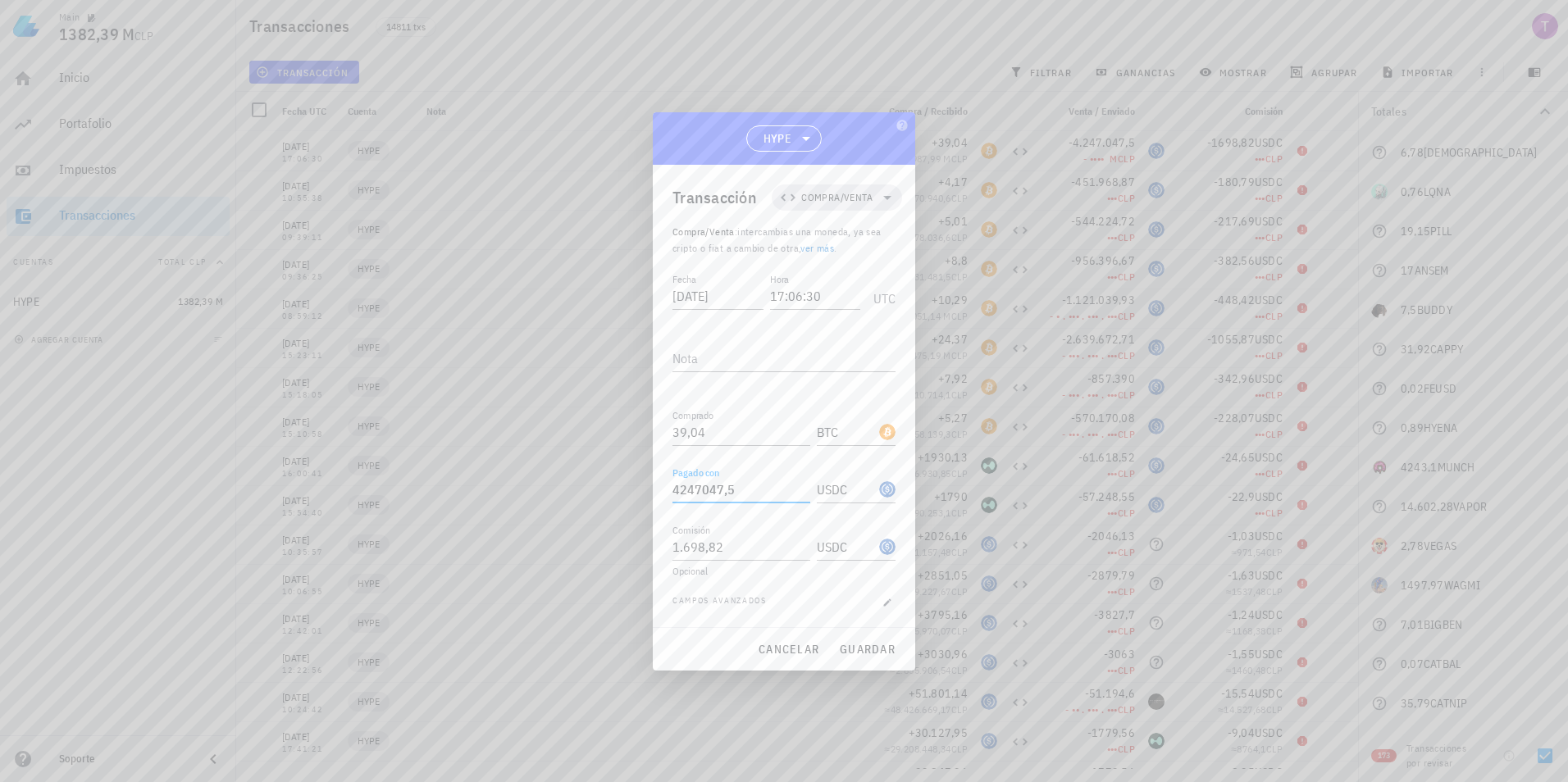 drag, startPoint x: 749, startPoint y: 485, endPoint x: 634, endPoint y: 485, distance: 115 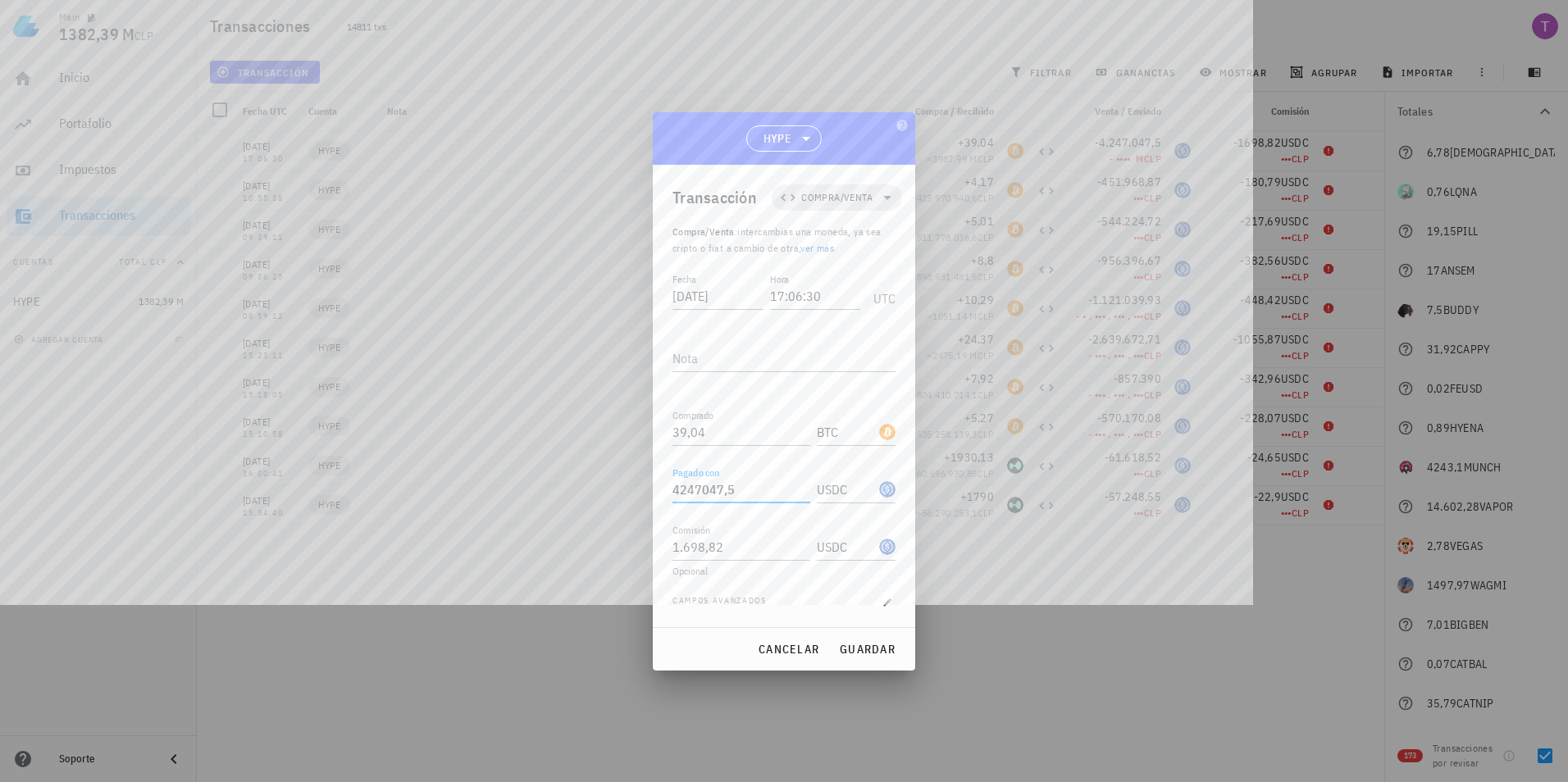 scroll, scrollTop: 1336, scrollLeft: 0, axis: vertical 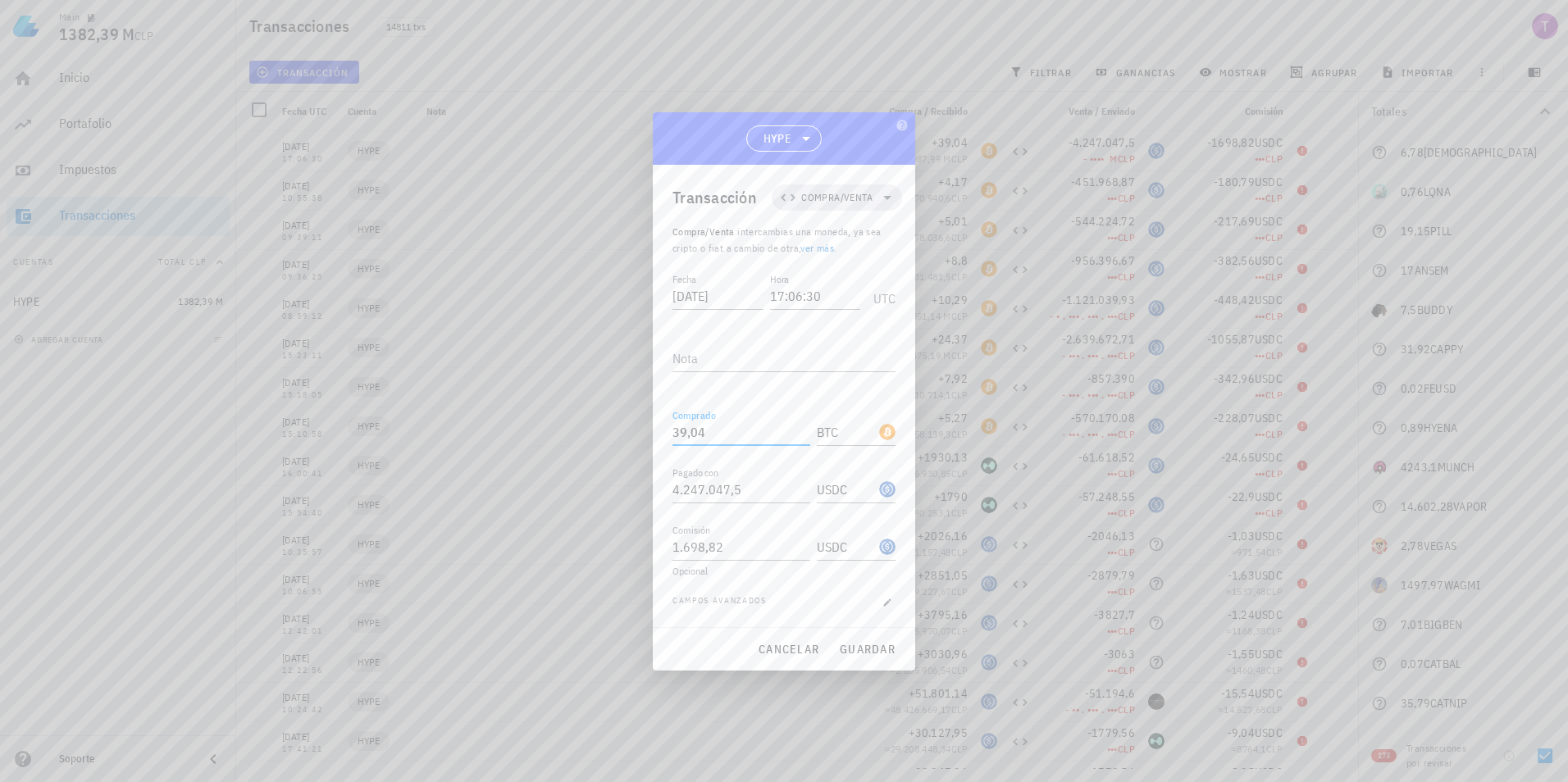 drag, startPoint x: 718, startPoint y: 433, endPoint x: 658, endPoint y: 429, distance: 60.133186 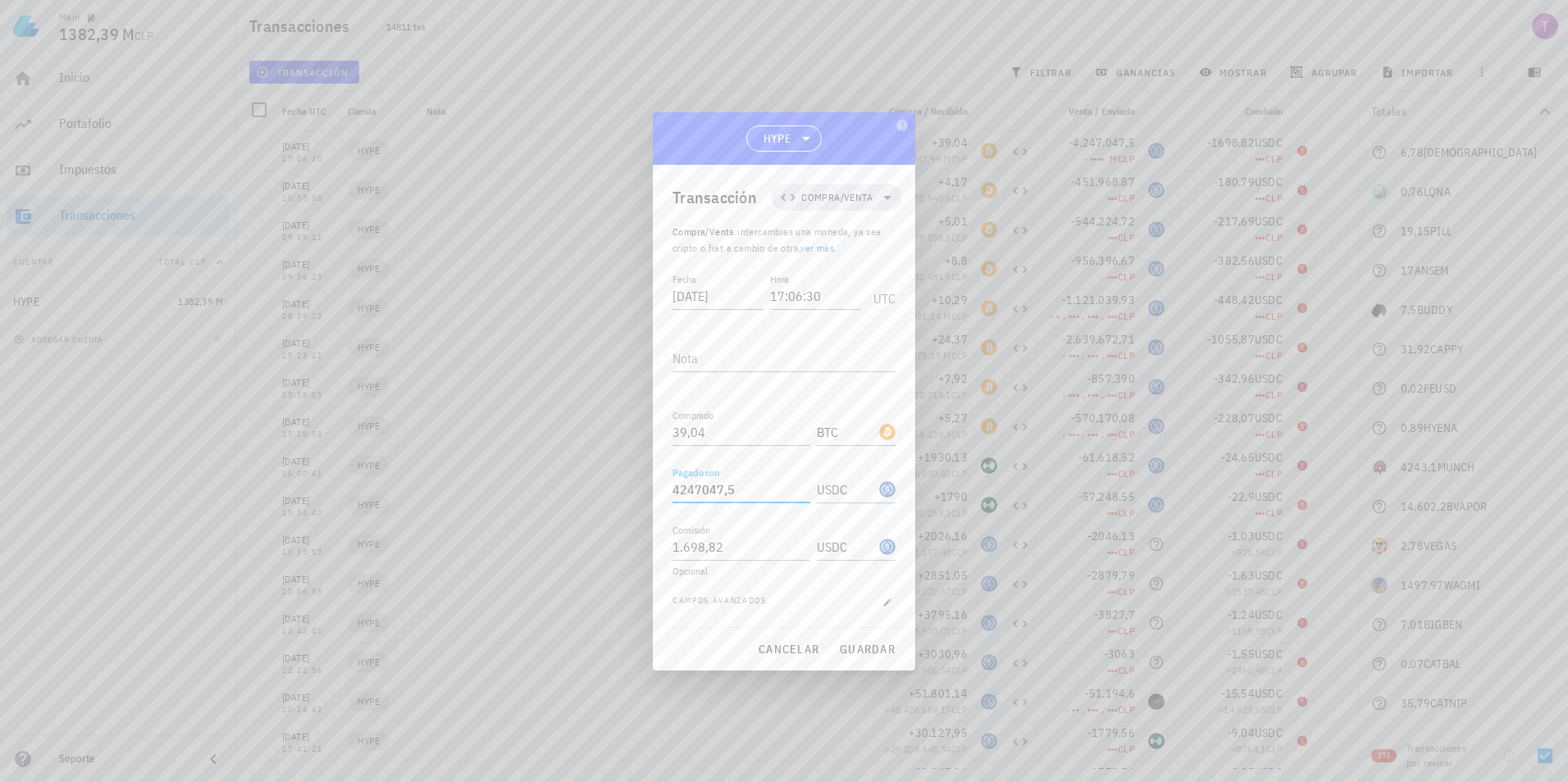 drag, startPoint x: 751, startPoint y: 486, endPoint x: 677, endPoint y: 489, distance: 74.06079 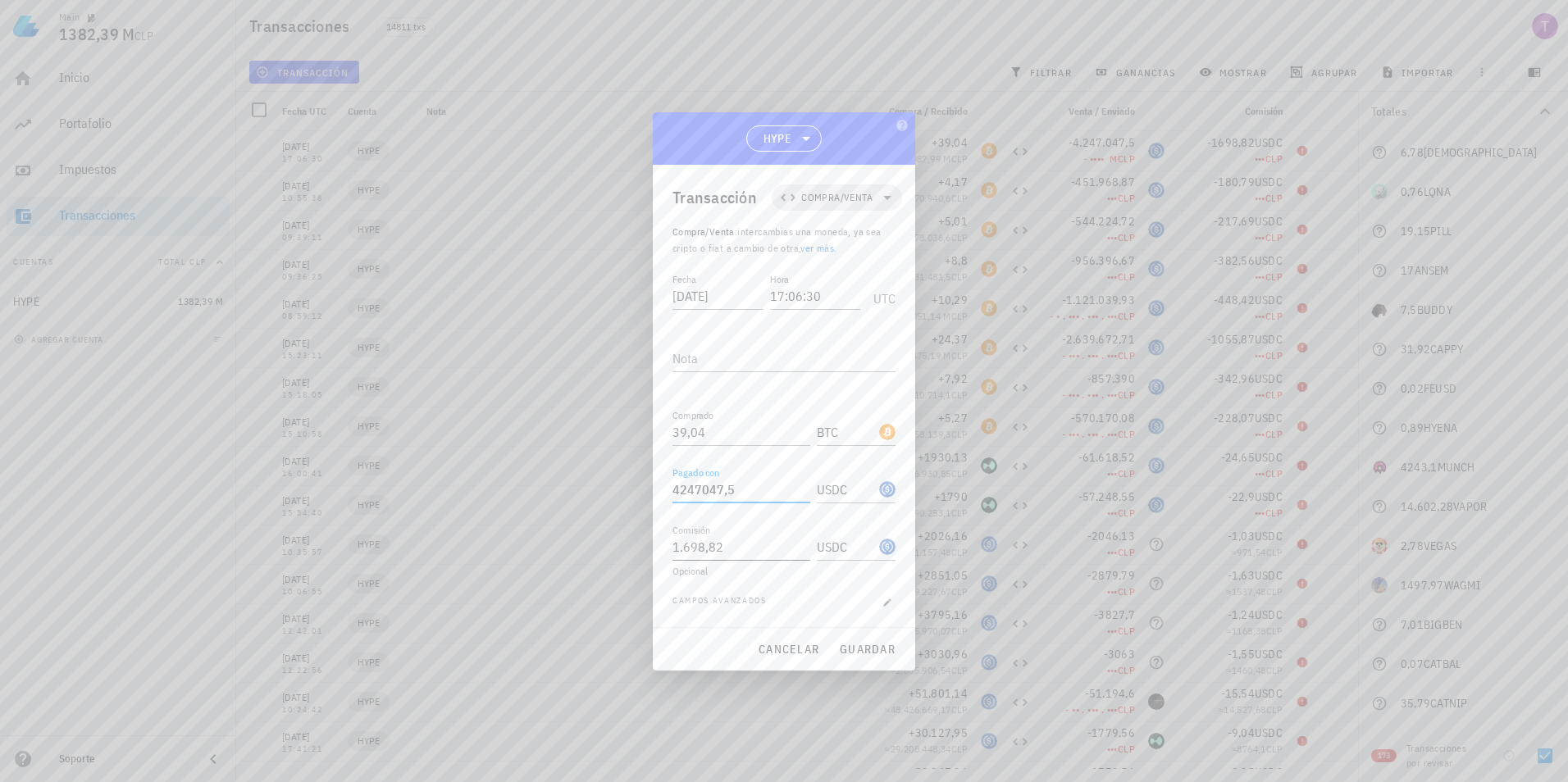 type on "4.247.047,5" 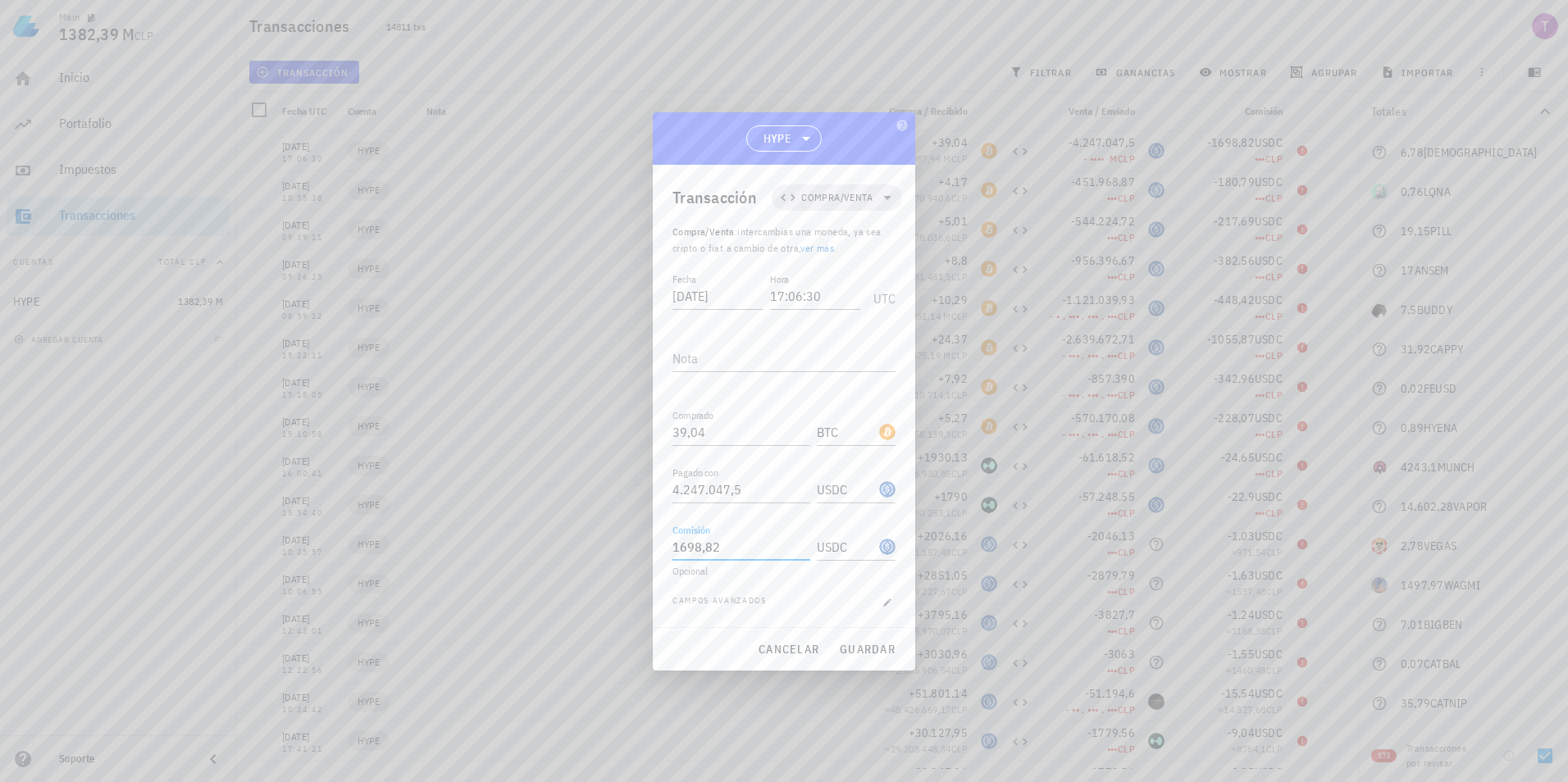 click on "1698,82" at bounding box center (741, 547) 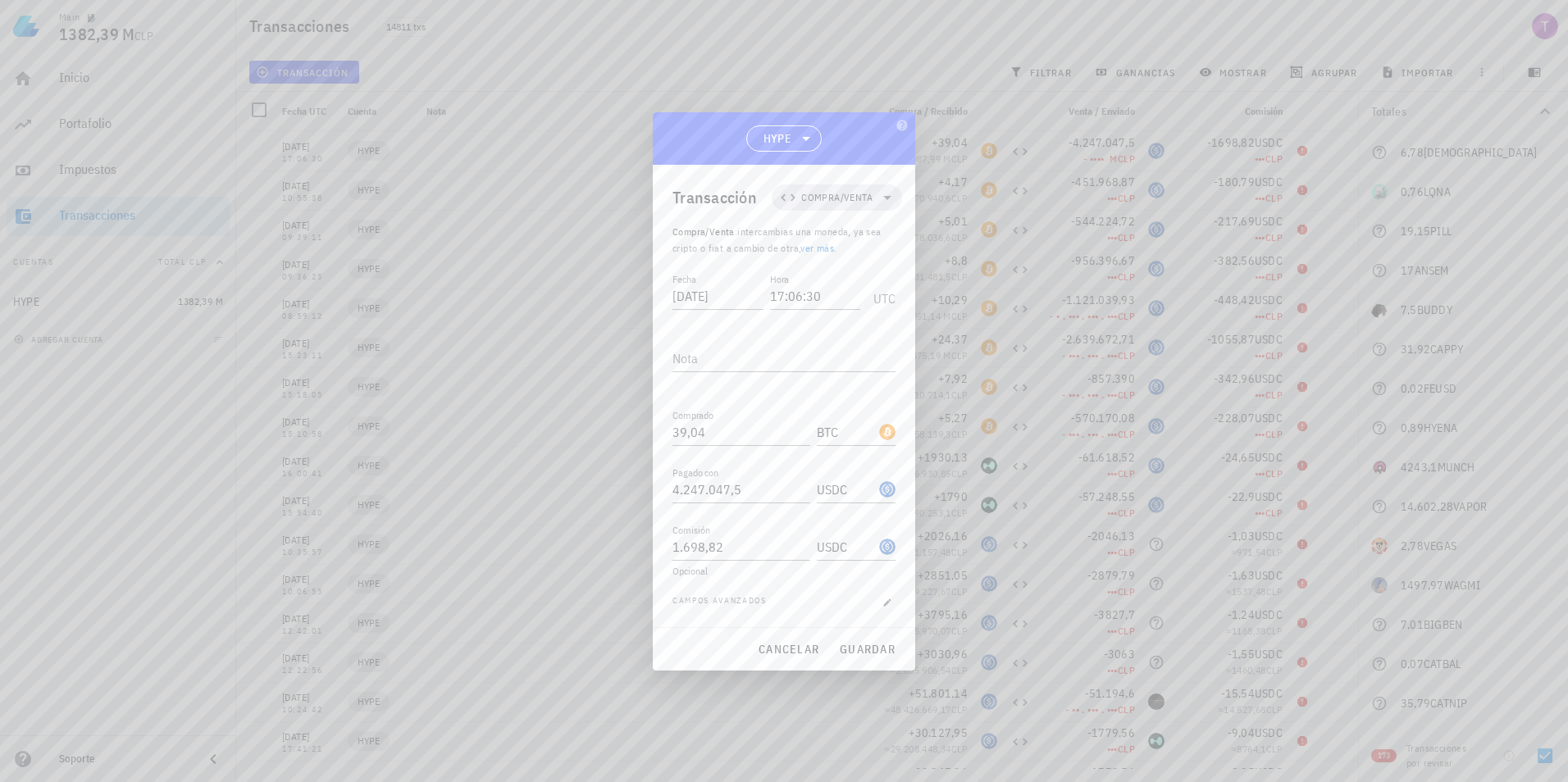 click on "Campos avanzados" at bounding box center [784, 602] 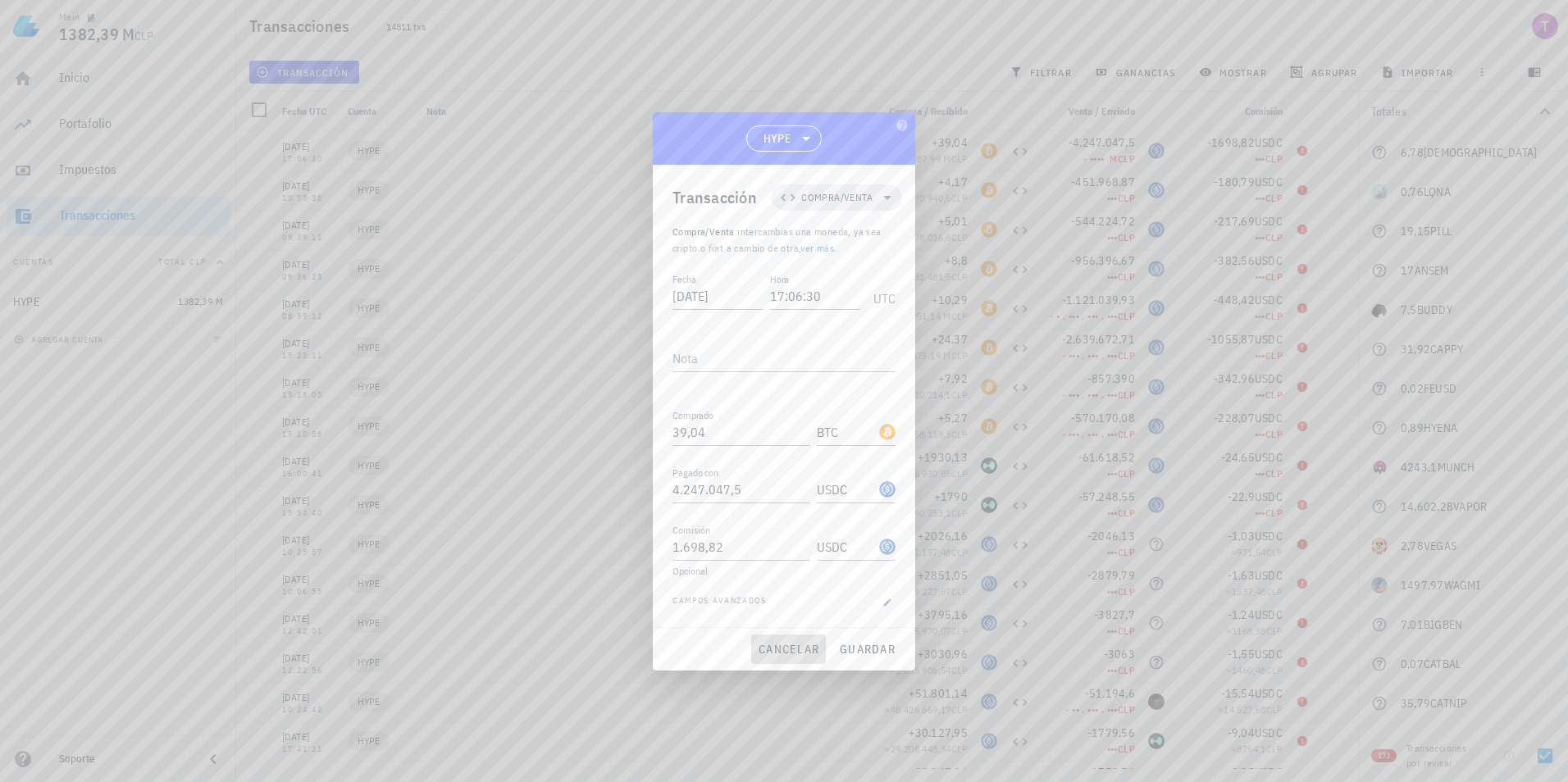 click on "cancelar" at bounding box center [788, 649] 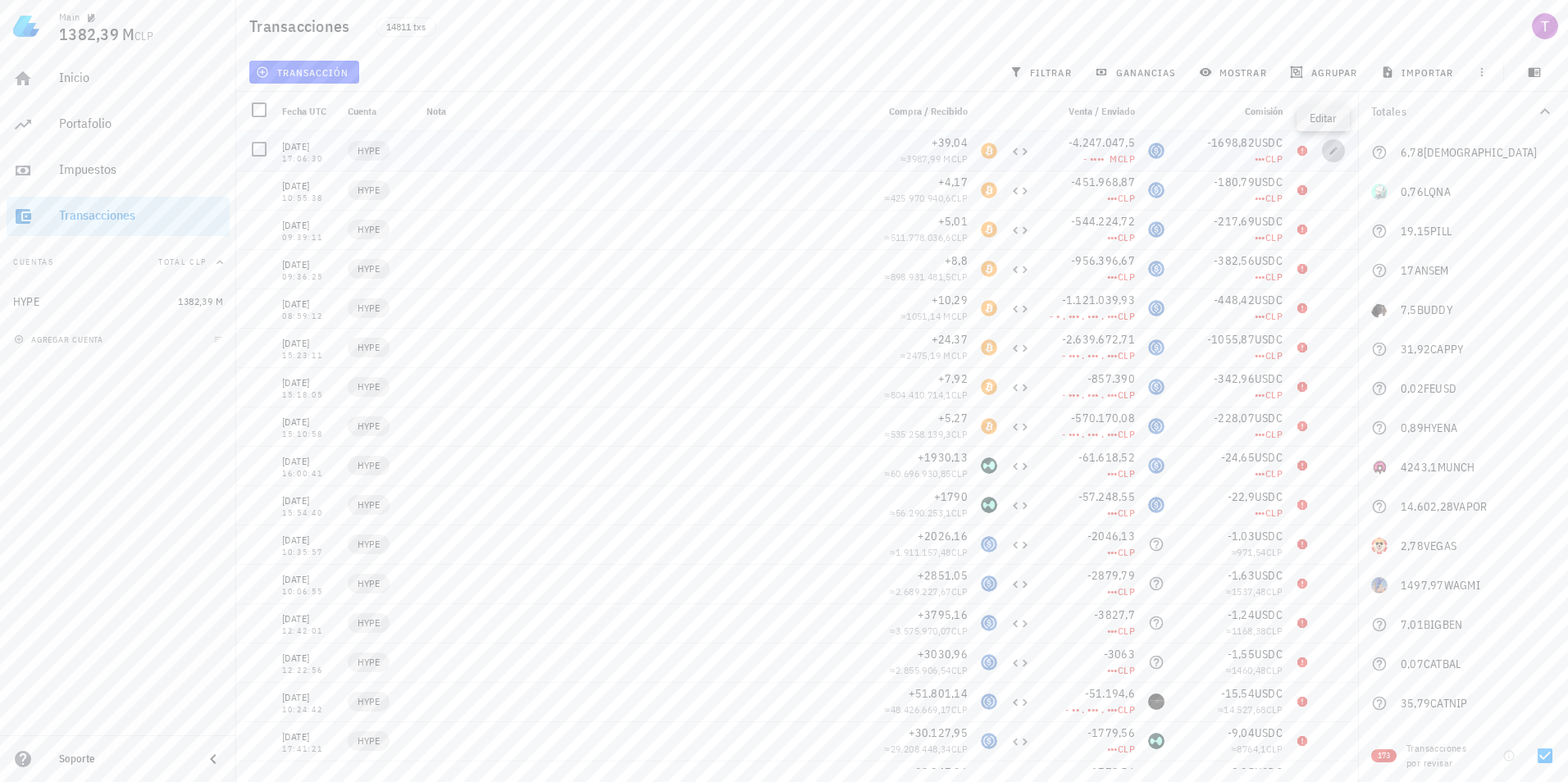 click 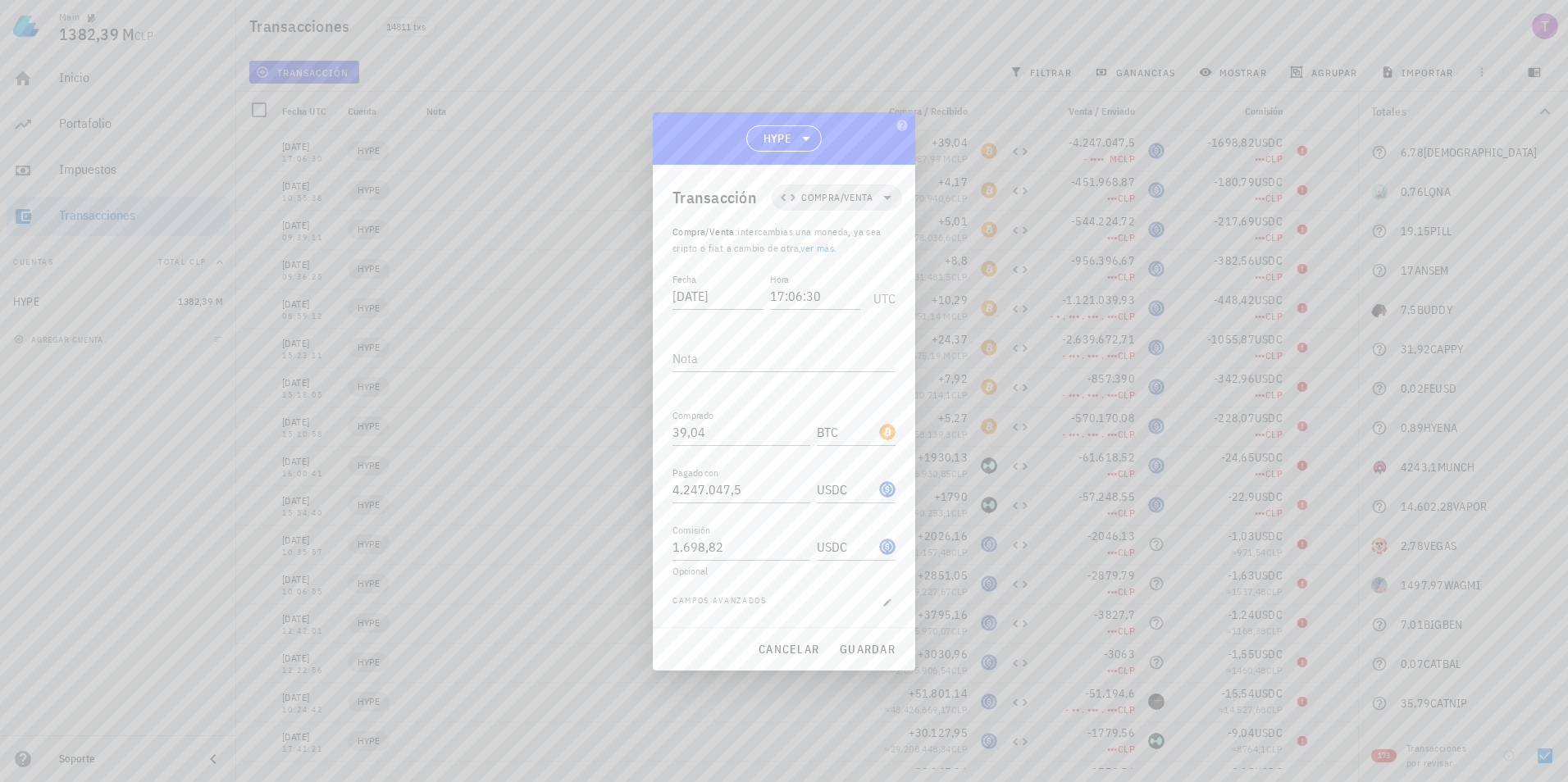 click at bounding box center [784, 391] 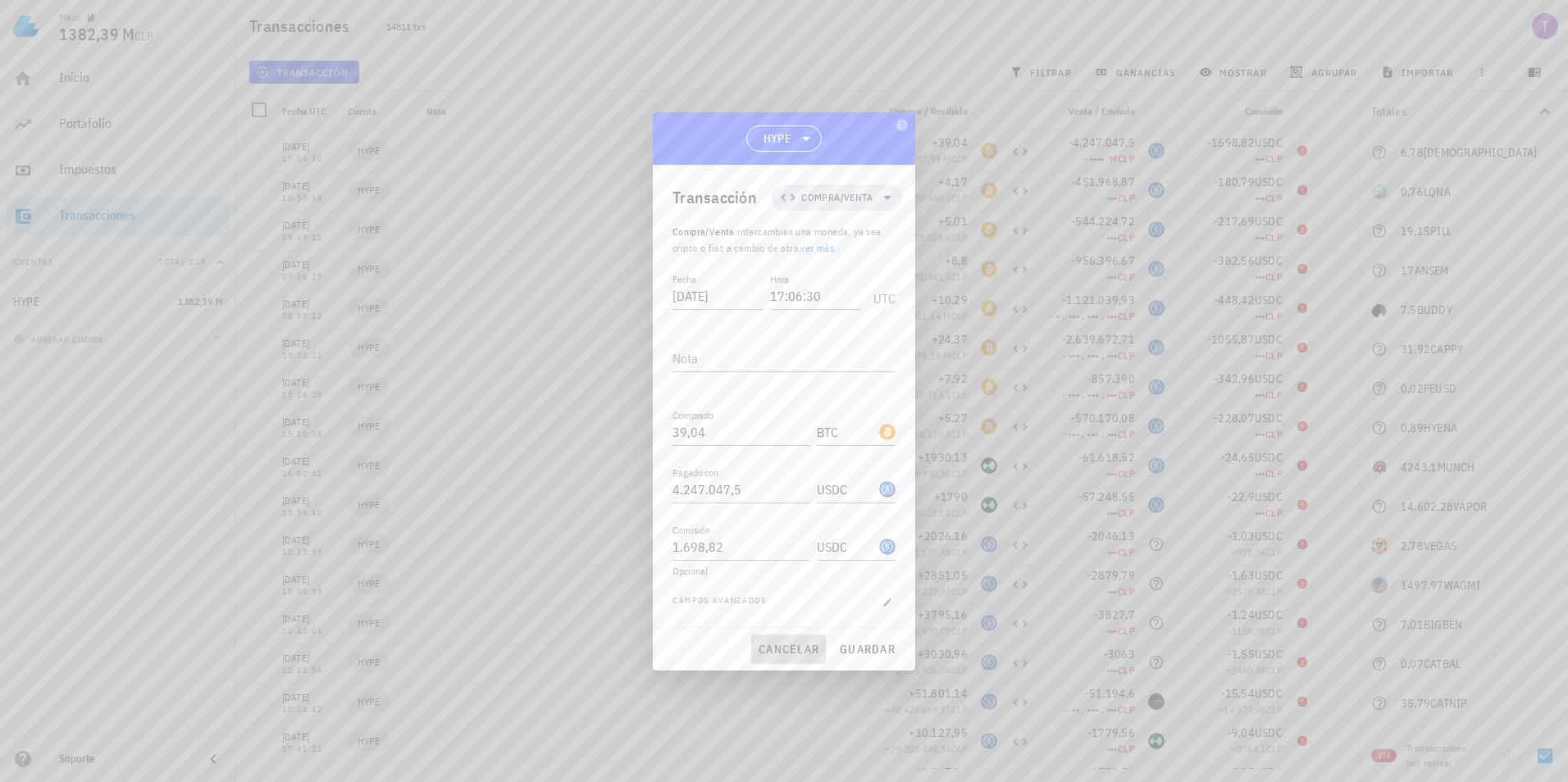 click on "cancelar" at bounding box center (788, 649) 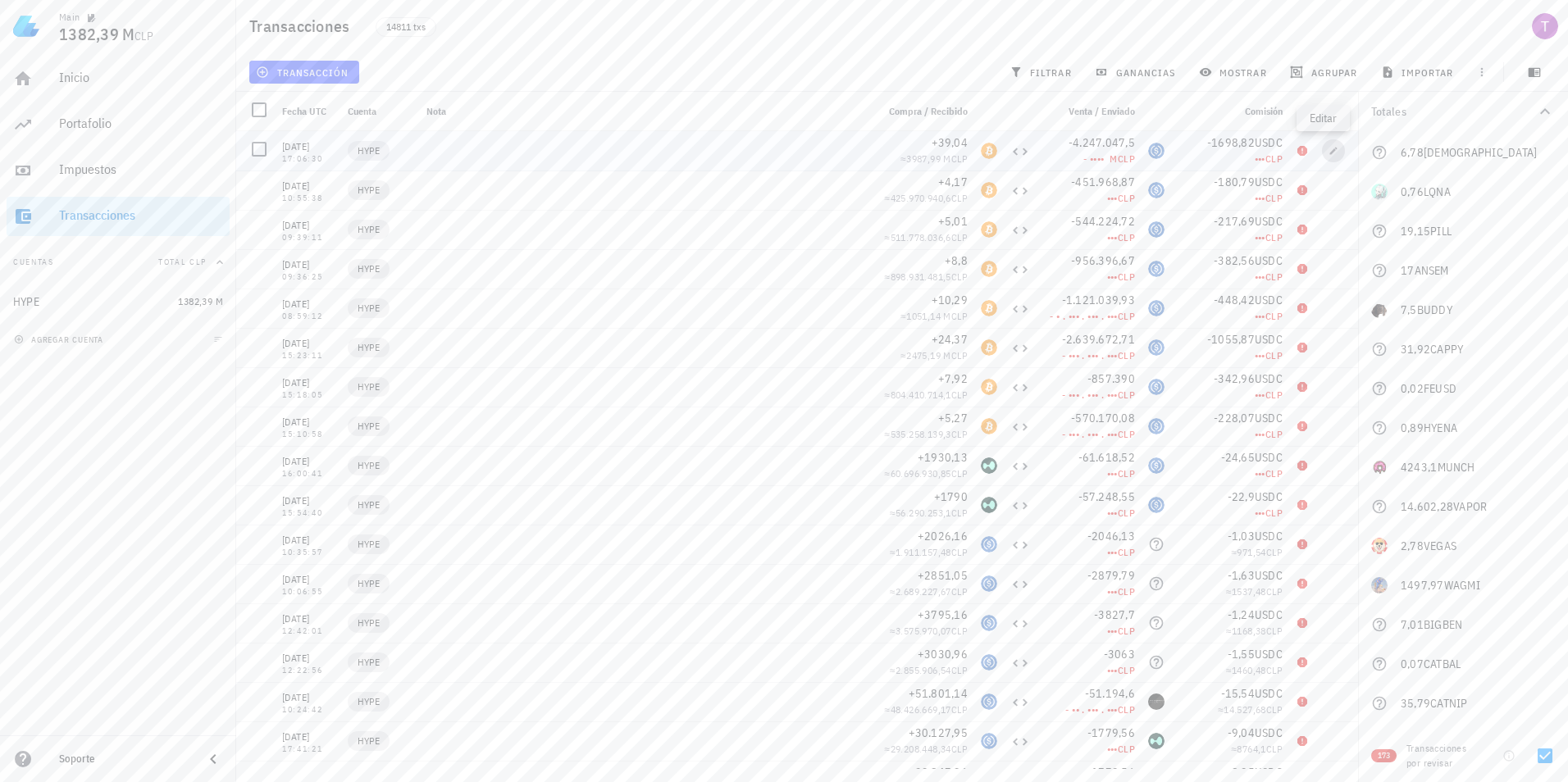 click at bounding box center (1333, 151) 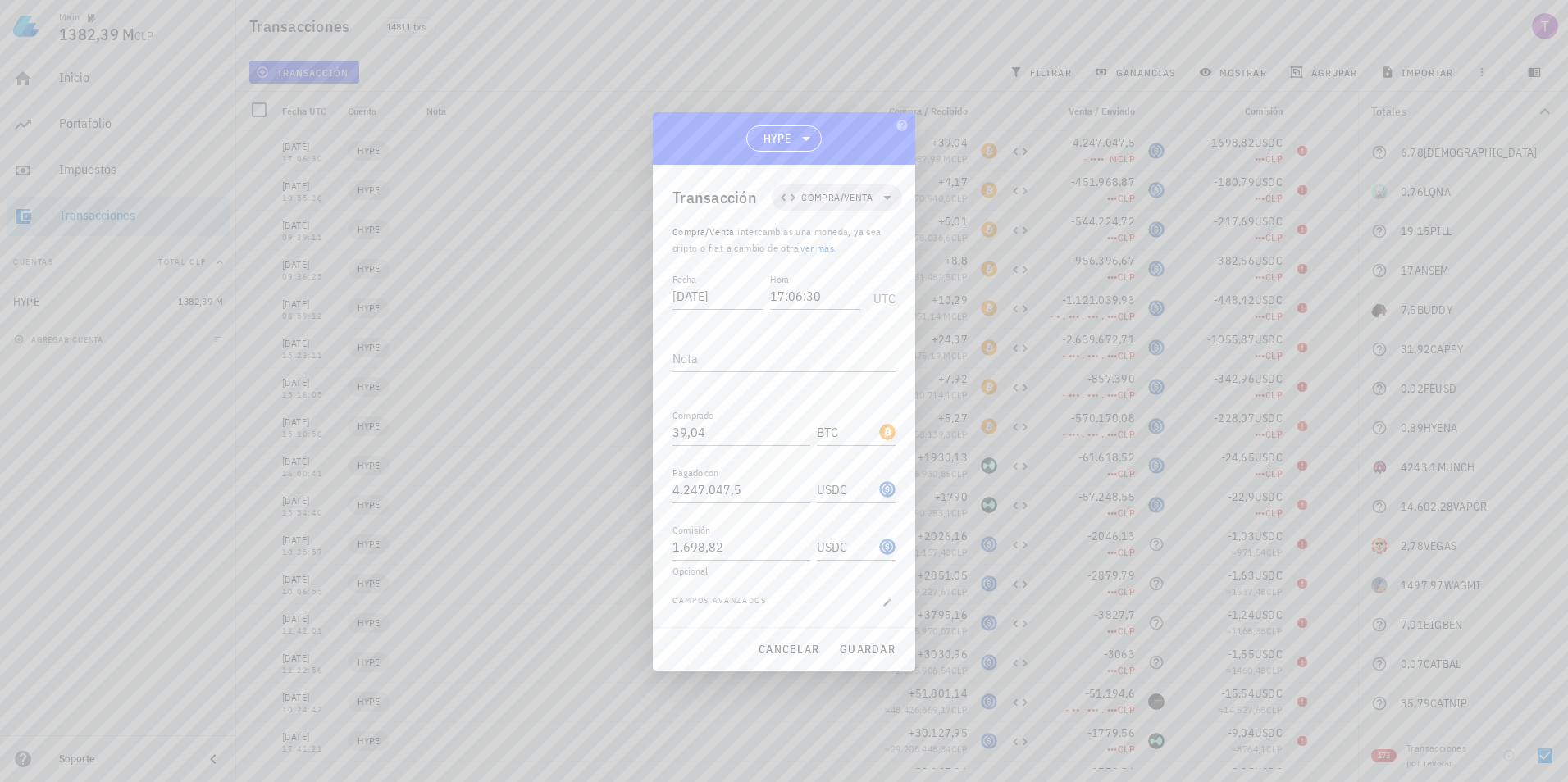 click at bounding box center (784, 391) 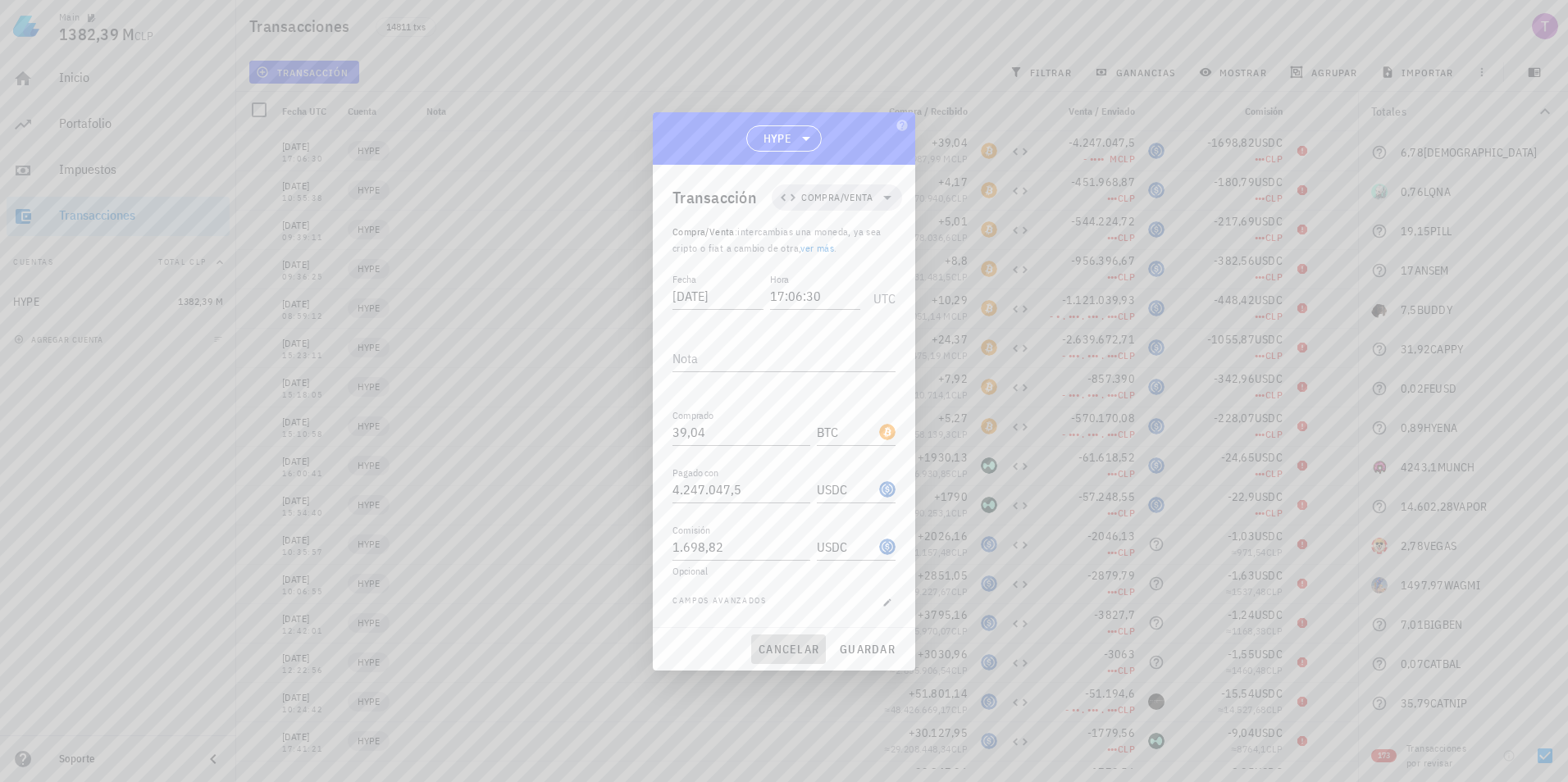 click on "cancelar" at bounding box center (788, 649) 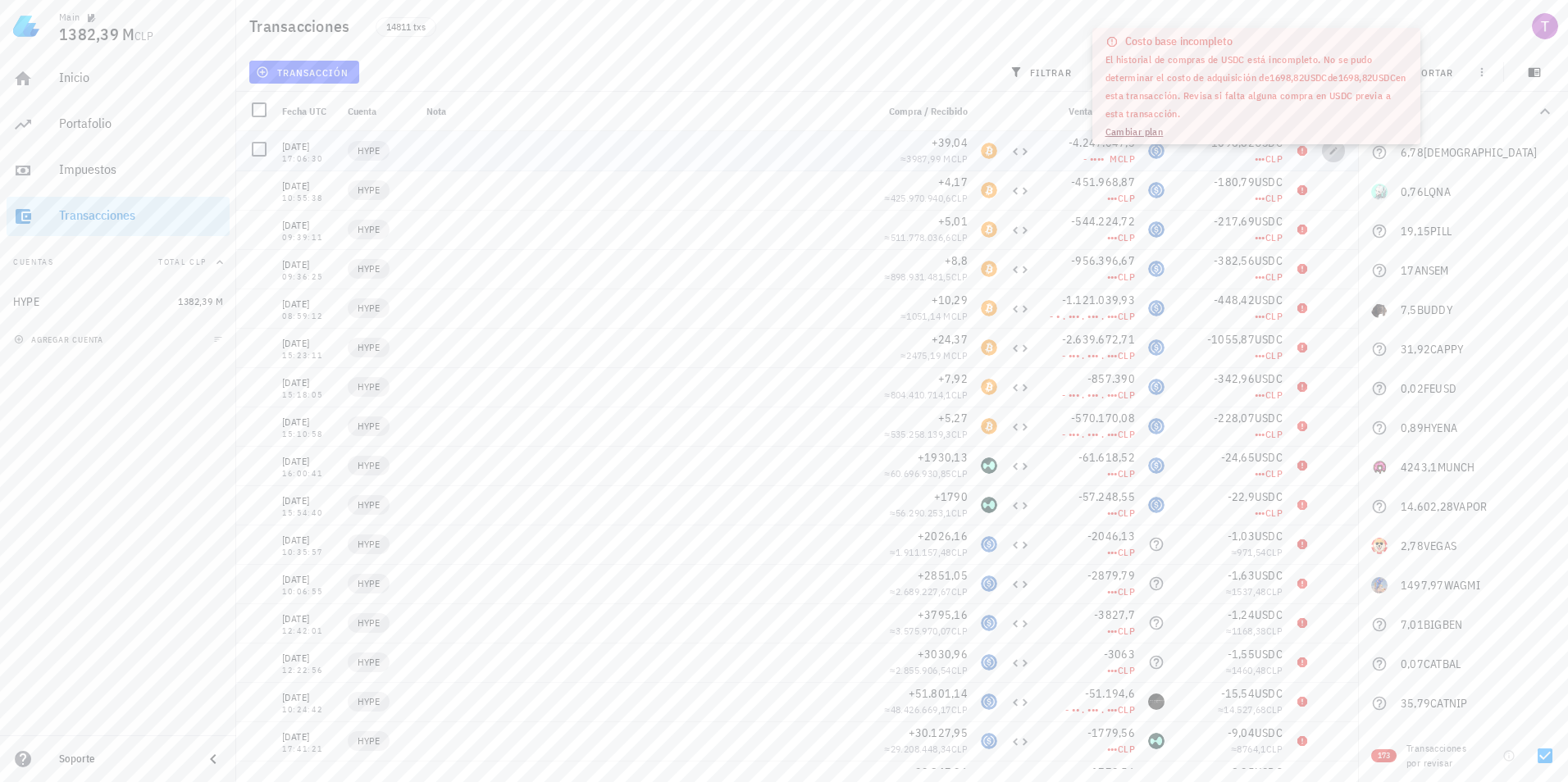 click 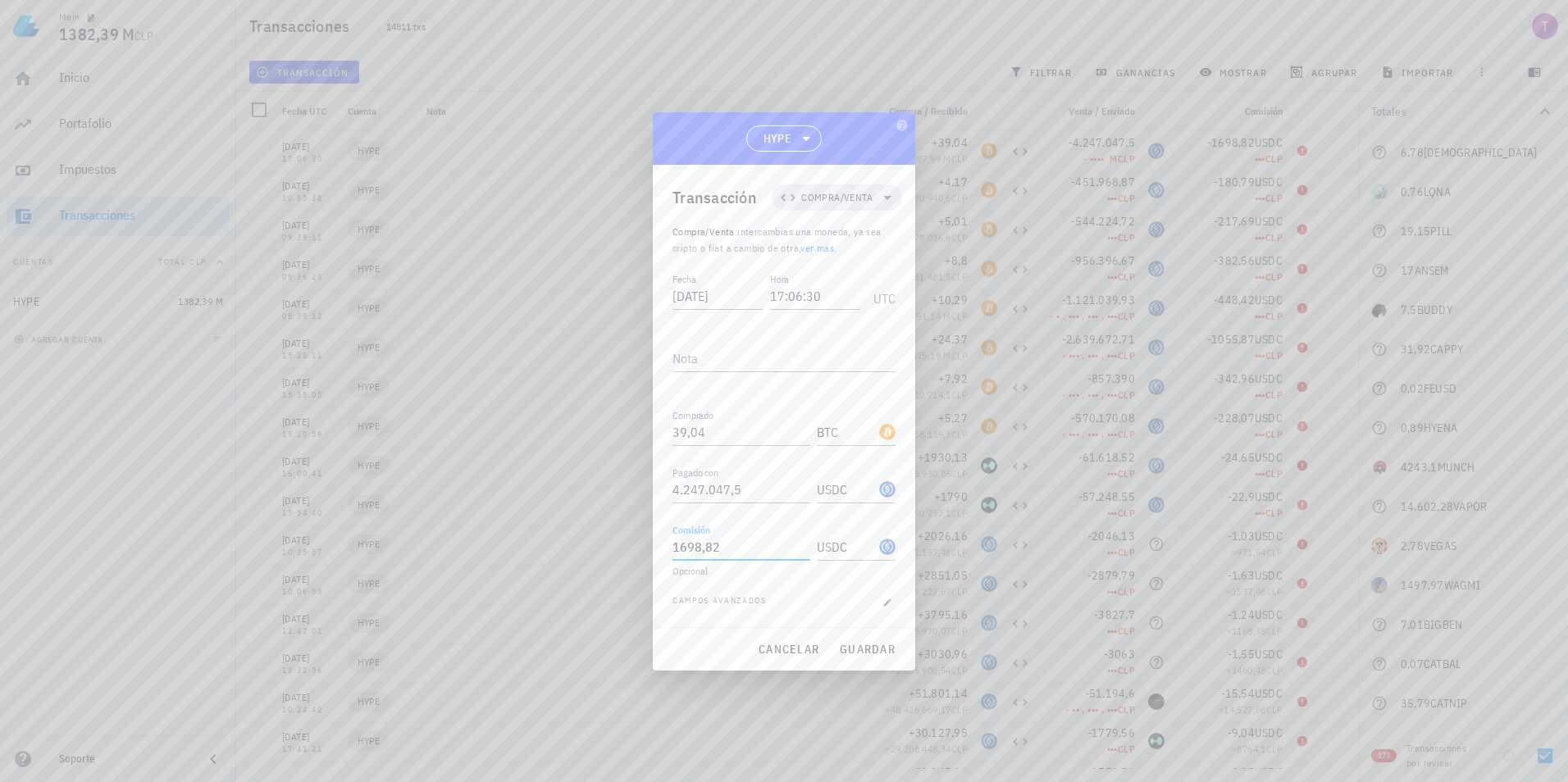 drag, startPoint x: 731, startPoint y: 546, endPoint x: 679, endPoint y: 546, distance: 52 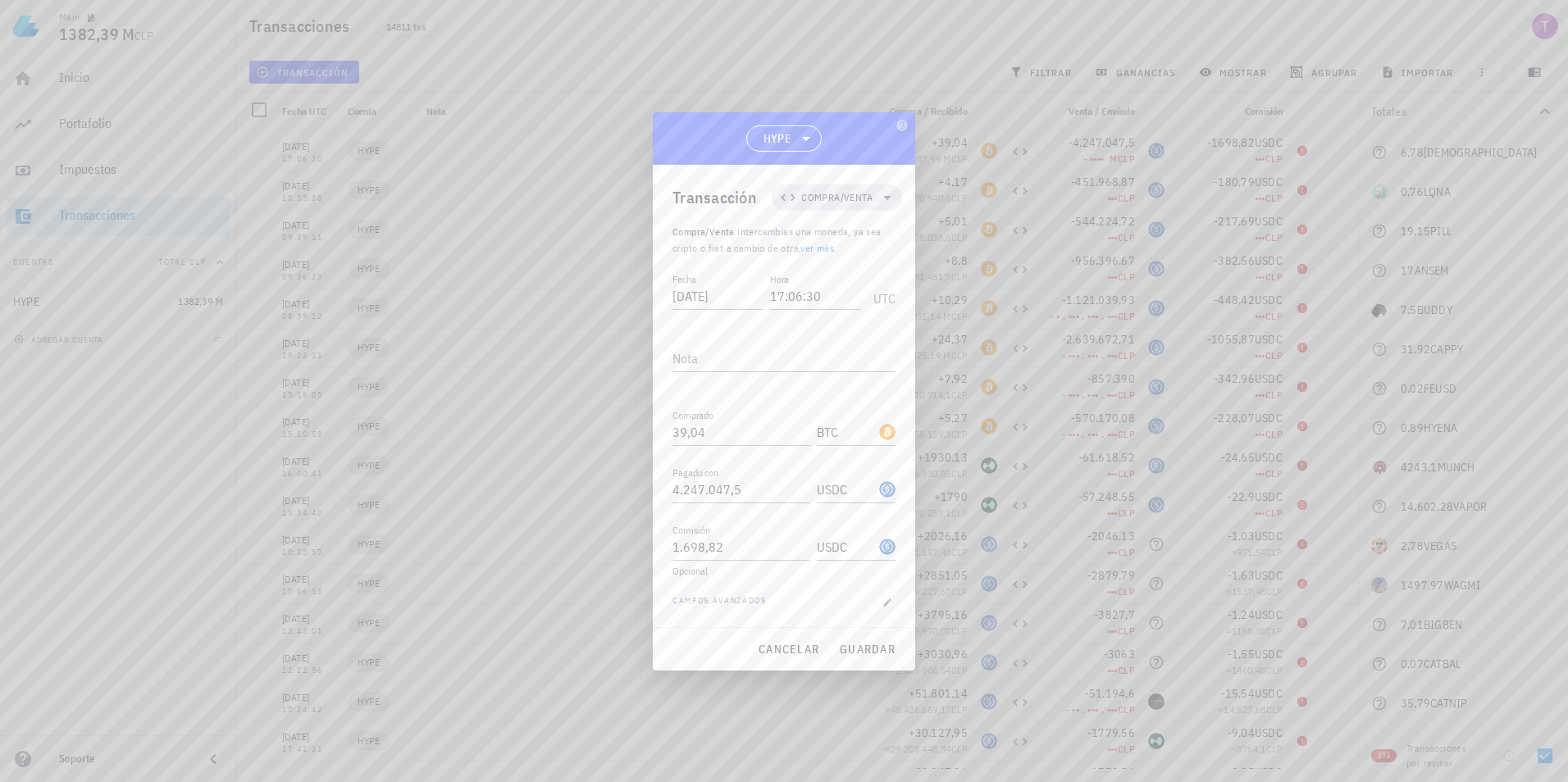 click at bounding box center [784, 391] 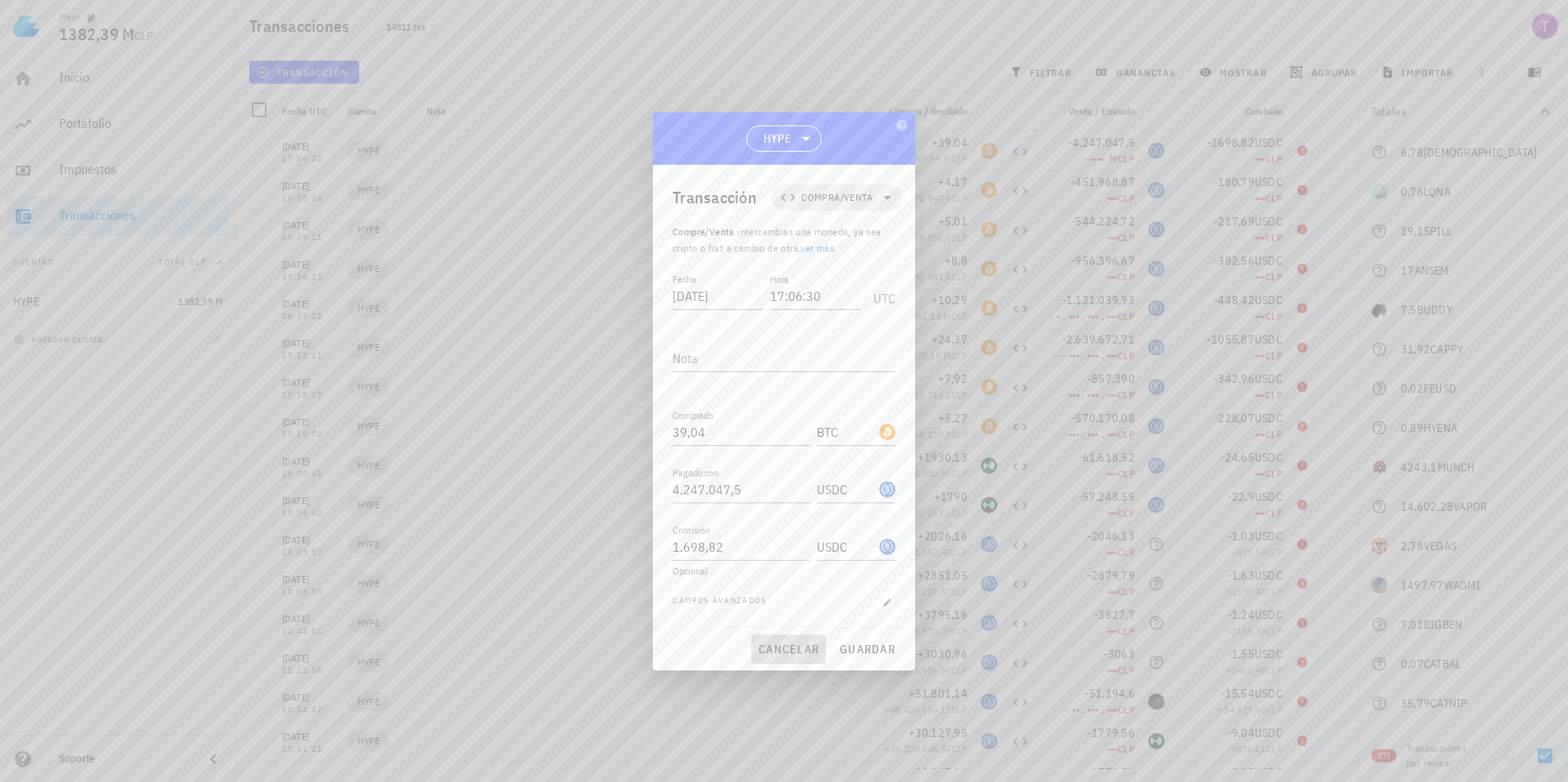 click on "cancelar" at bounding box center (788, 649) 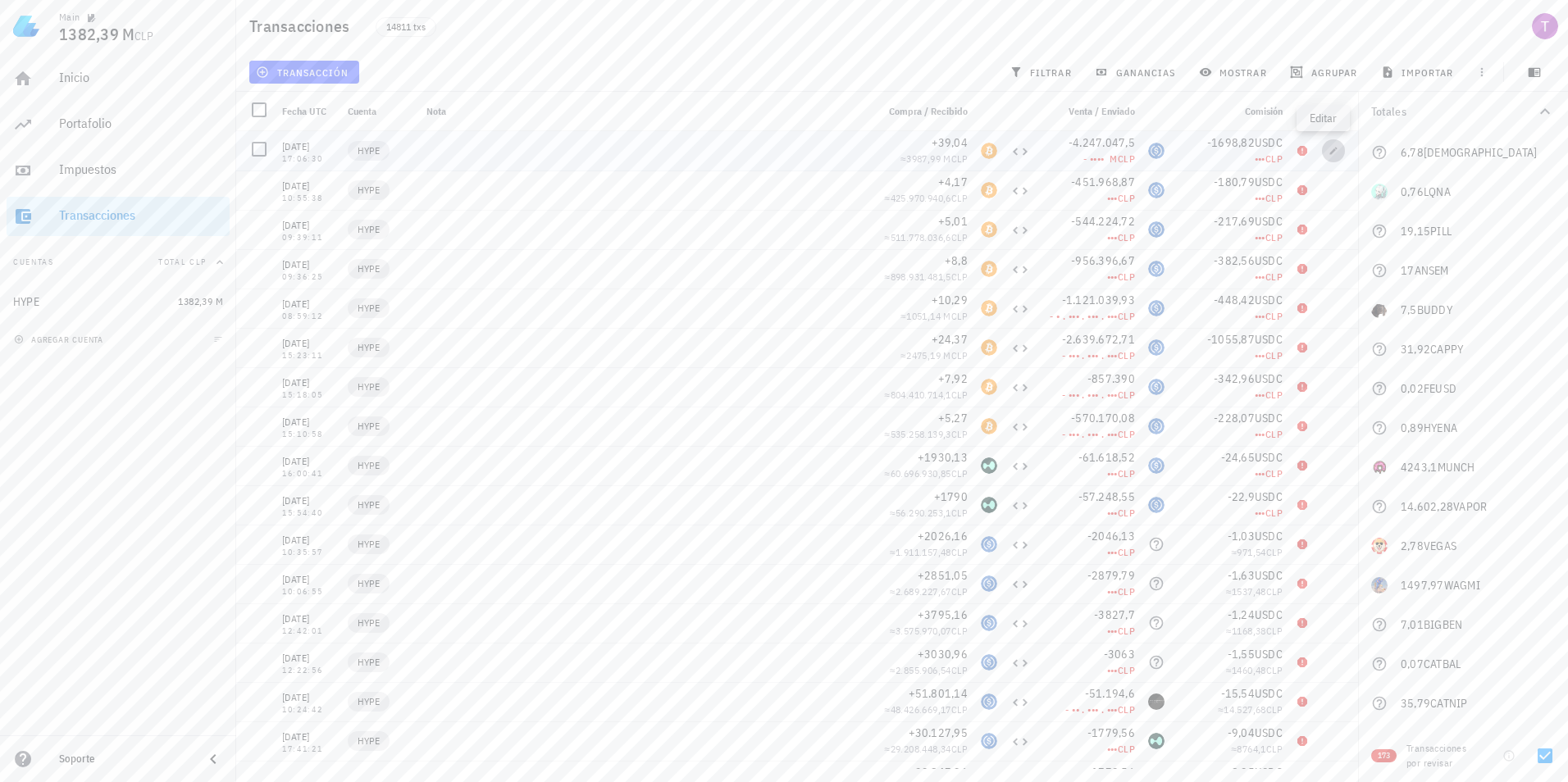 click at bounding box center (1333, 151) 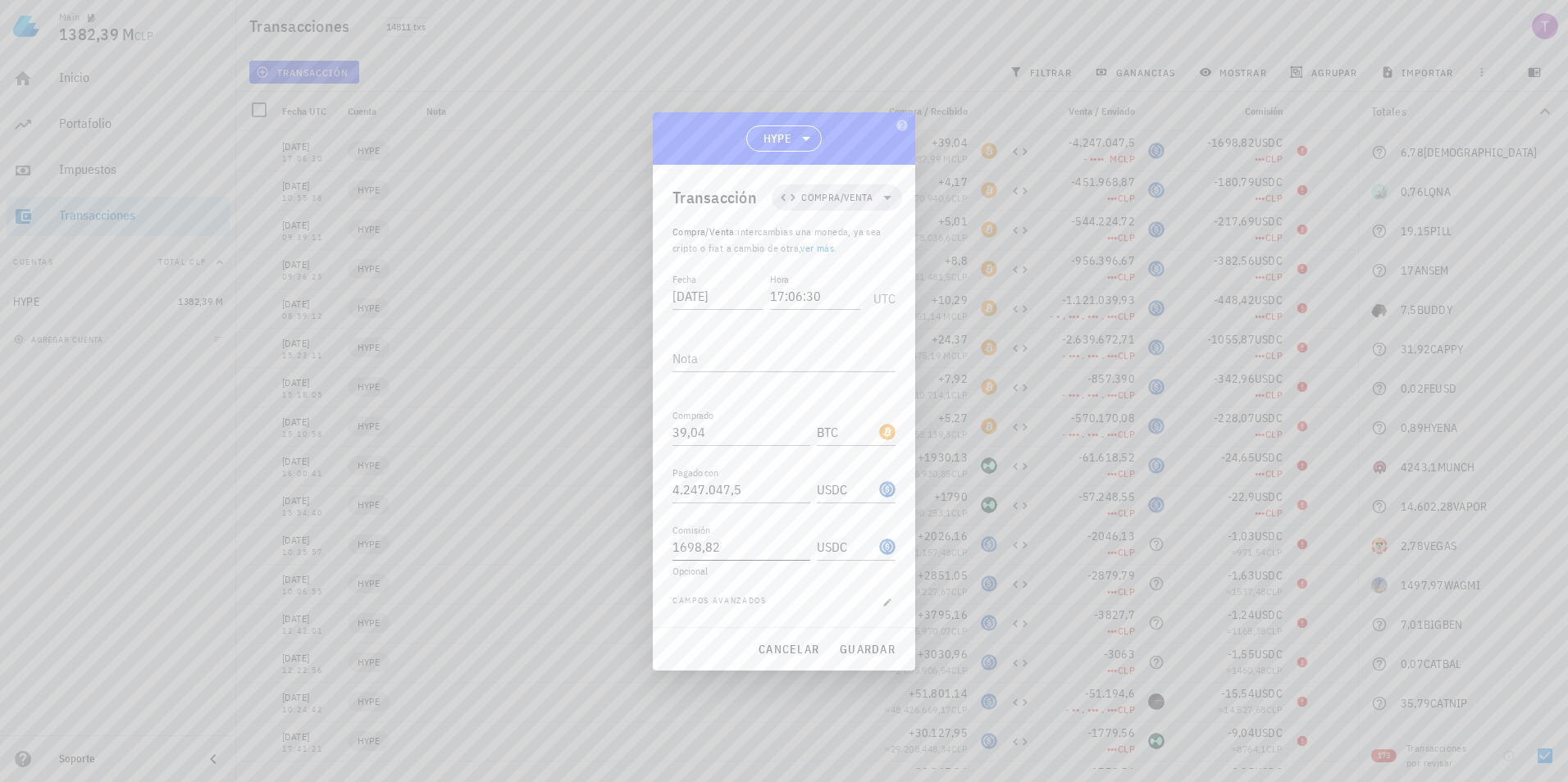 click on "1698,82" at bounding box center (741, 547) 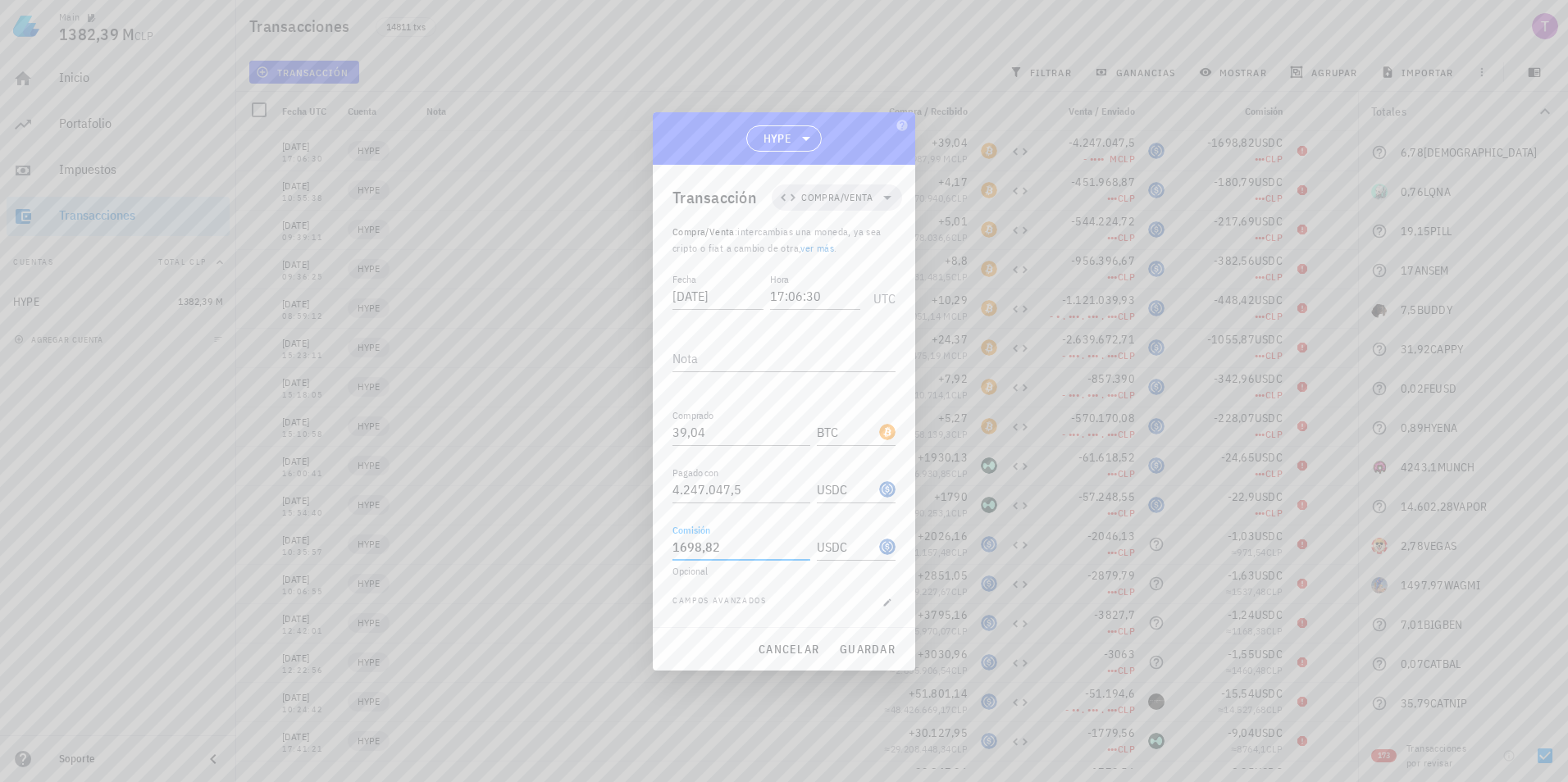 type on "1.698,82" 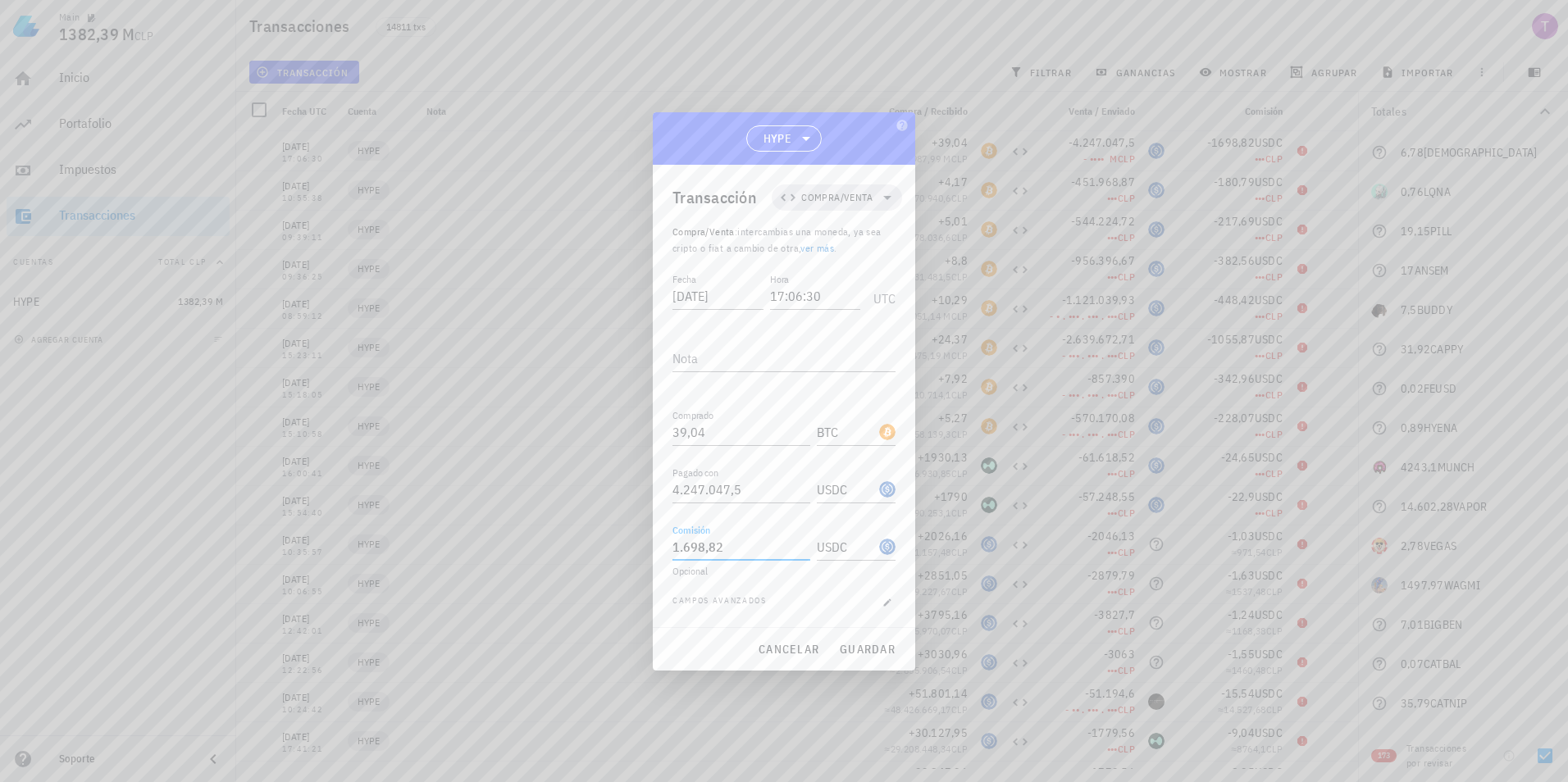 click at bounding box center [784, 391] 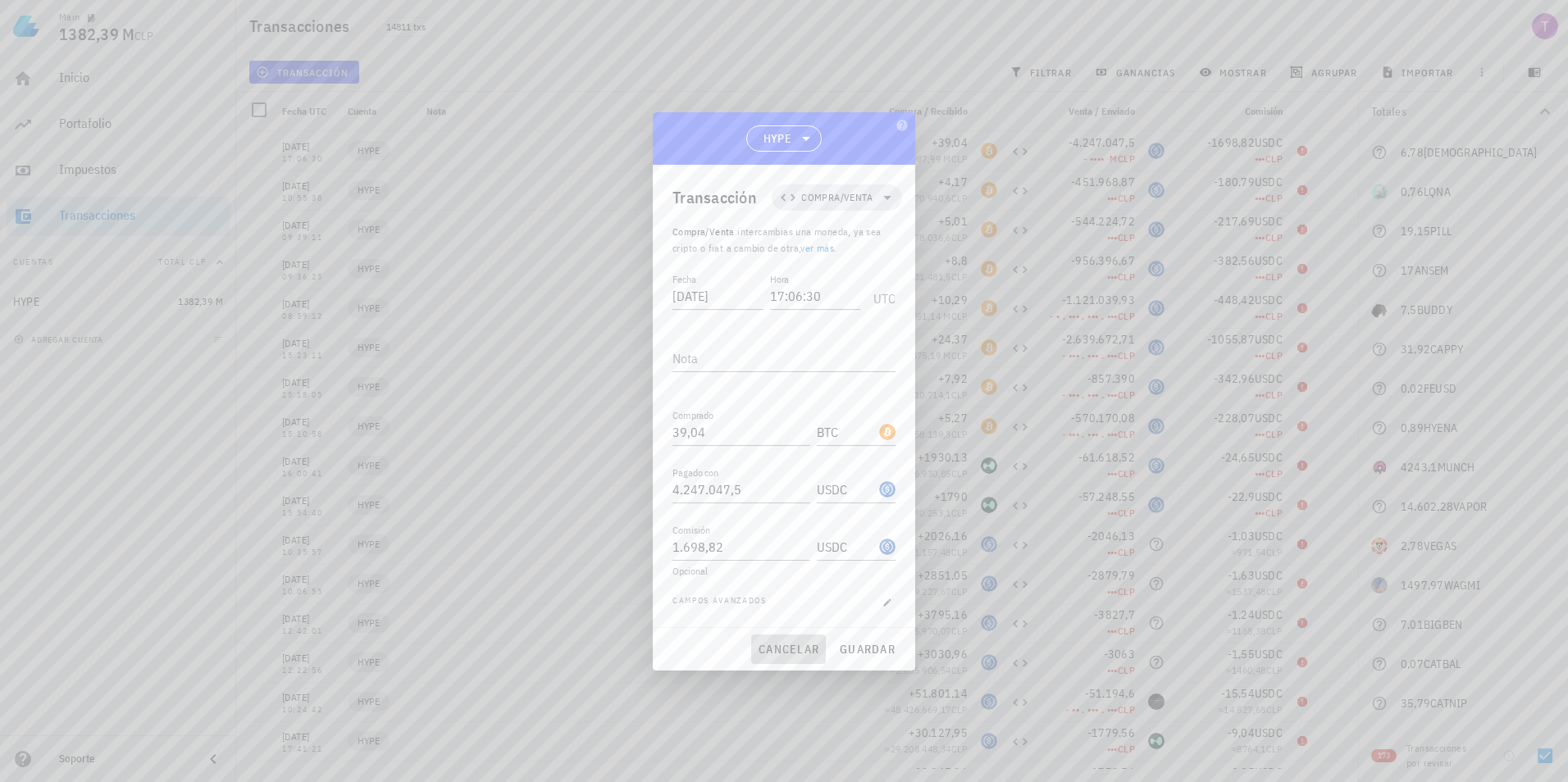 click on "cancelar" at bounding box center (788, 649) 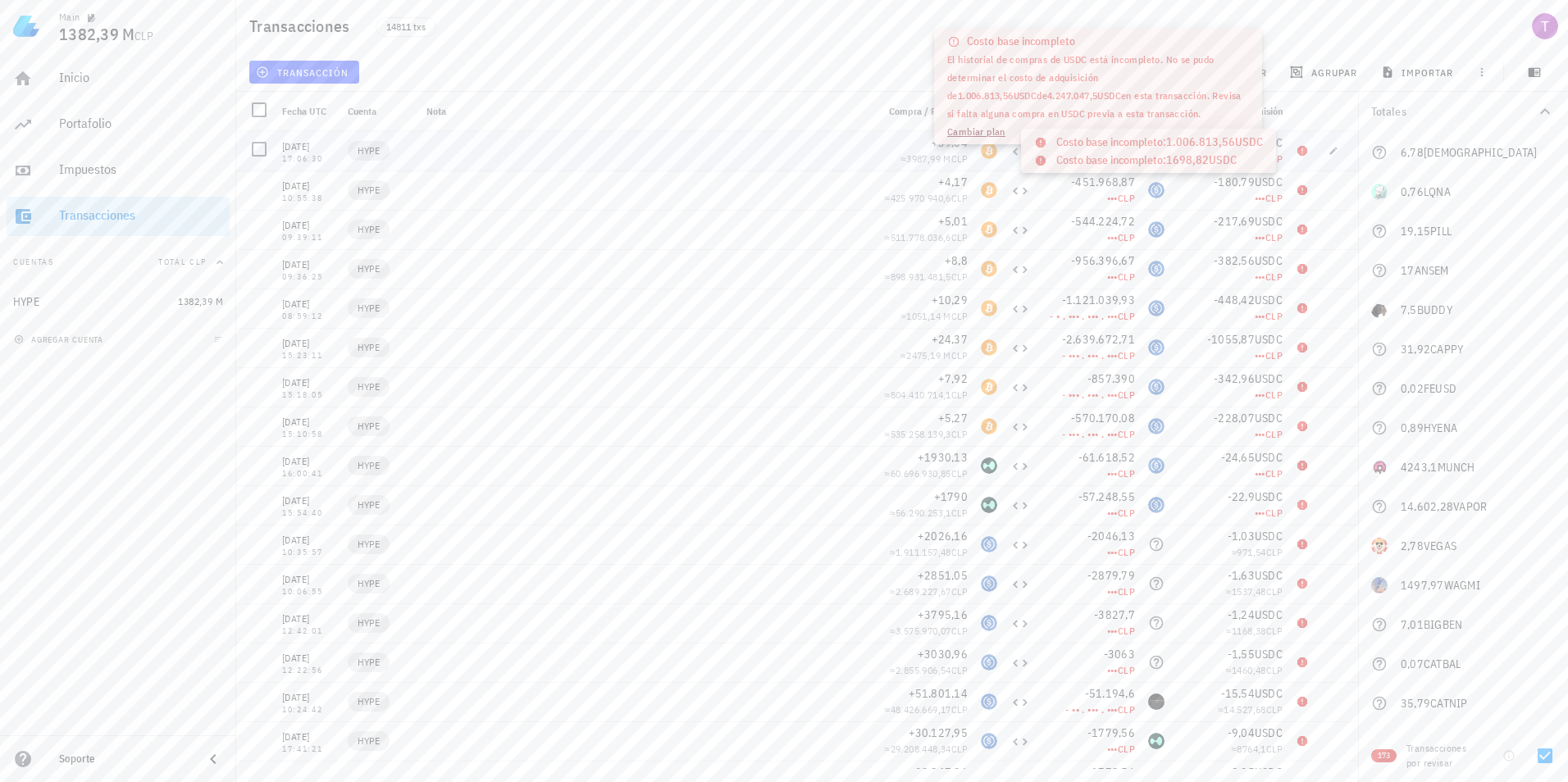 click 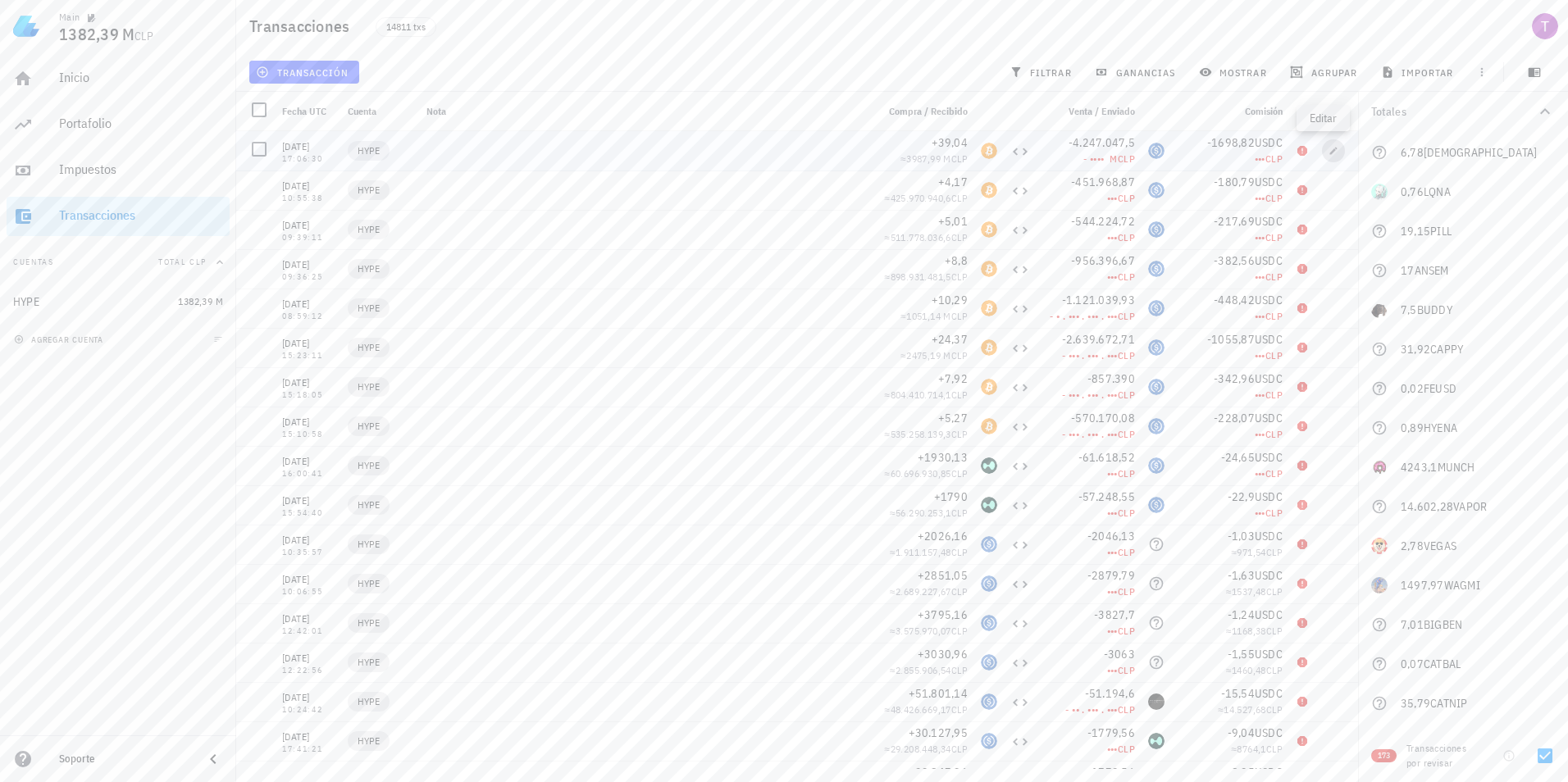 click 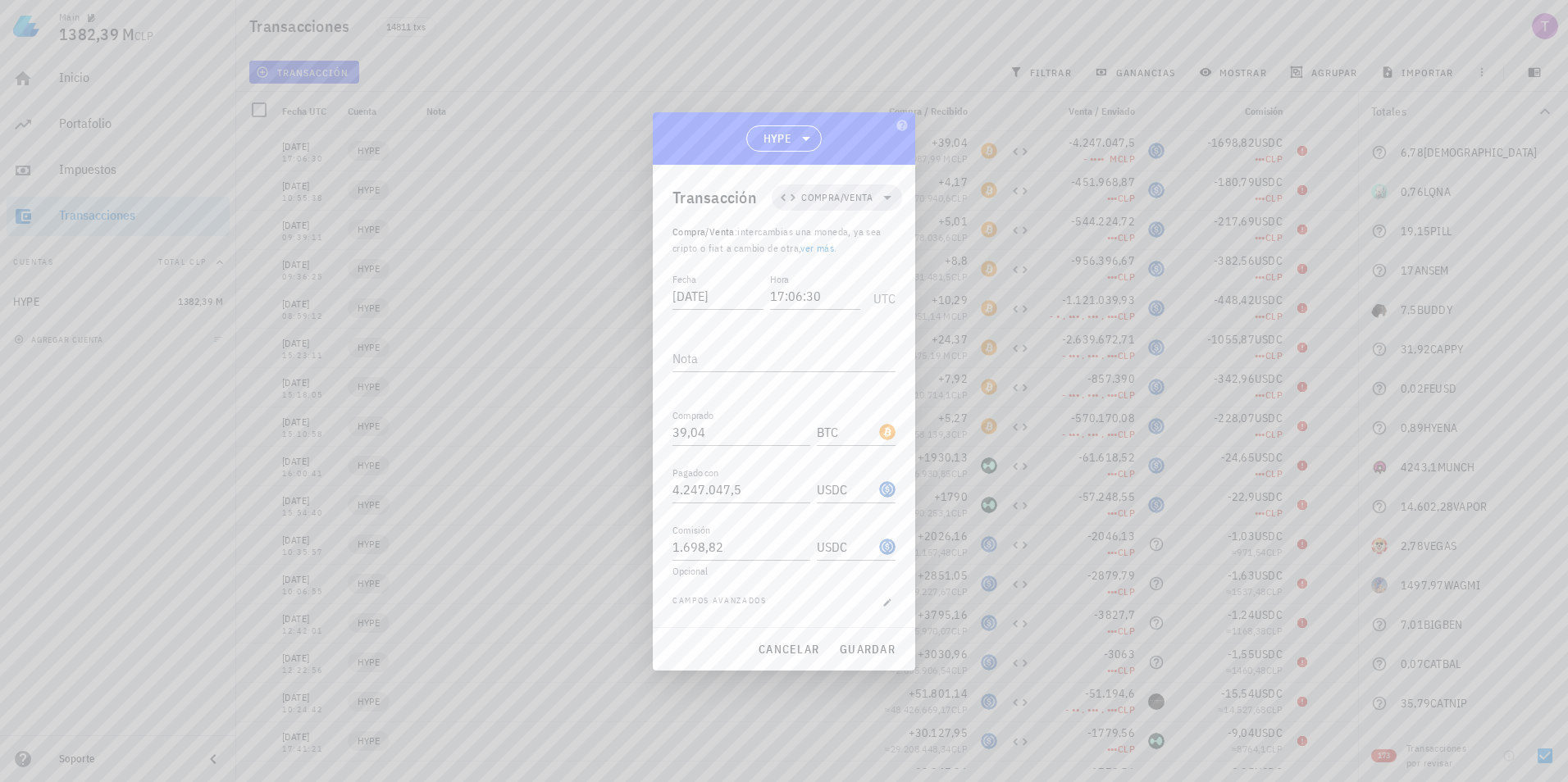 click at bounding box center (784, 391) 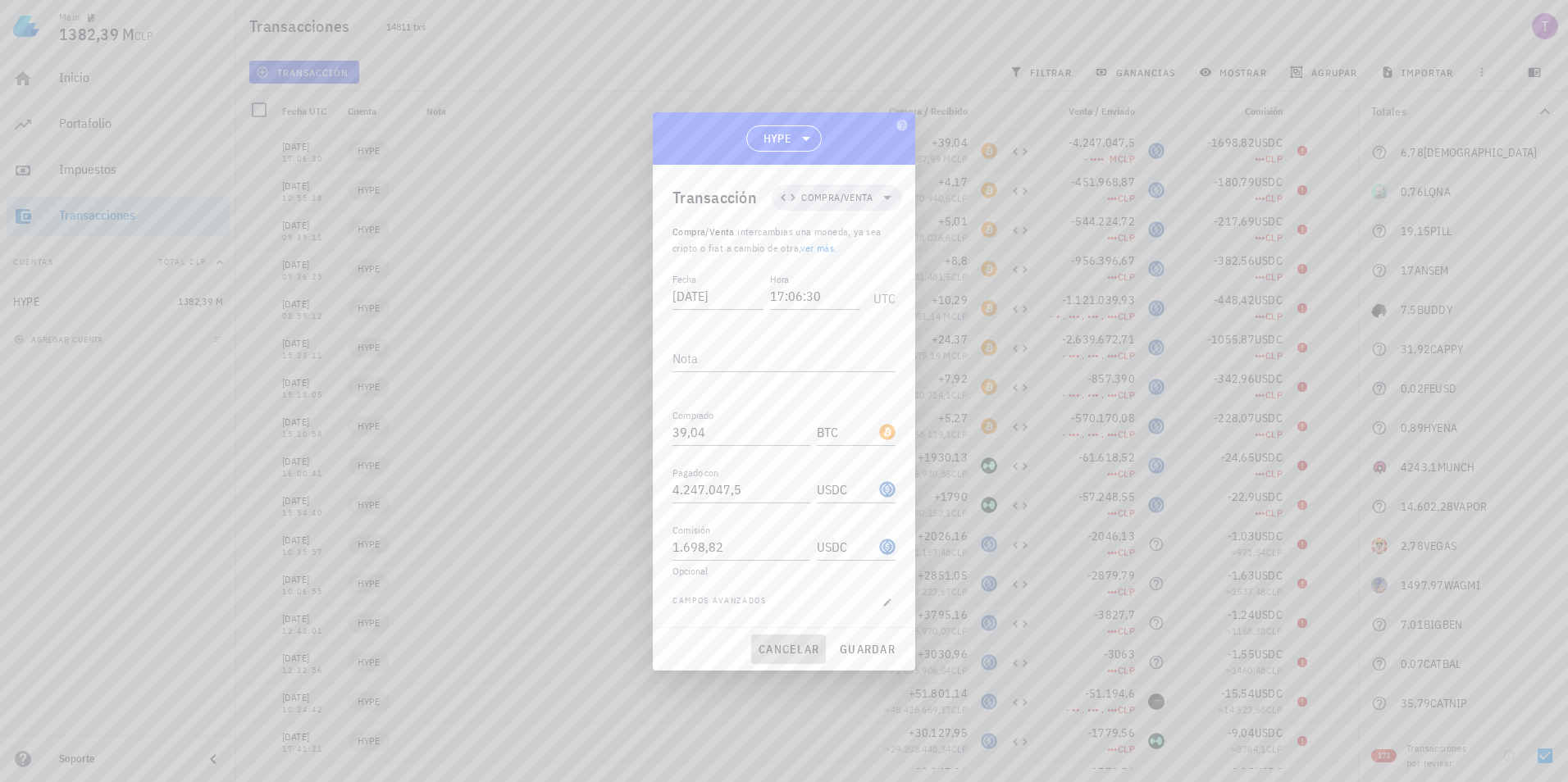 click on "cancelar" at bounding box center [788, 649] 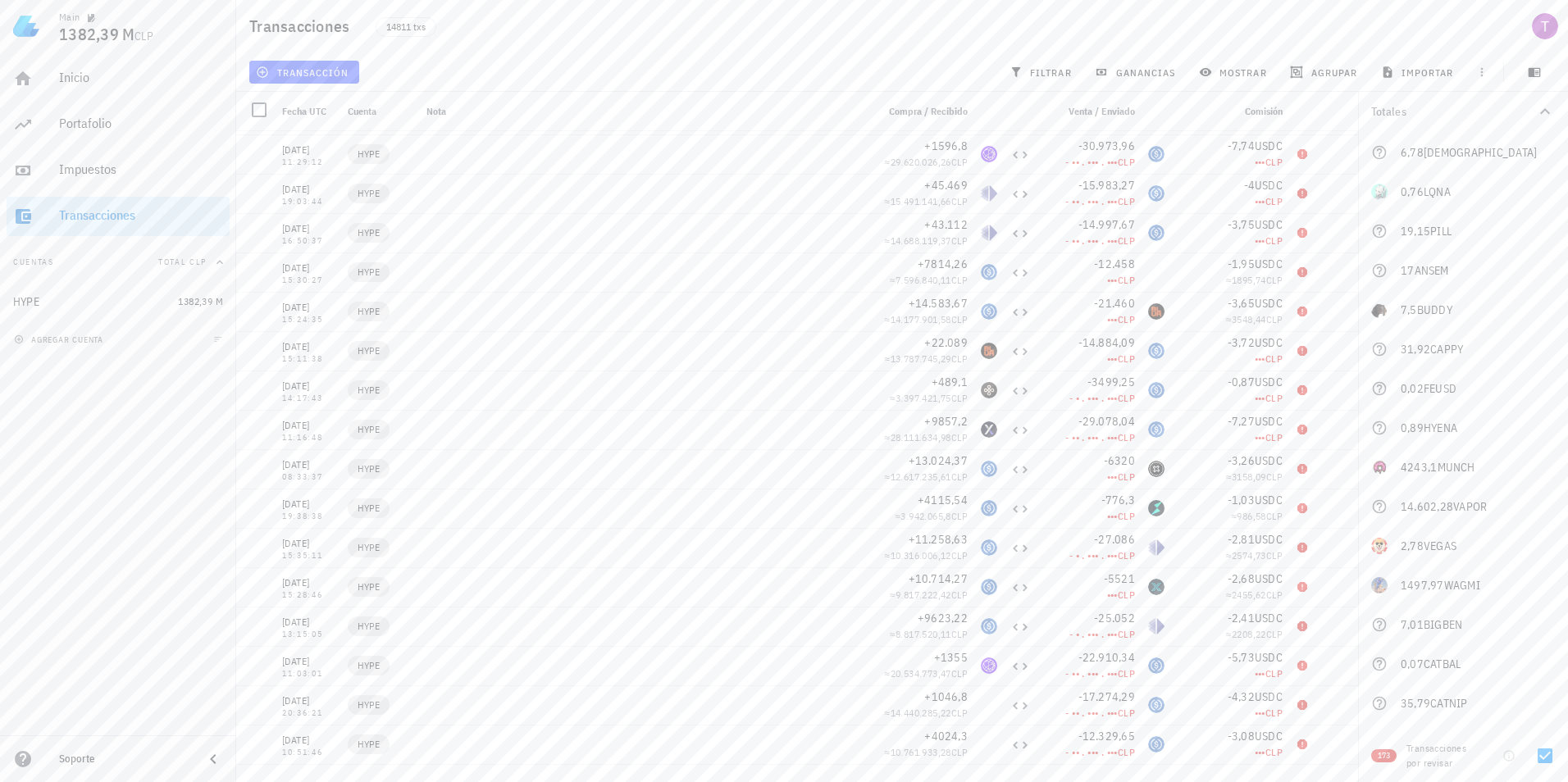 scroll, scrollTop: 5656, scrollLeft: 0, axis: vertical 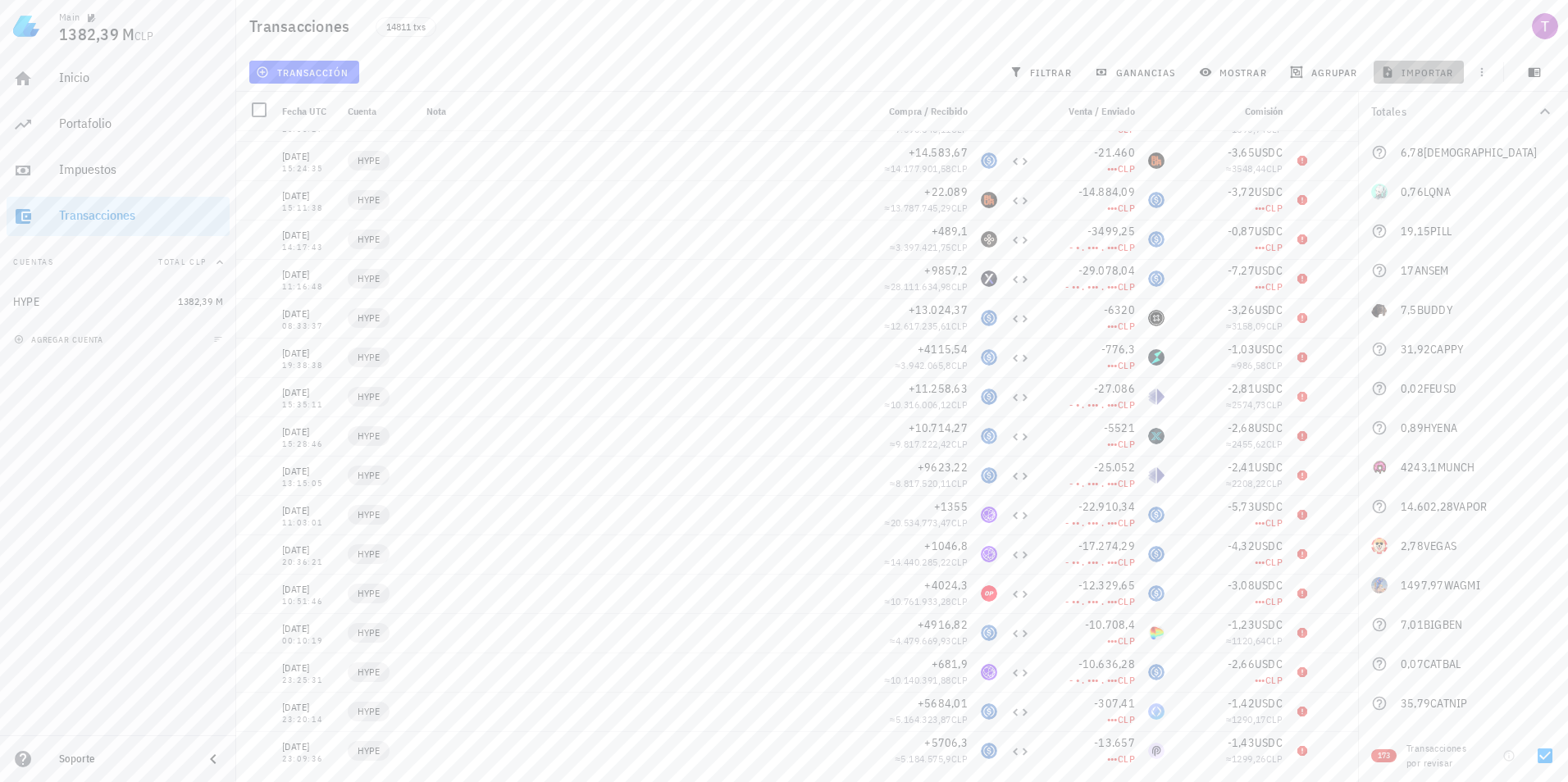 click on "importar" at bounding box center (1419, 72) 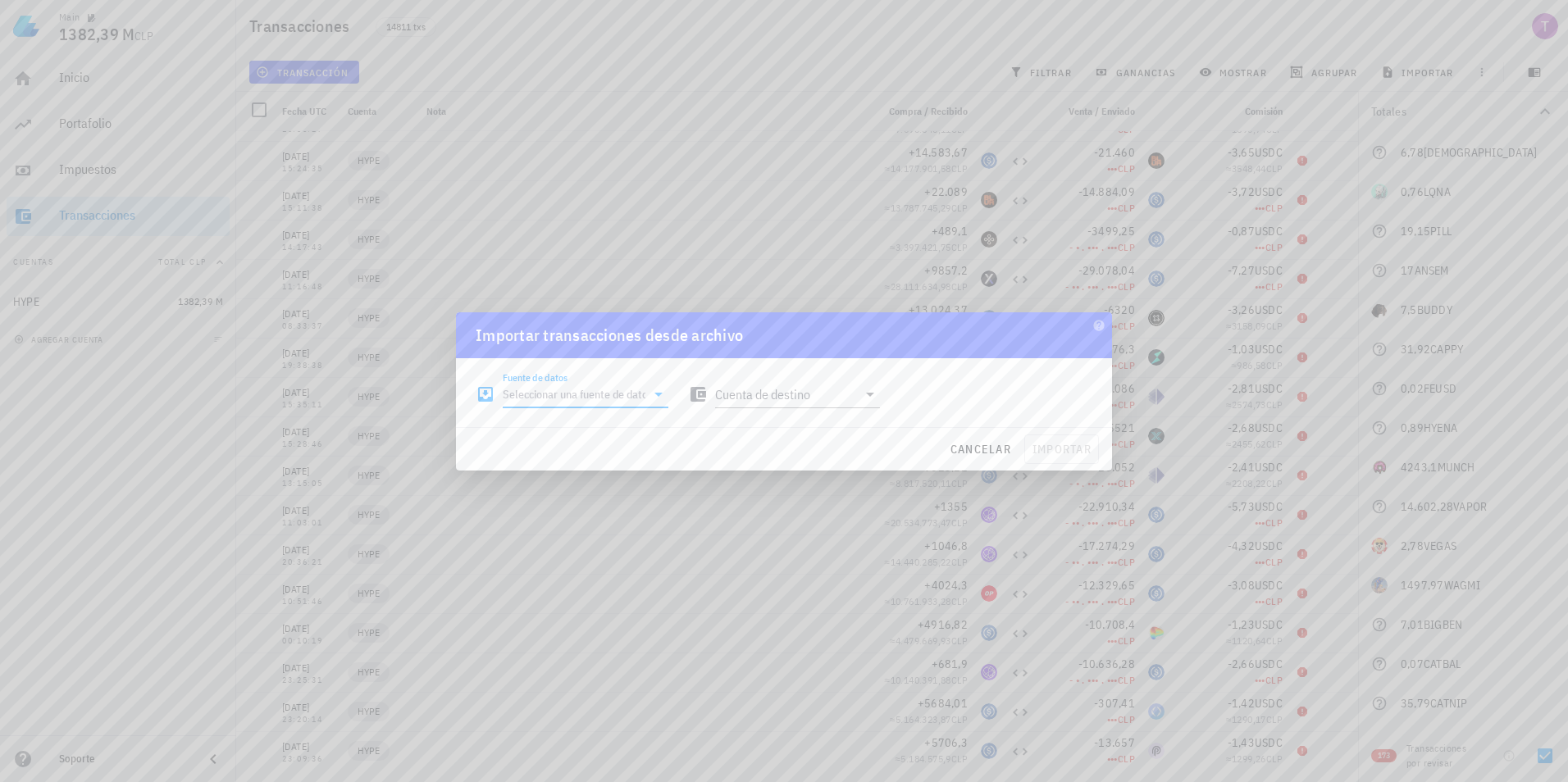 click on "Fuente de datos" at bounding box center (574, 394) 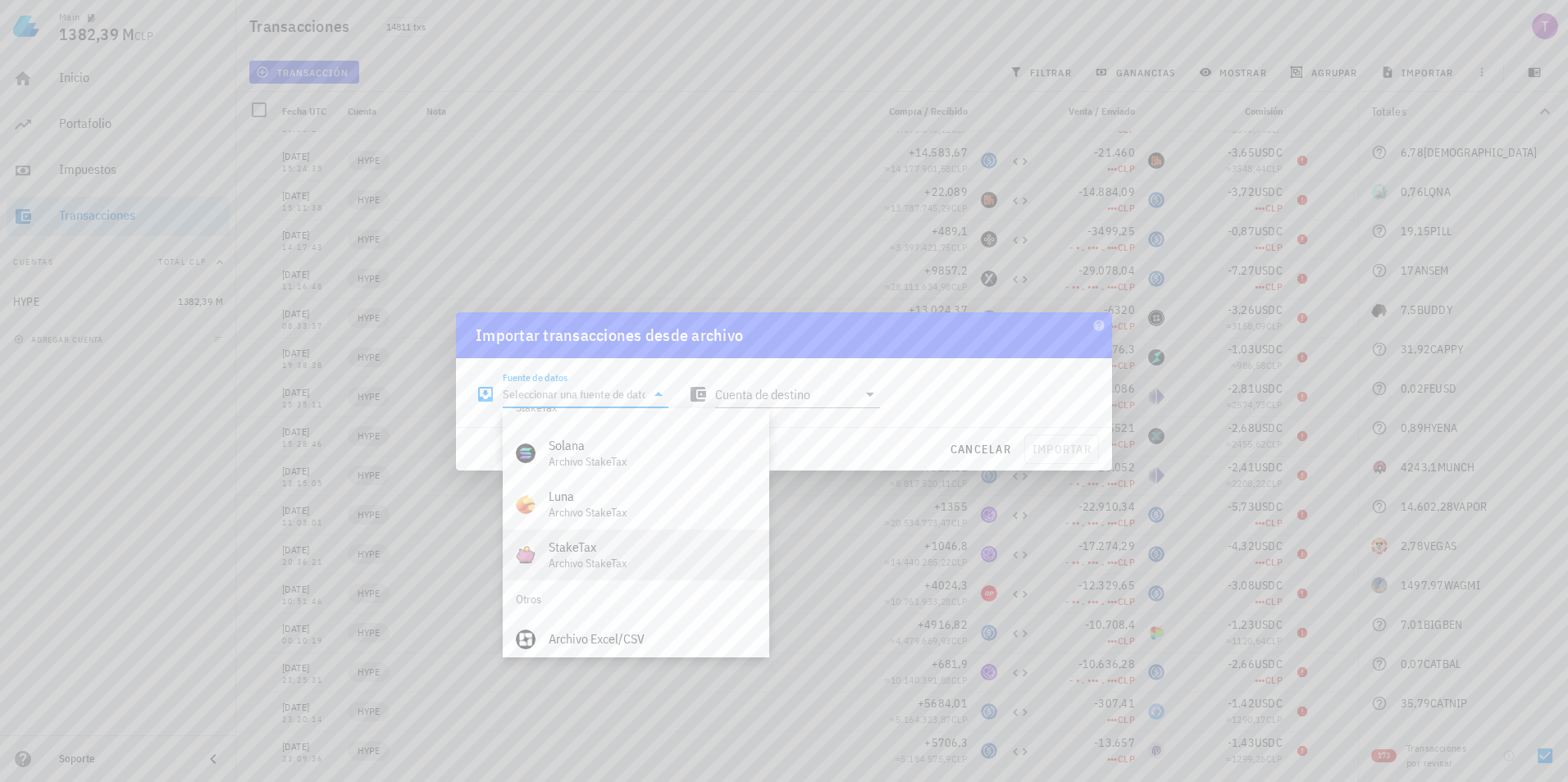 scroll, scrollTop: 684, scrollLeft: 0, axis: vertical 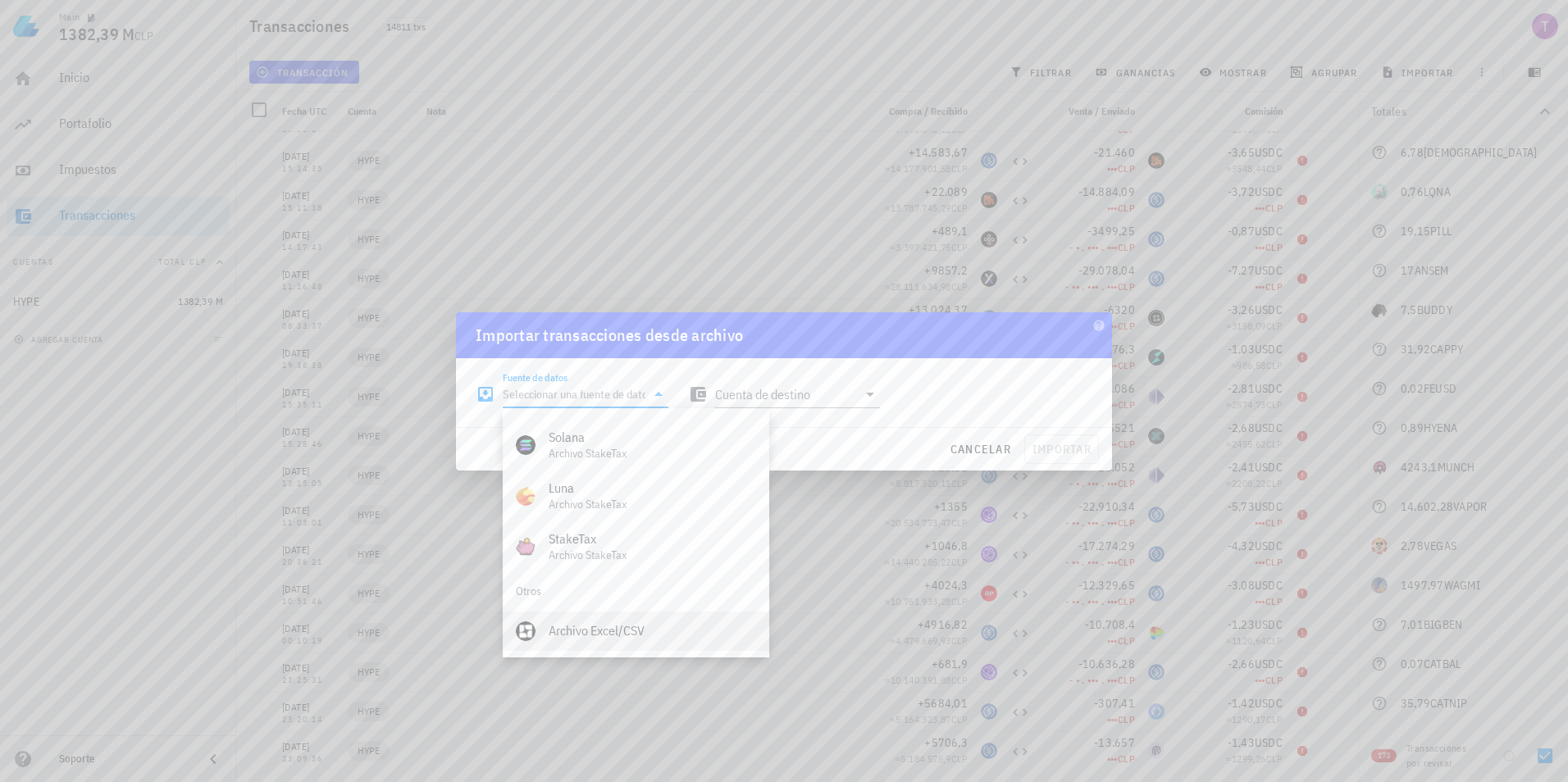 click on "Archivo Excel/CSV" at bounding box center (652, 630) 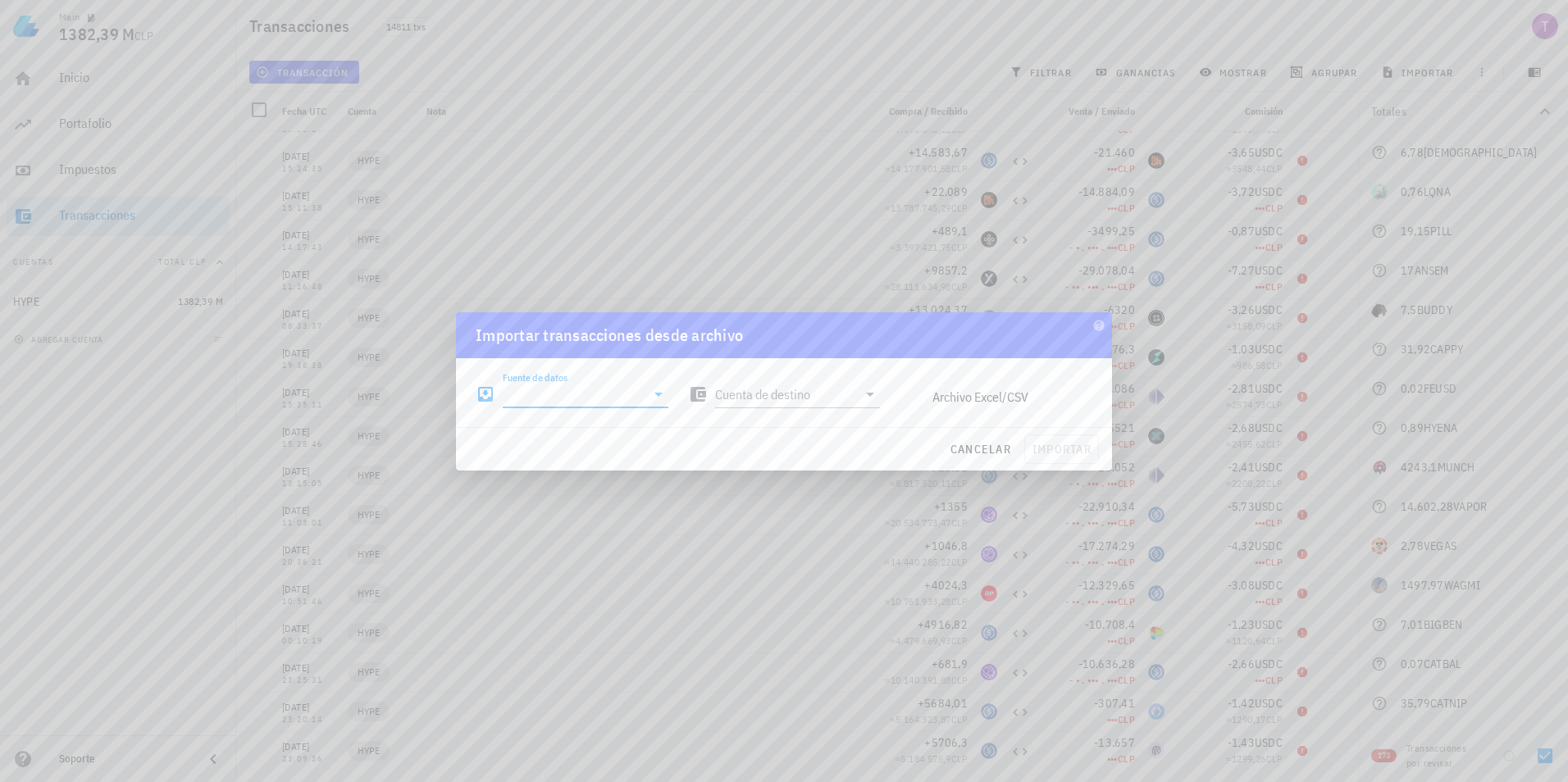 type on "Archivo Excel/CSV" 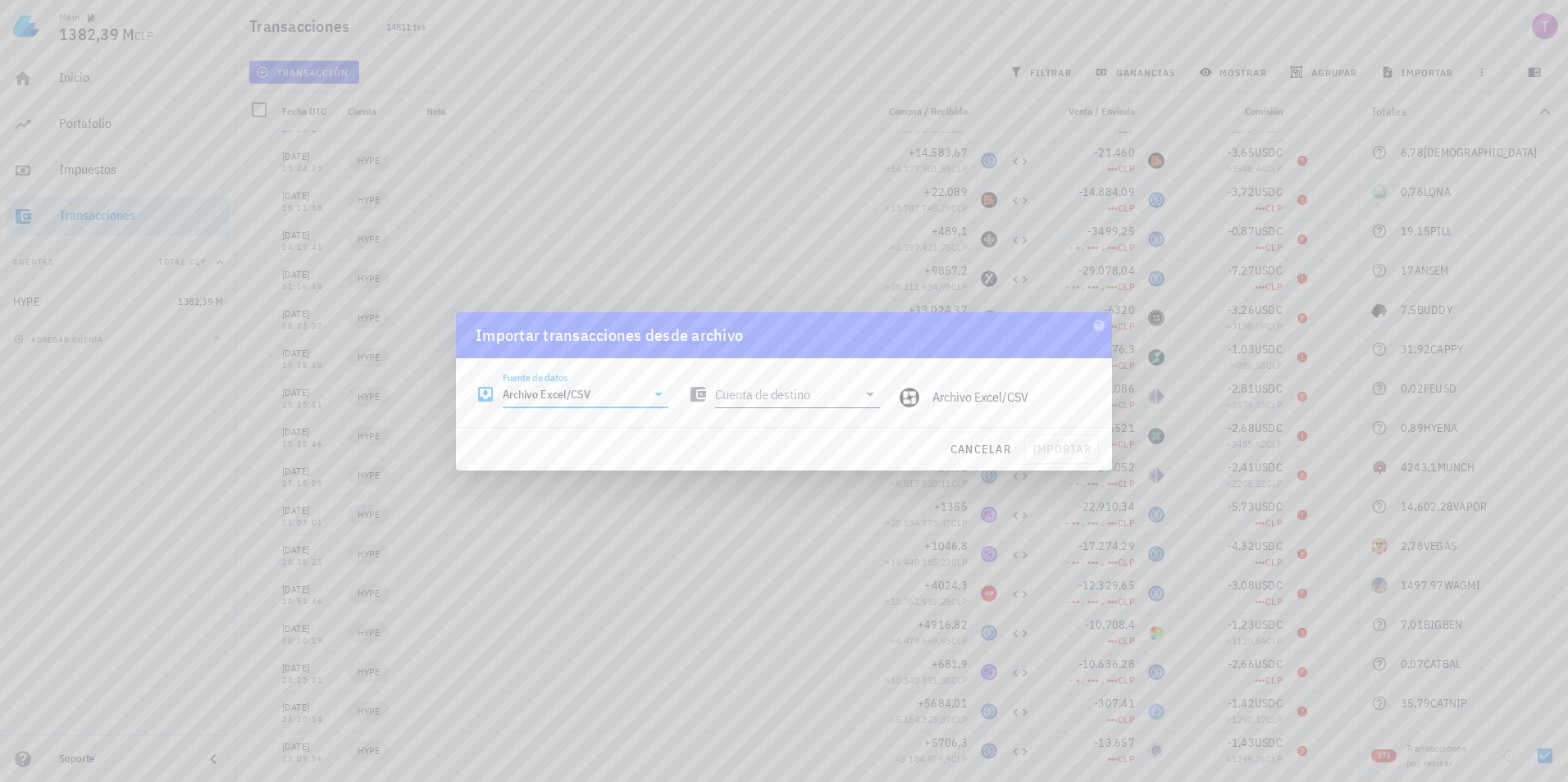 click on "Cuenta de destino" at bounding box center [786, 394] 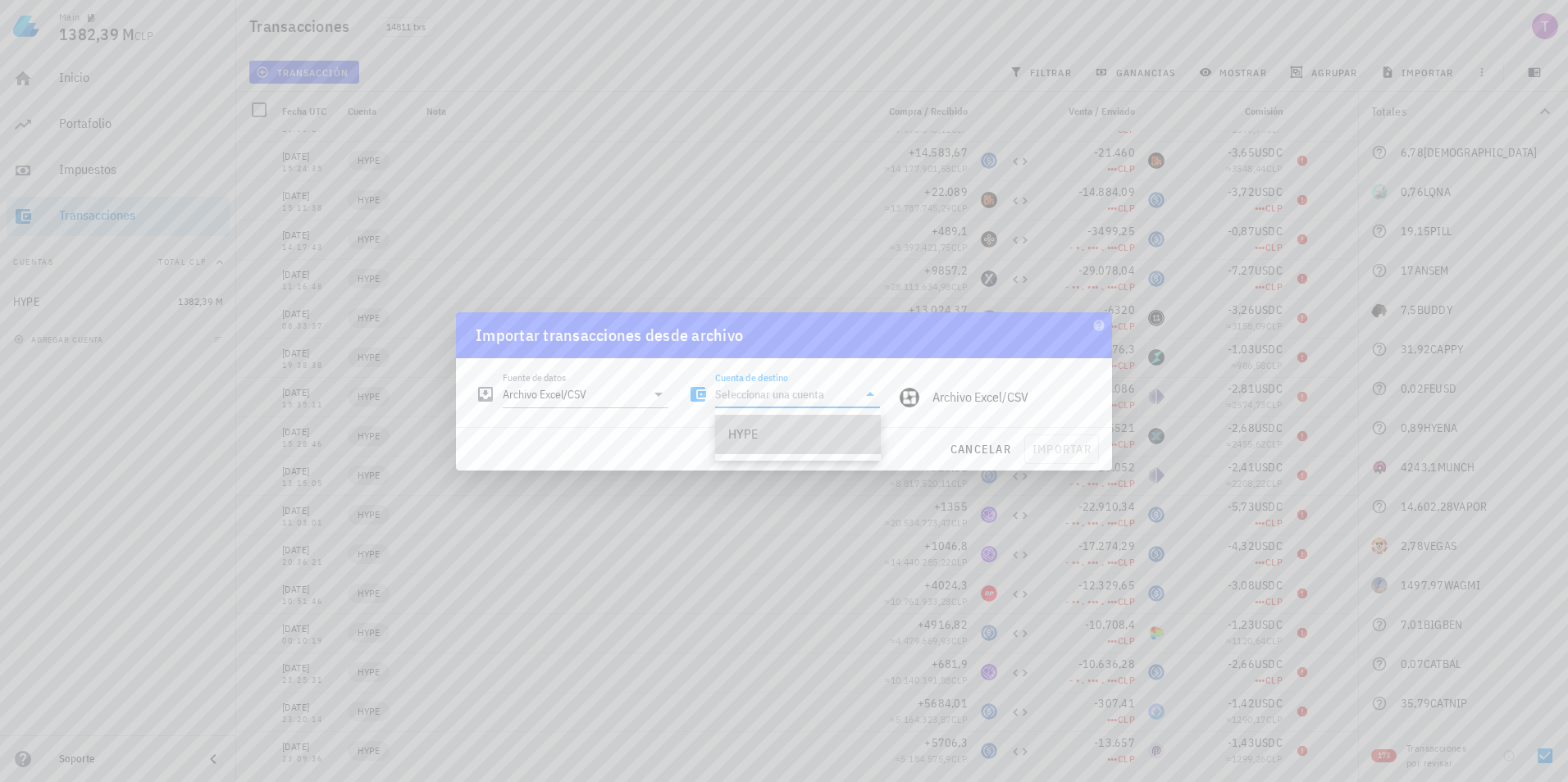 click on "HYPE" at bounding box center (798, 434) 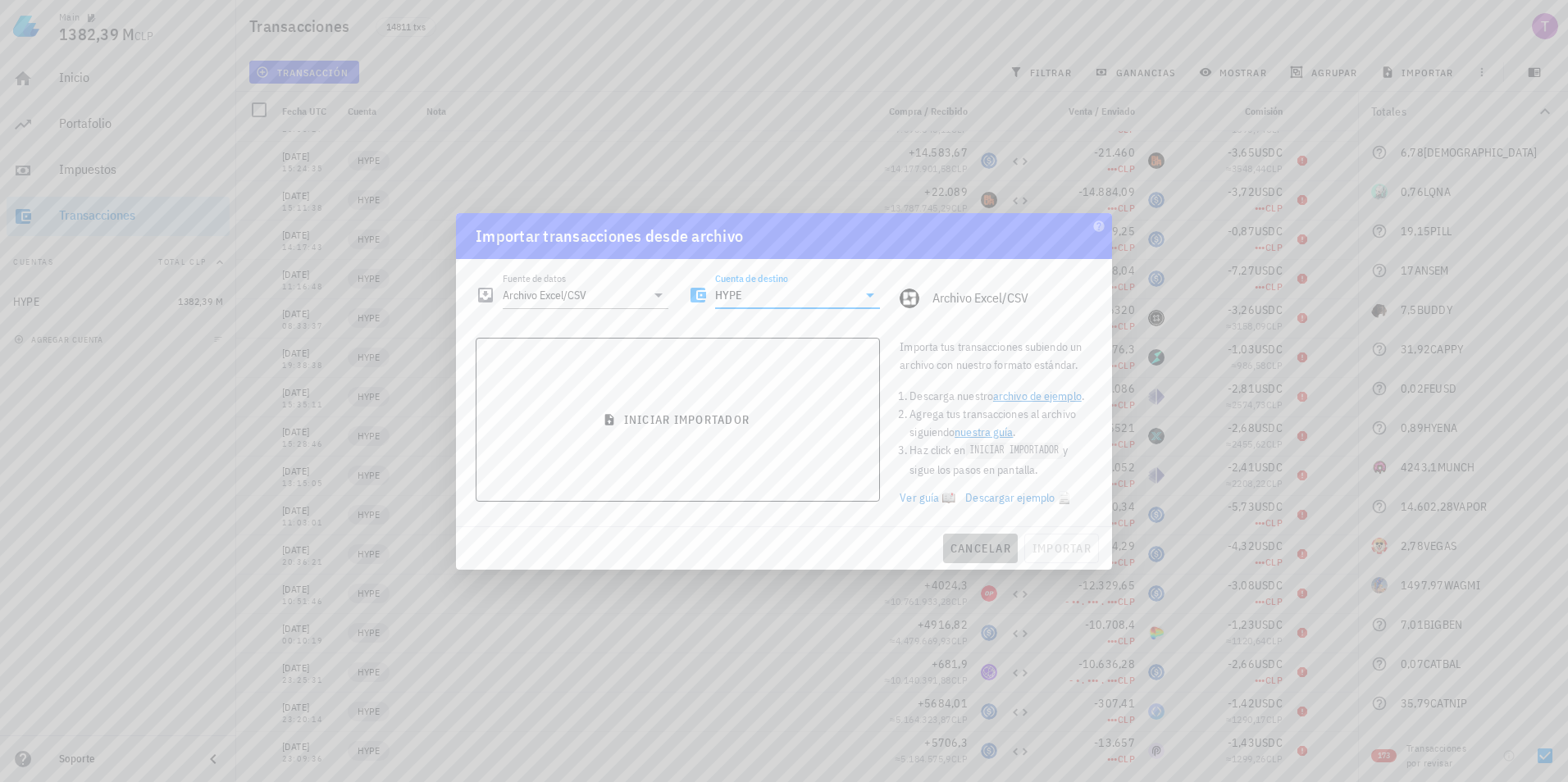 click on "cancelar" at bounding box center (980, 548) 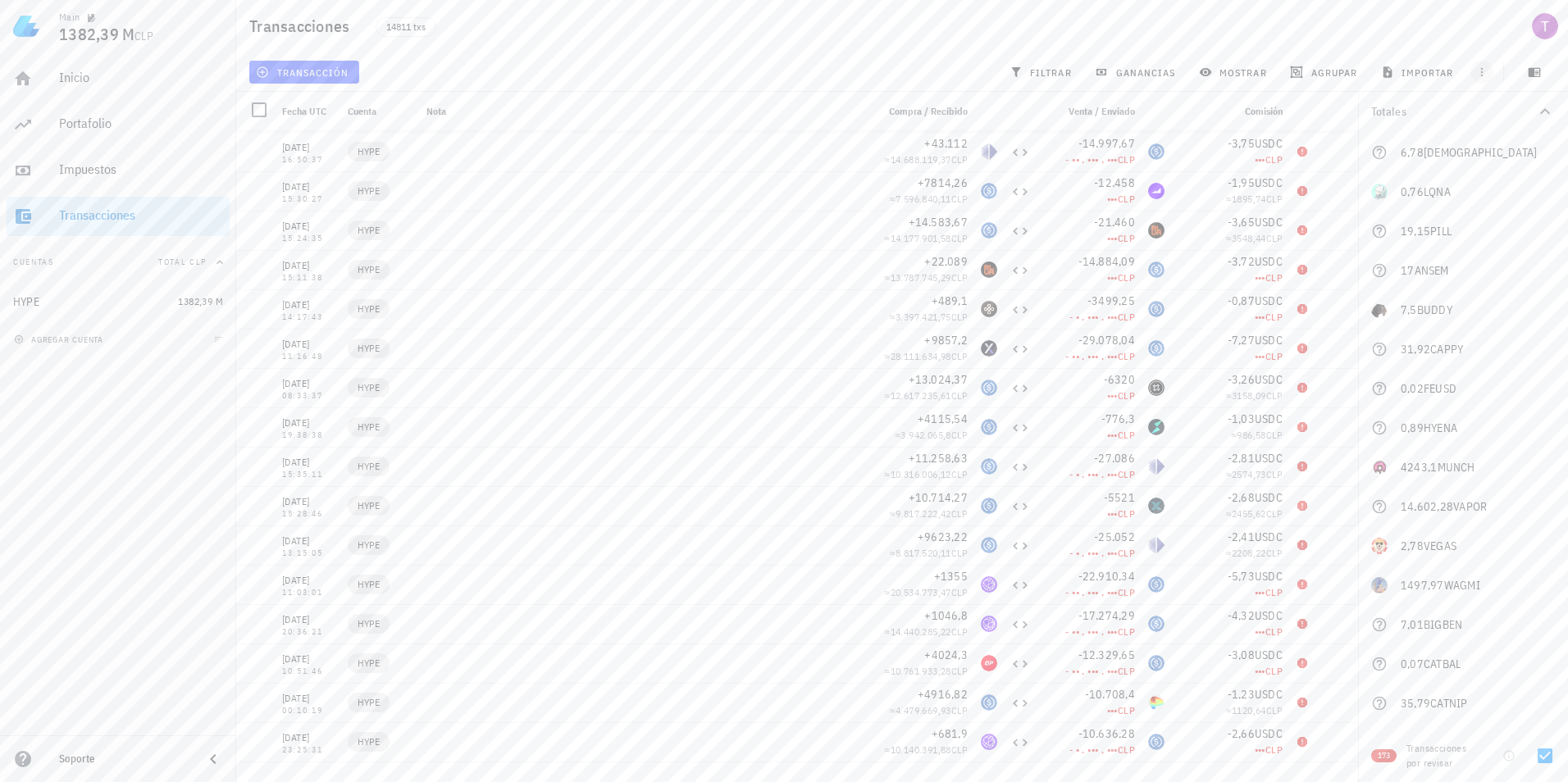 scroll, scrollTop: 5492, scrollLeft: 0, axis: vertical 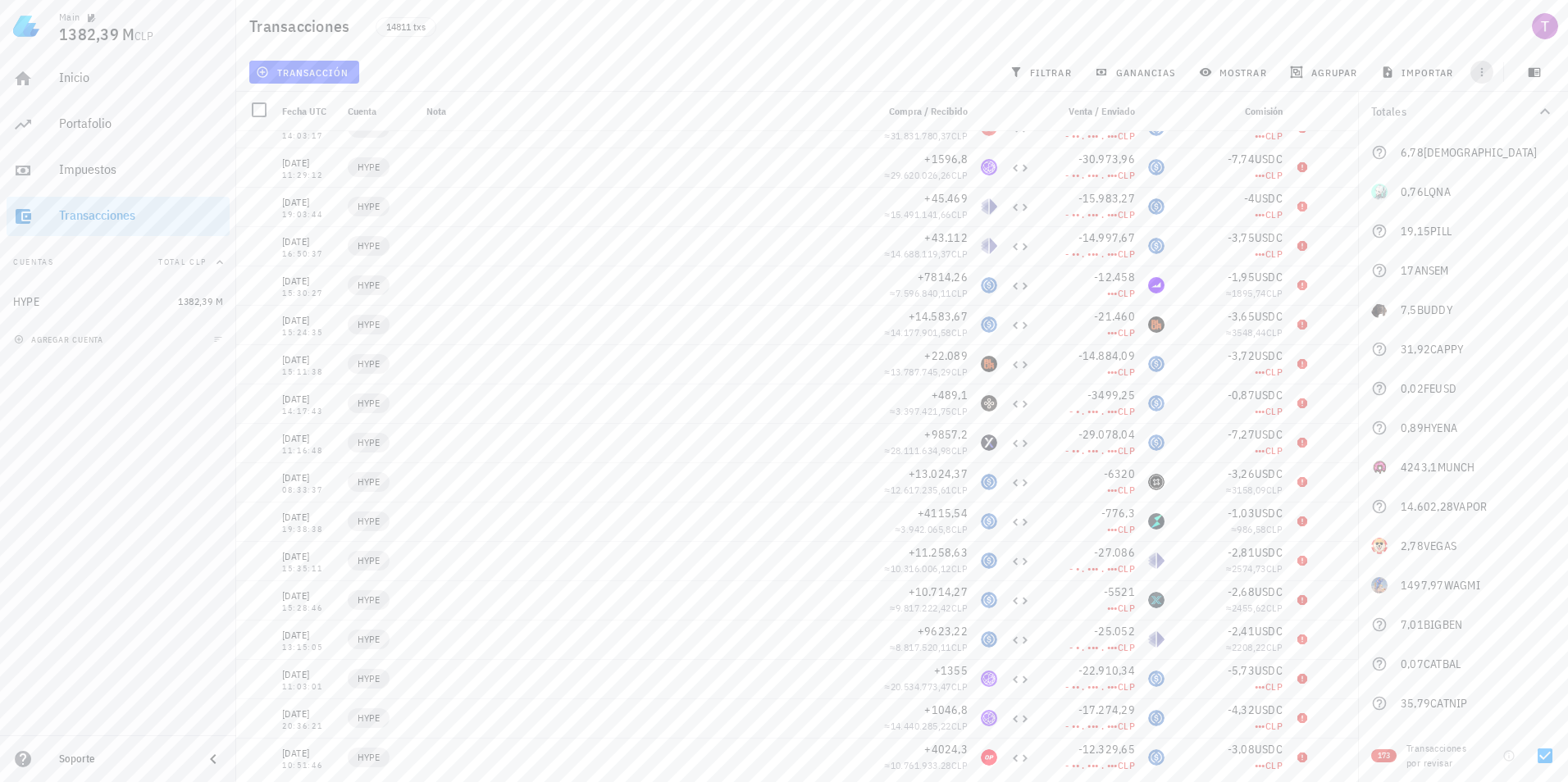 click 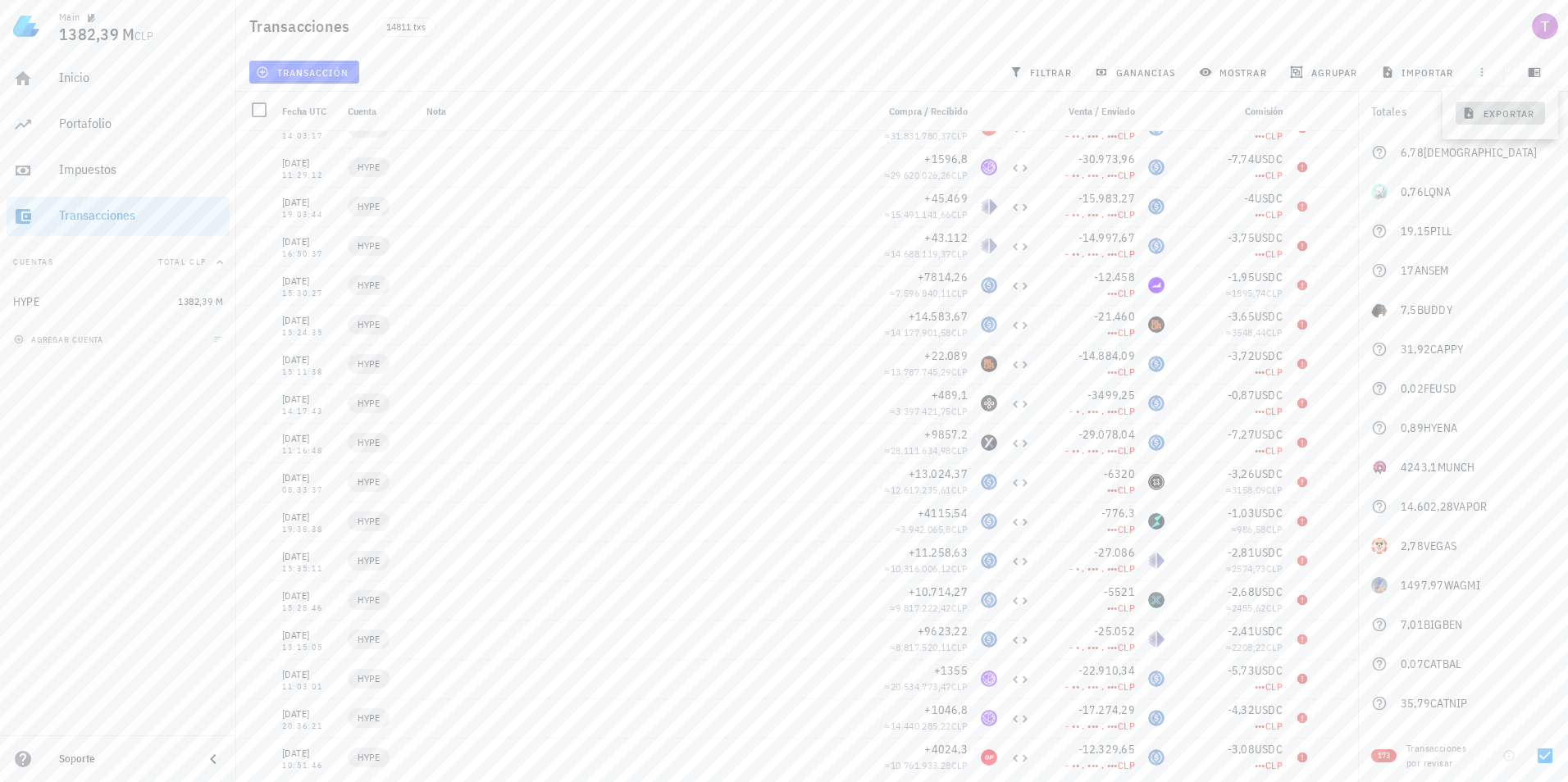 click on "exportar" at bounding box center (1500, 113) 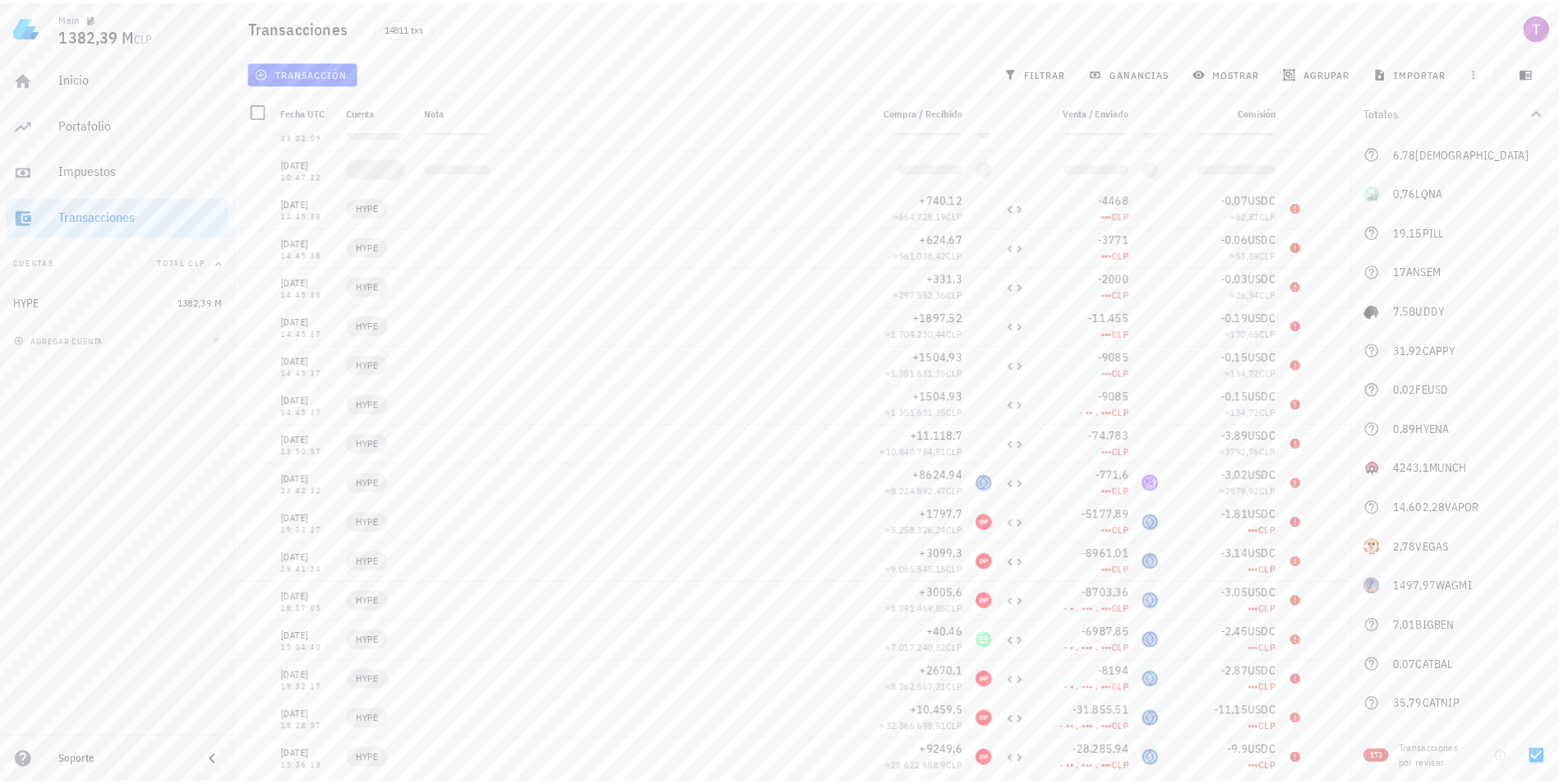 scroll, scrollTop: 4356, scrollLeft: 0, axis: vertical 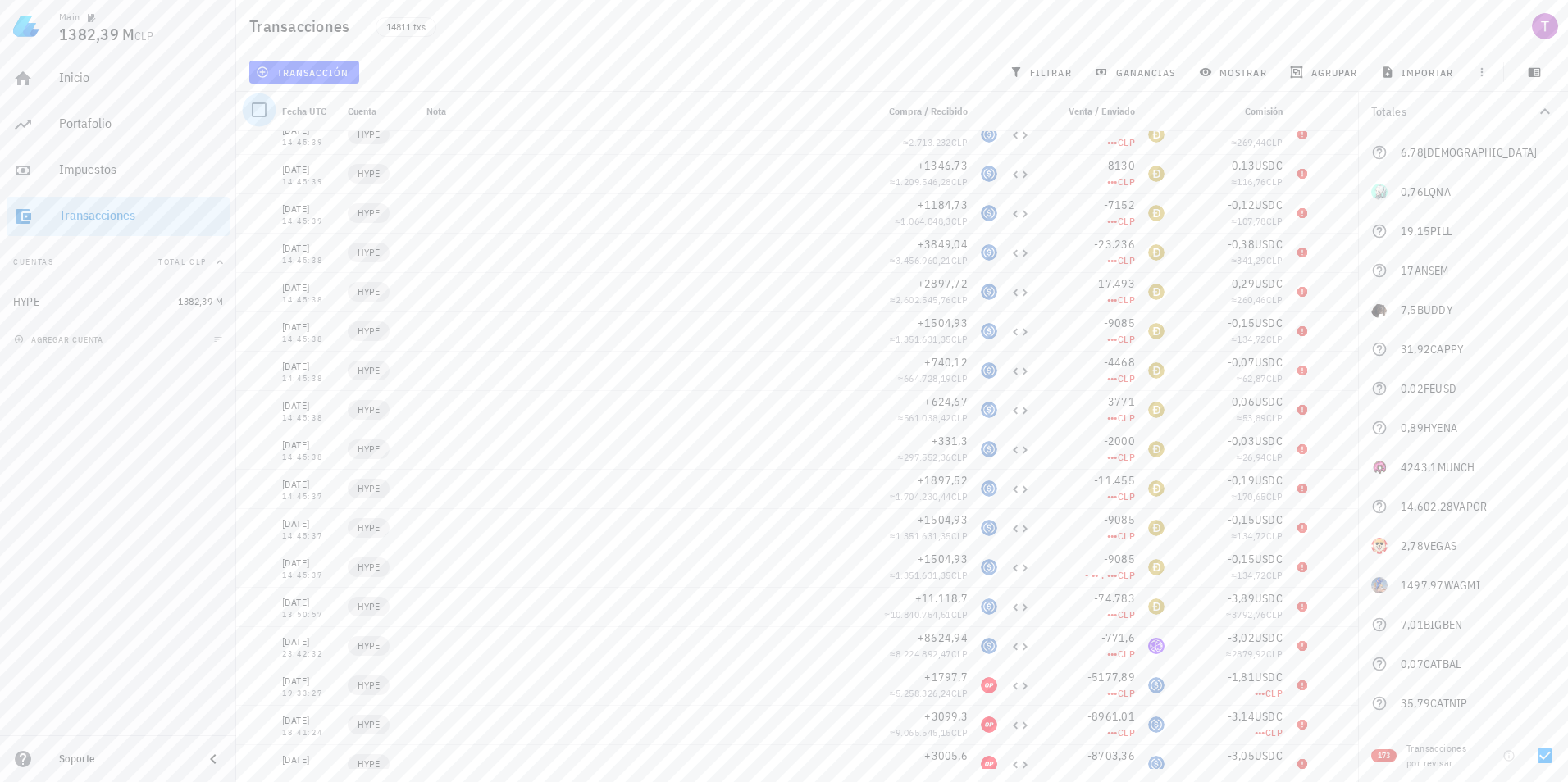 click at bounding box center (259, 110) 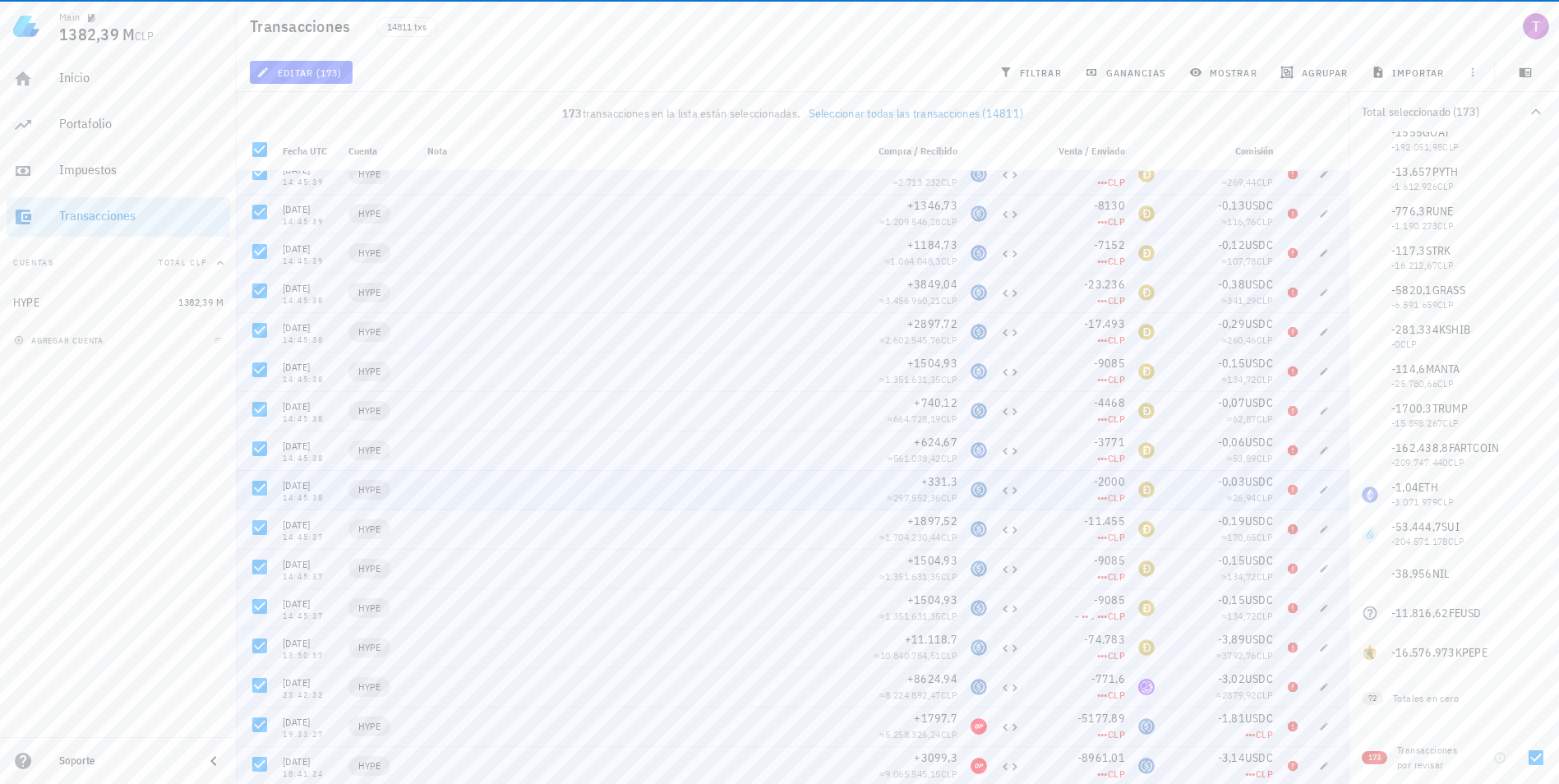 scroll, scrollTop: 1116, scrollLeft: 0, axis: vertical 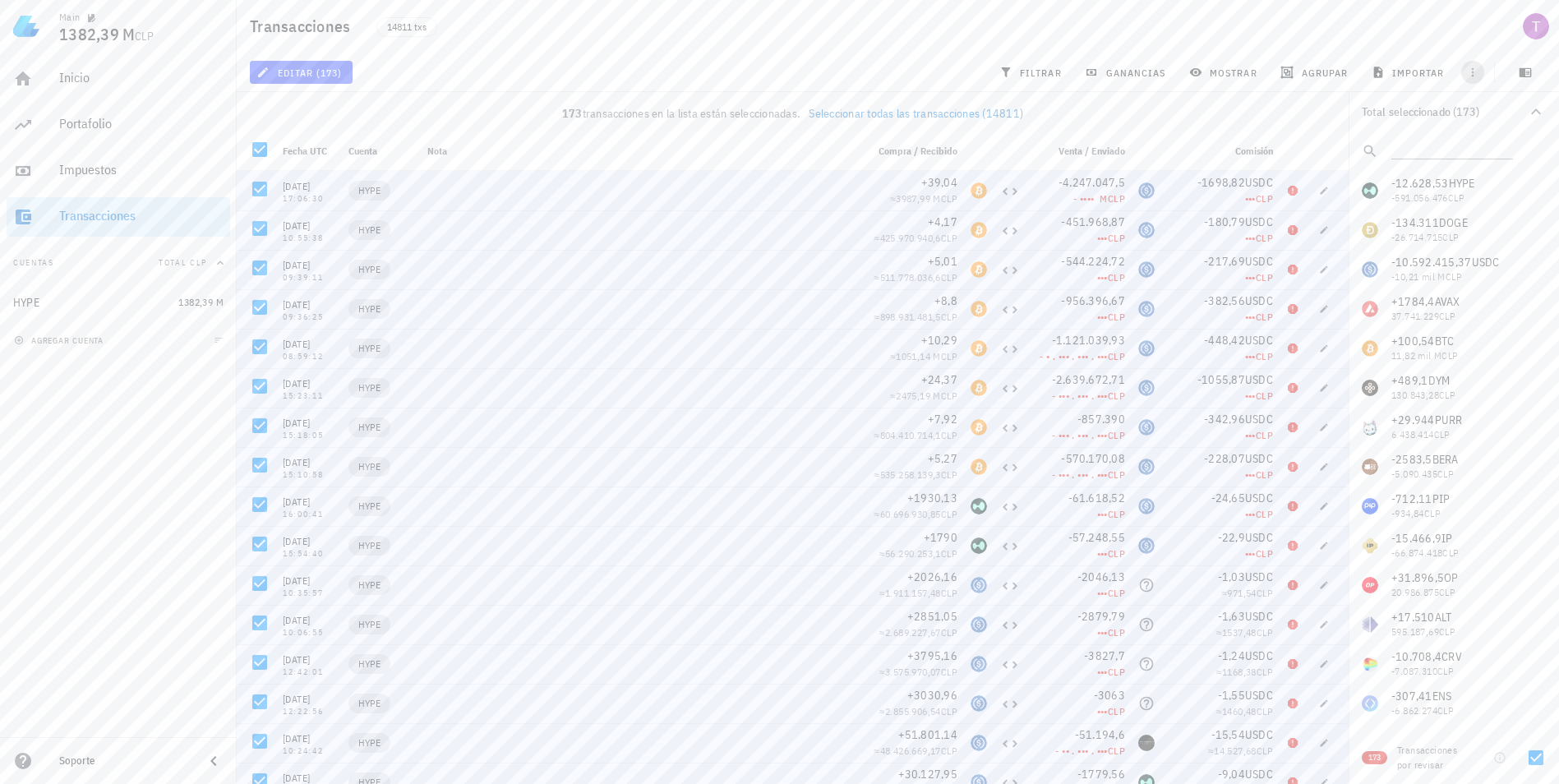 click 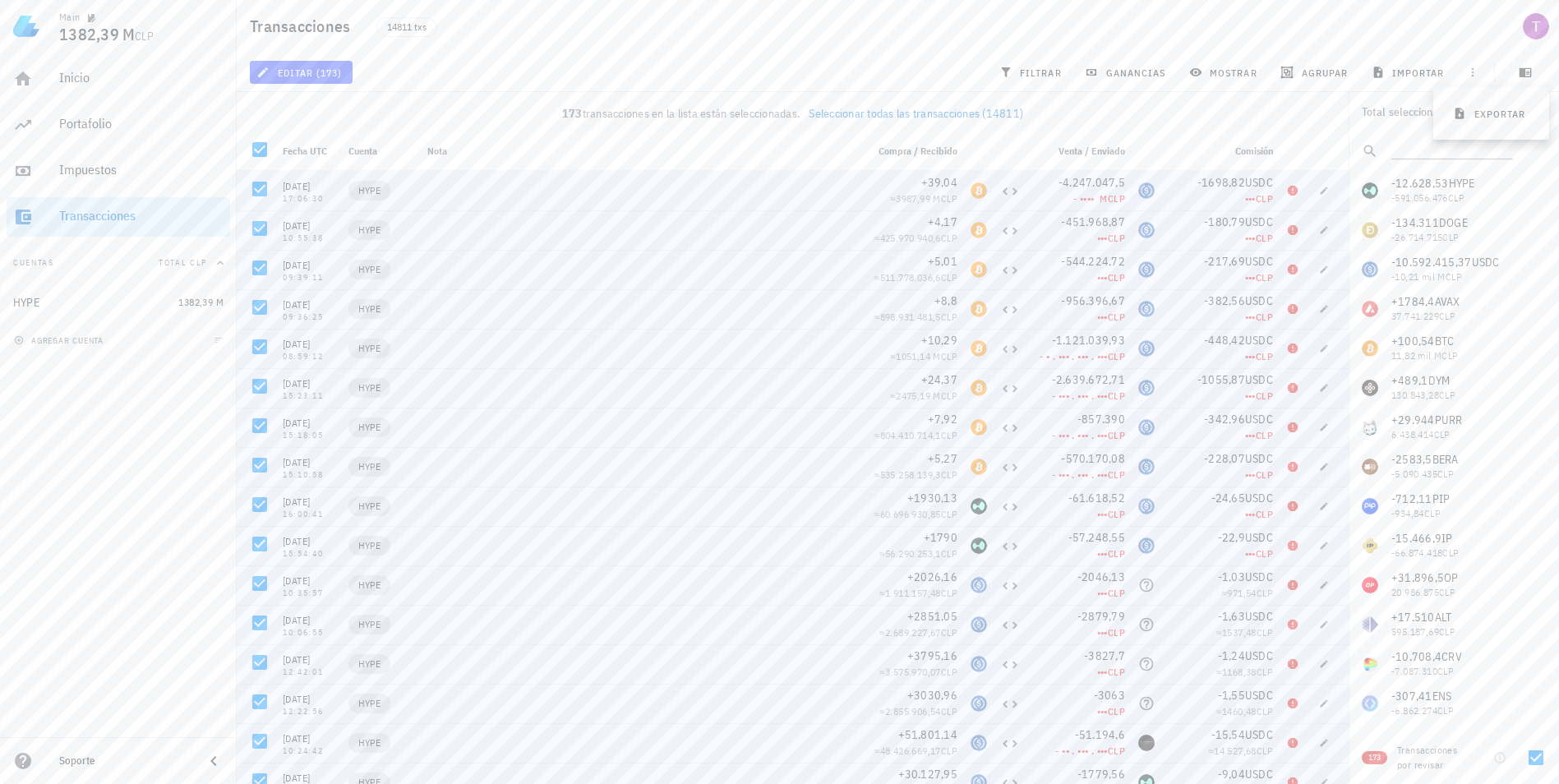 click on "Transacciones
14811 txs" at bounding box center (897, 26) 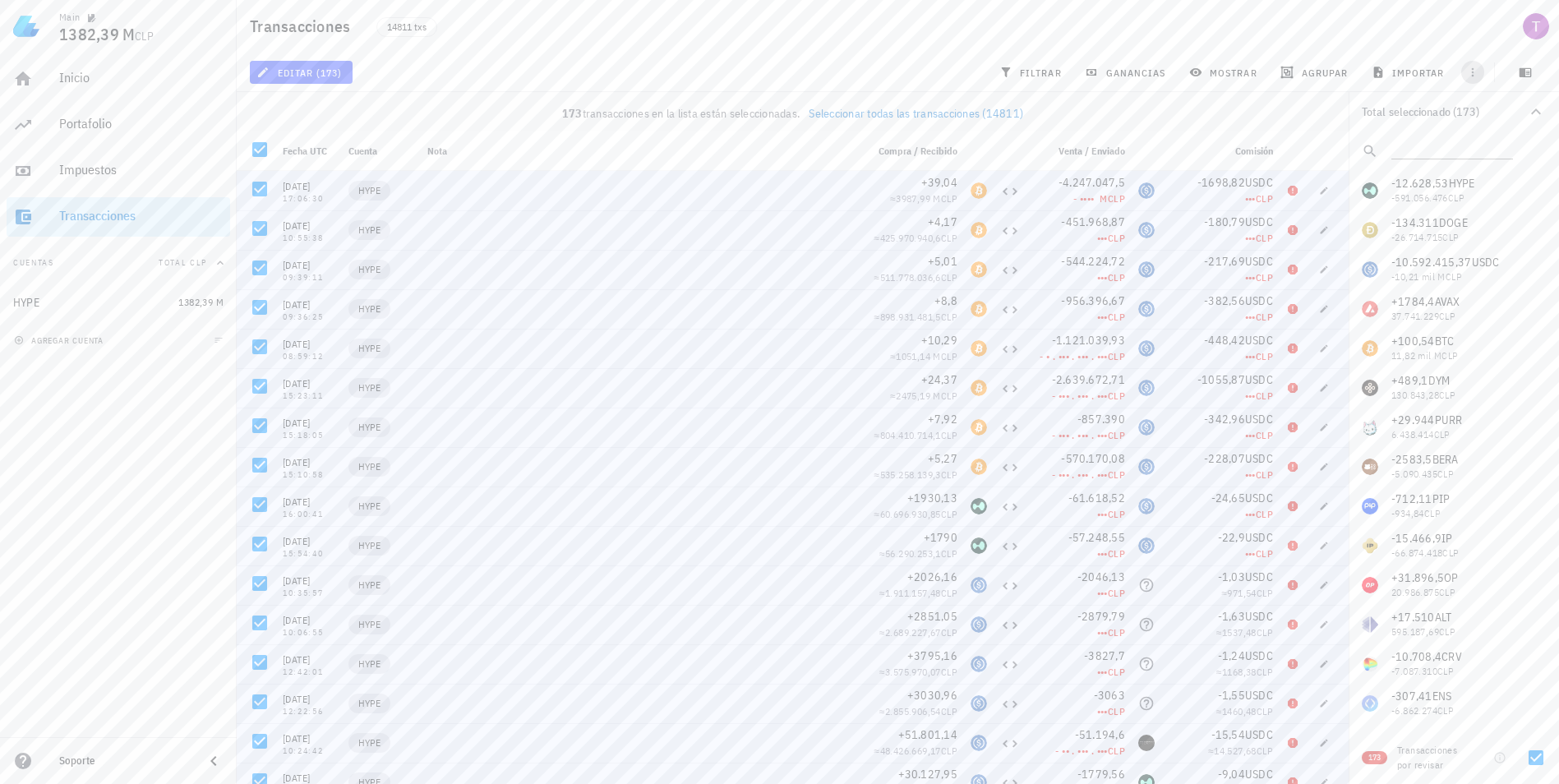 click at bounding box center [1473, 72] 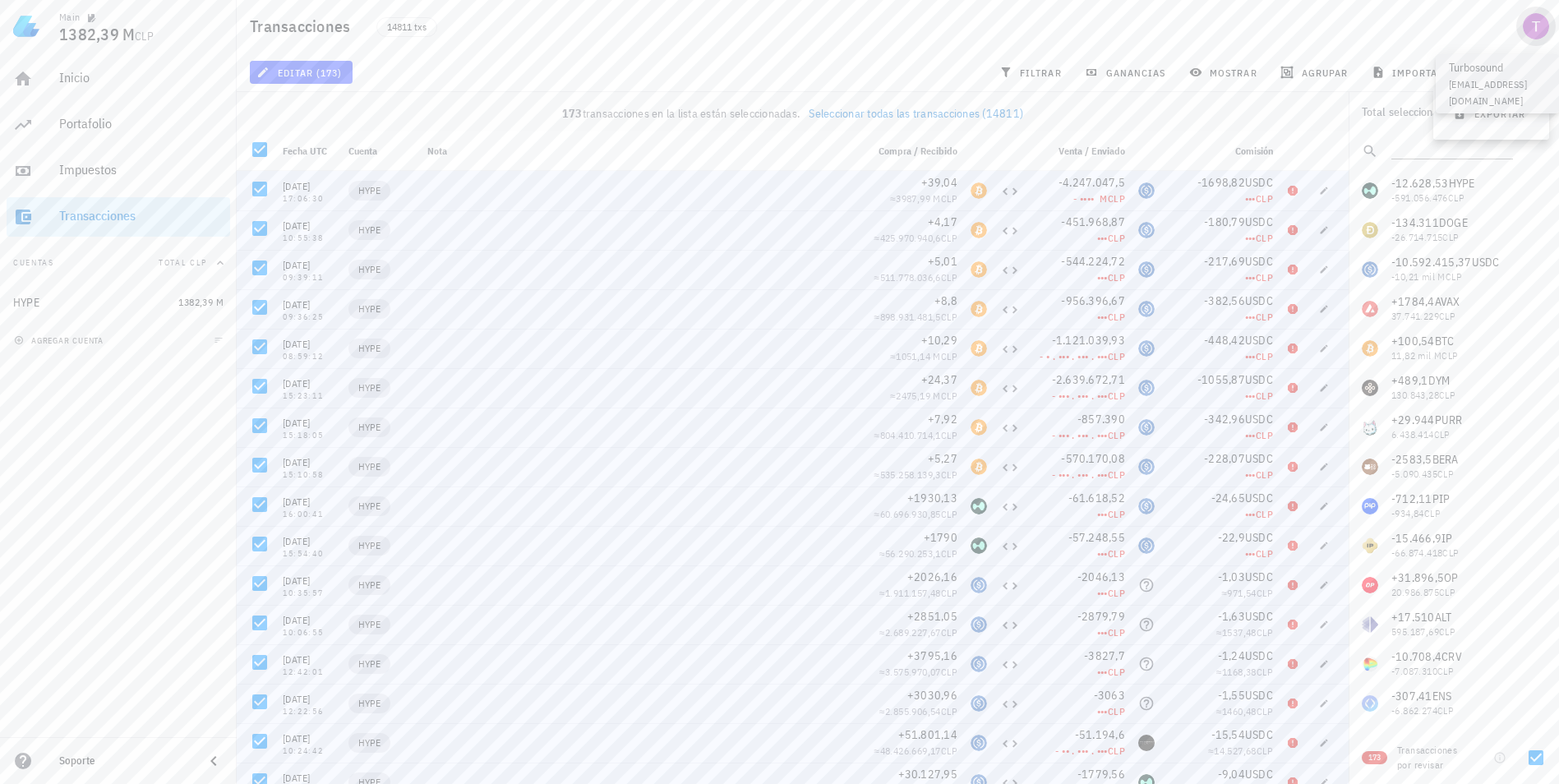 click at bounding box center (1536, 26) 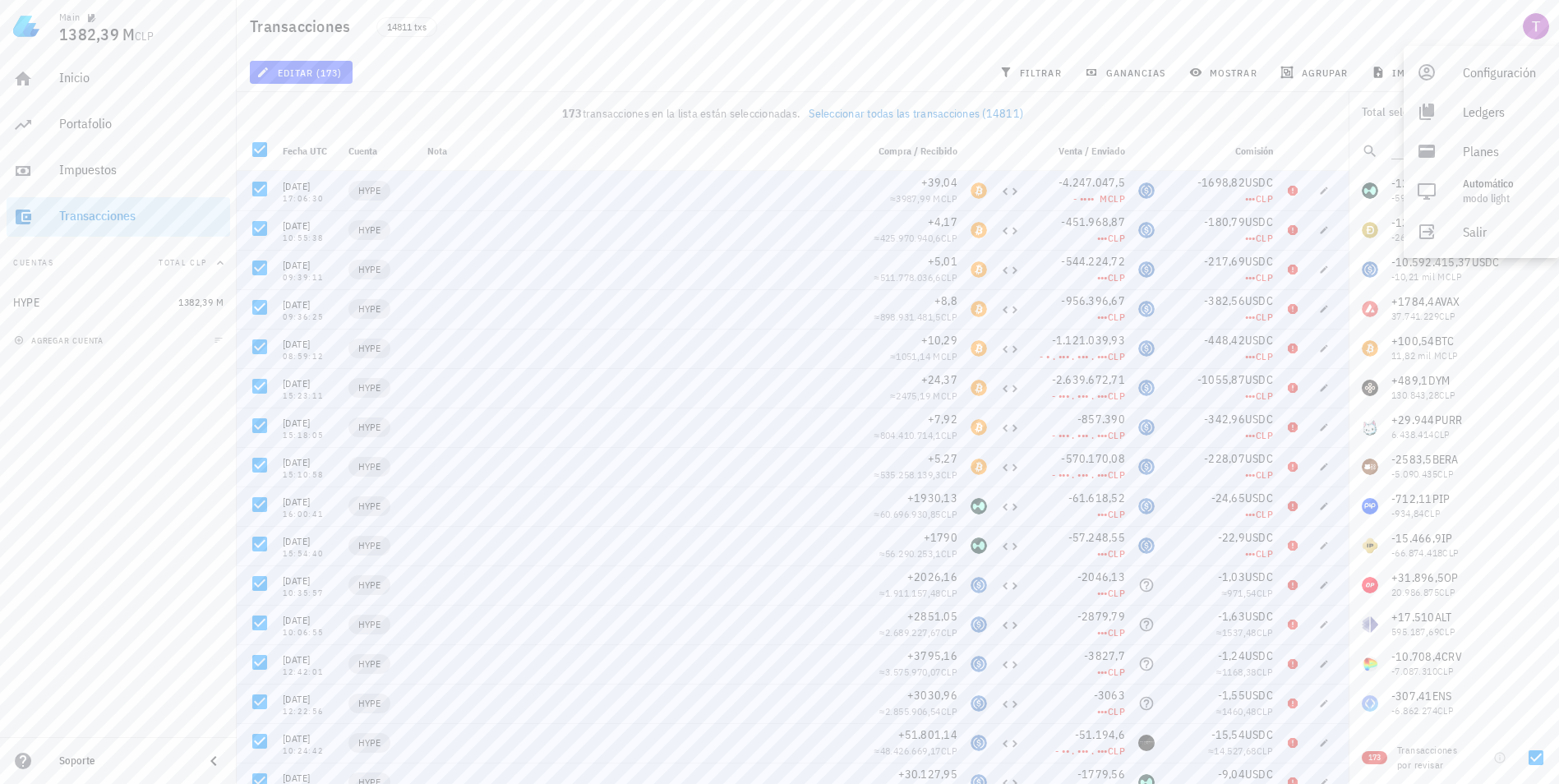 click on "Transacciones
14811 txs" at bounding box center [897, 26] 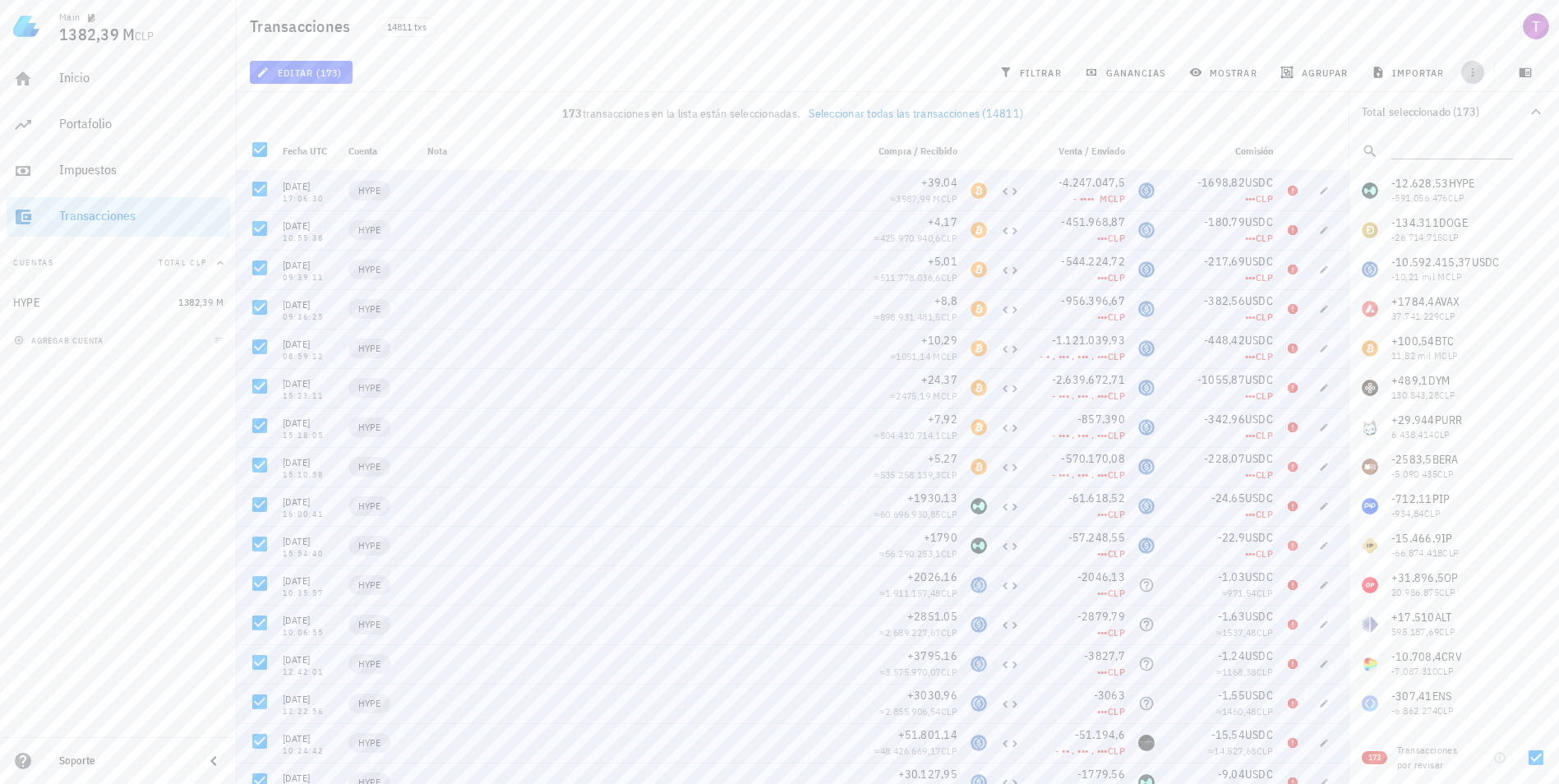 click 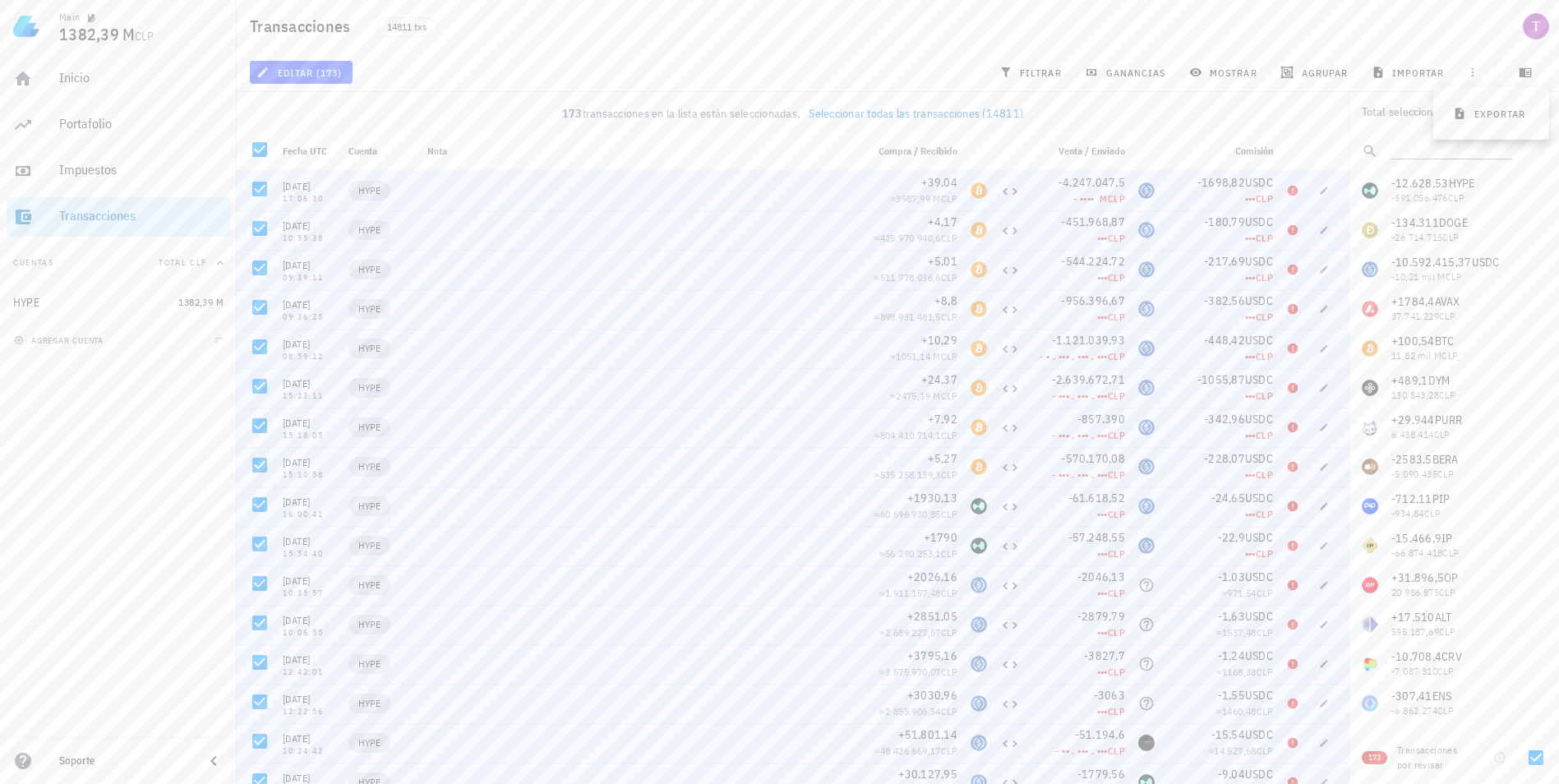 click on "Transacciones
14811 txs" at bounding box center [897, 26] 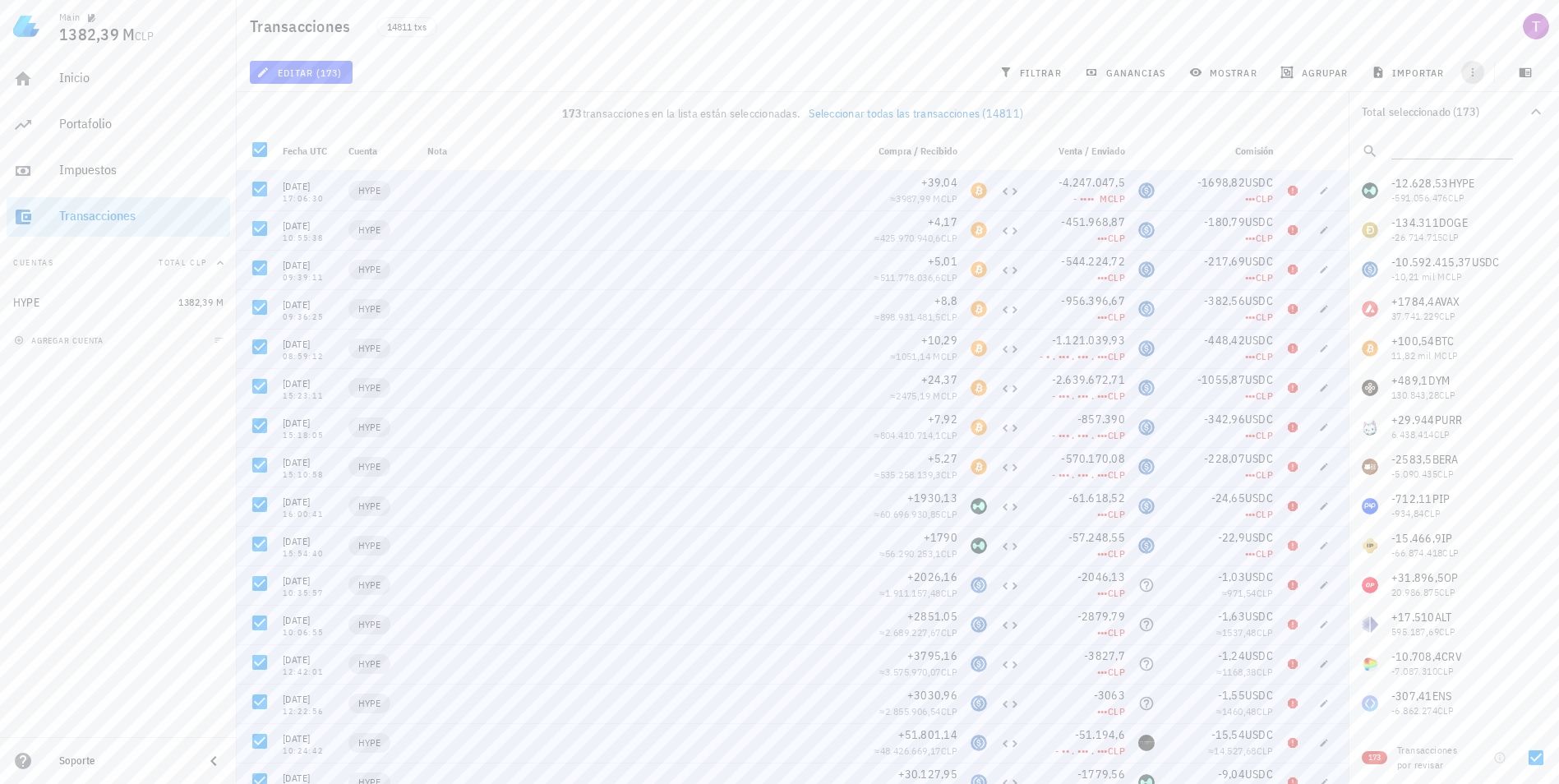 click 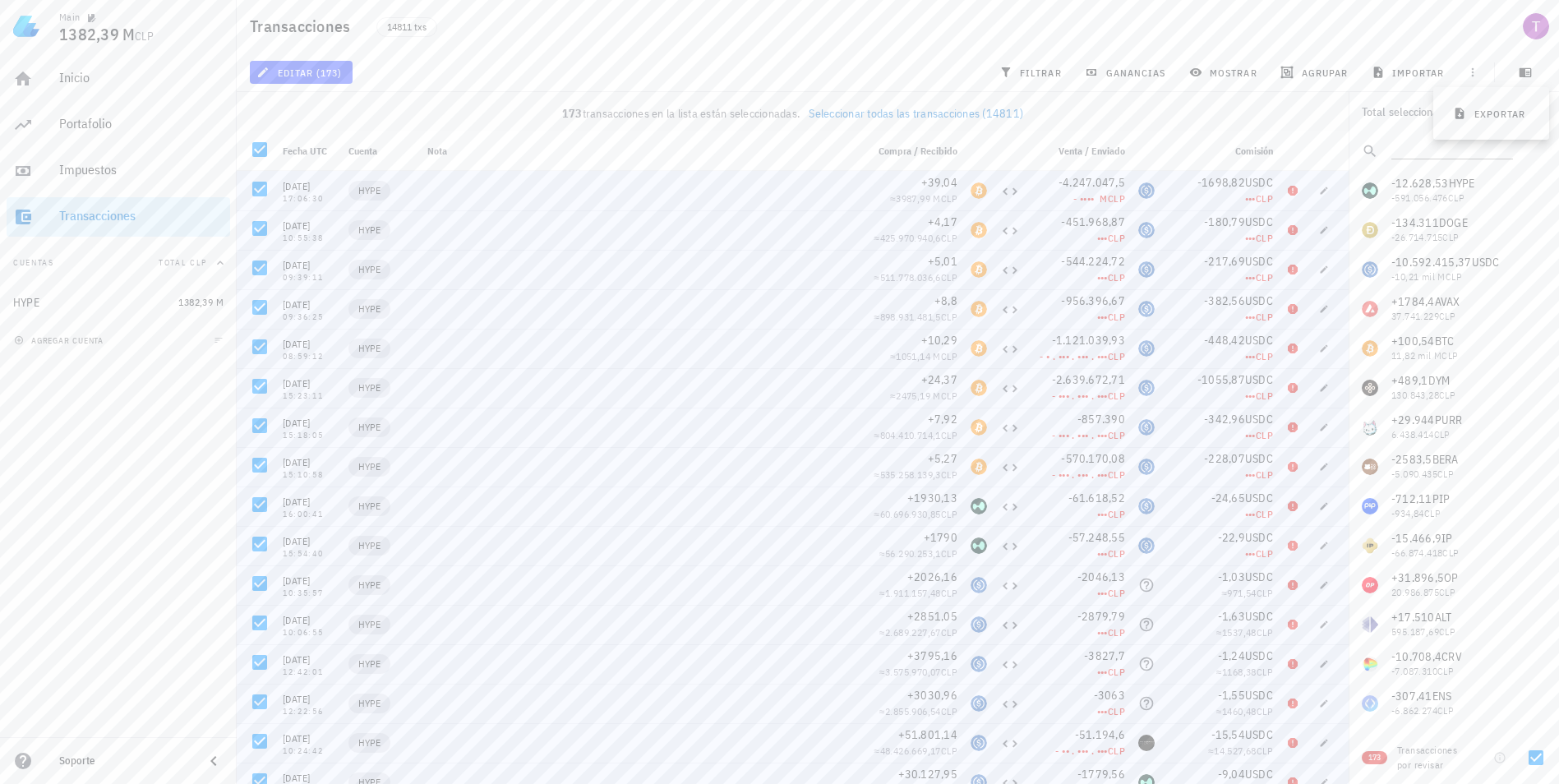 click on "Transacciones
14811 txs" at bounding box center [897, 26] 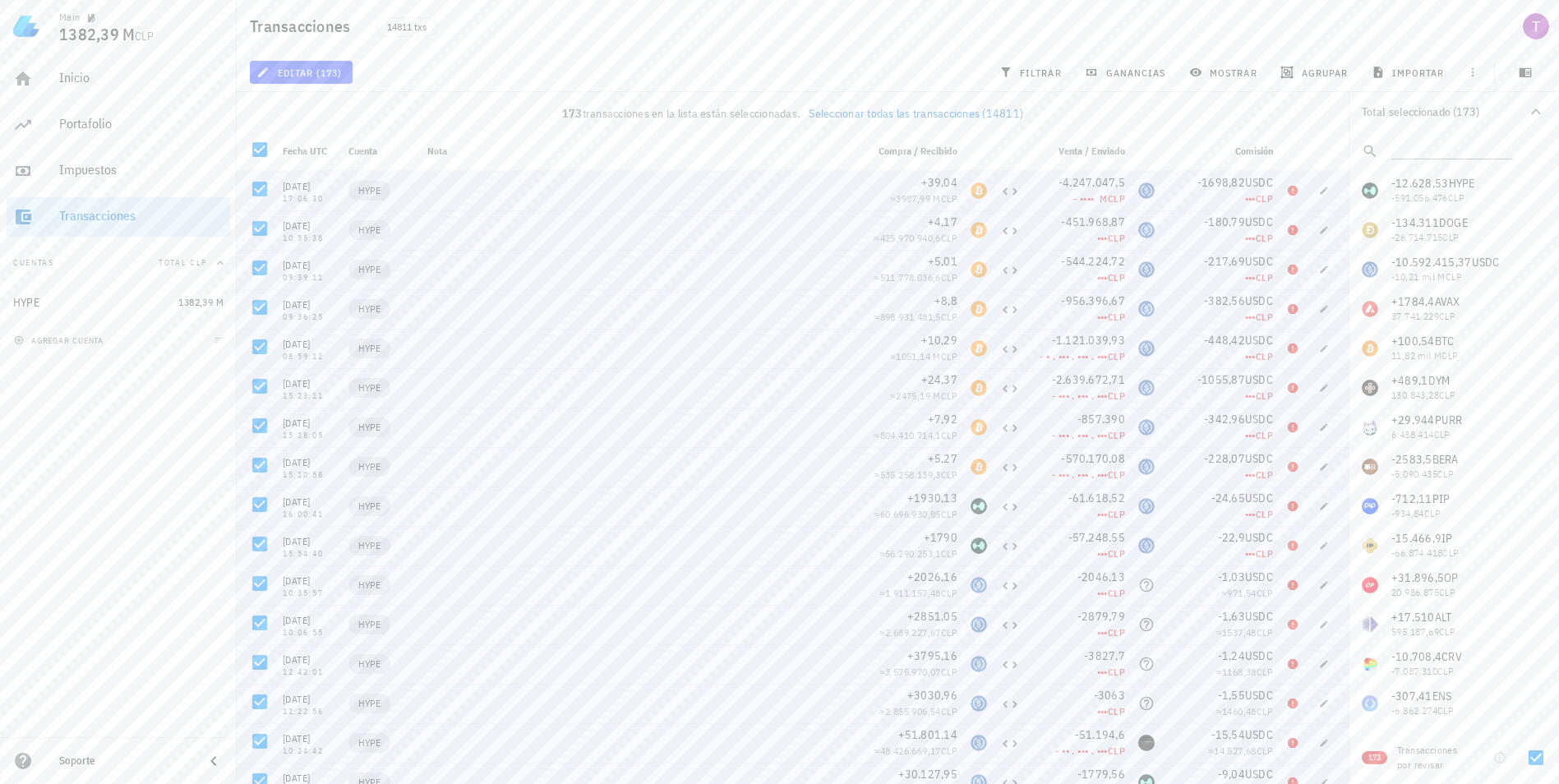 scroll, scrollTop: 0, scrollLeft: 0, axis: both 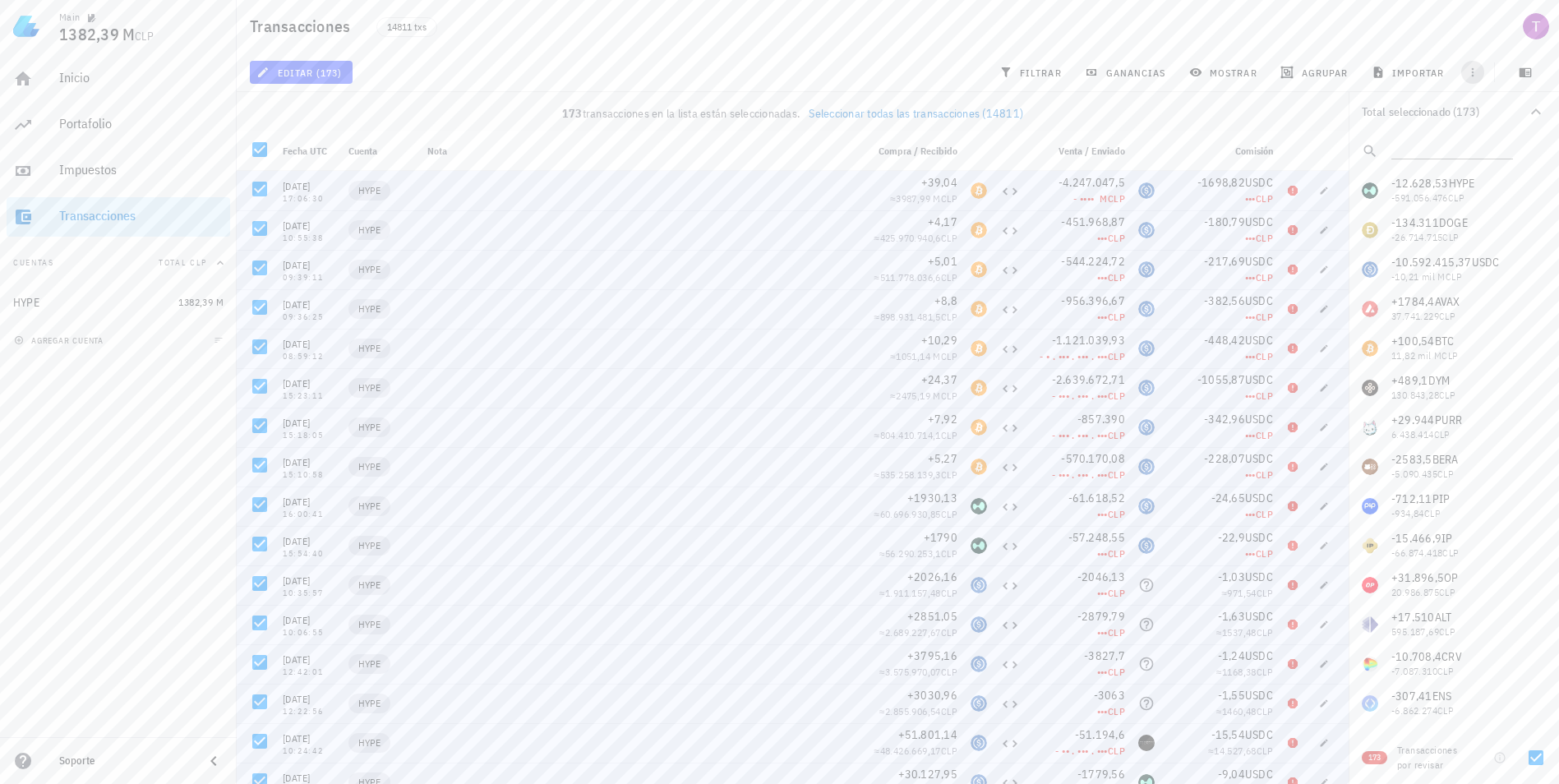 click 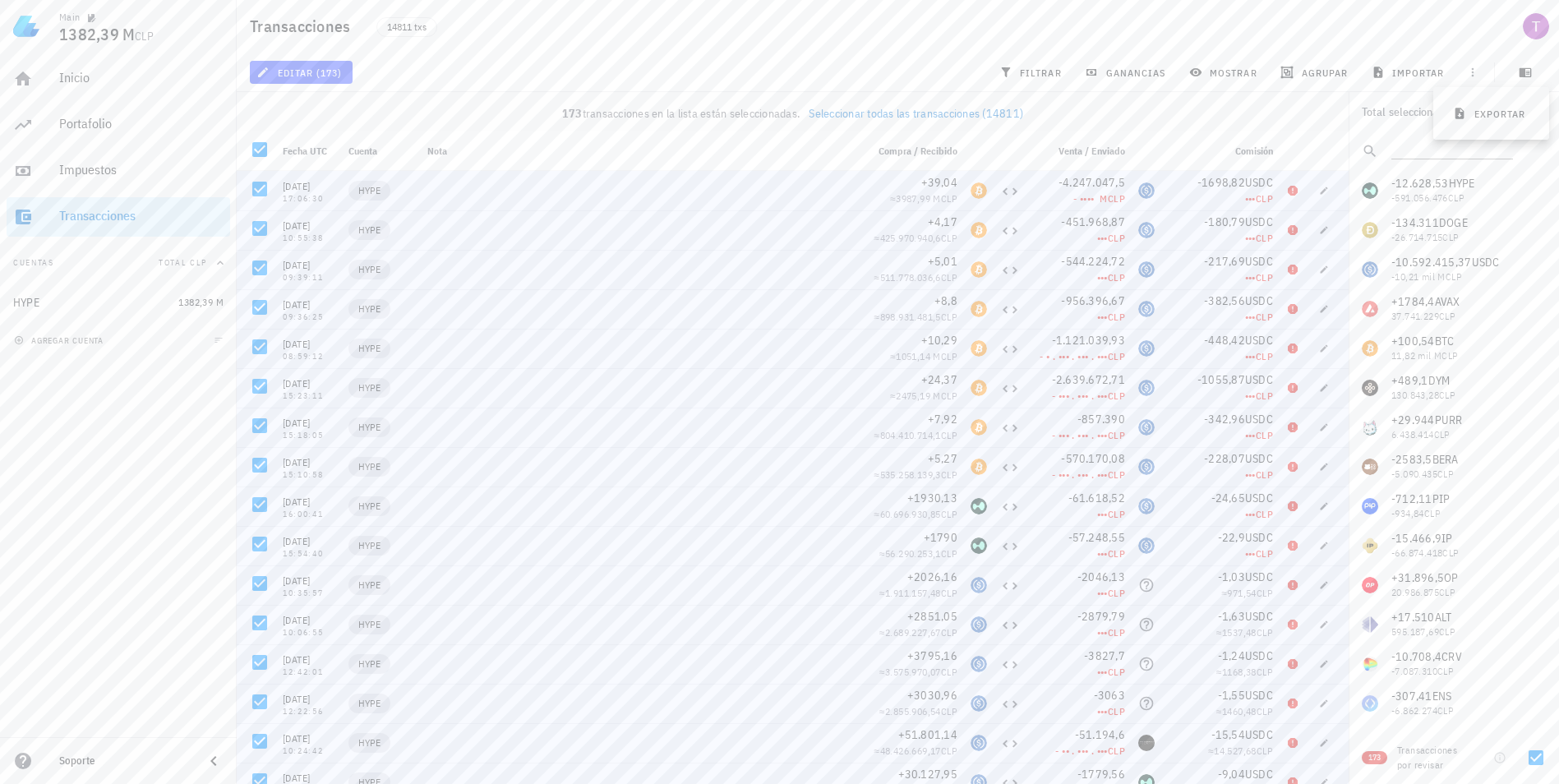 click on "173  transacciones en la lista están seleccionadas.   Seleccionar todas las transacciones (14811)" at bounding box center [792, 112] 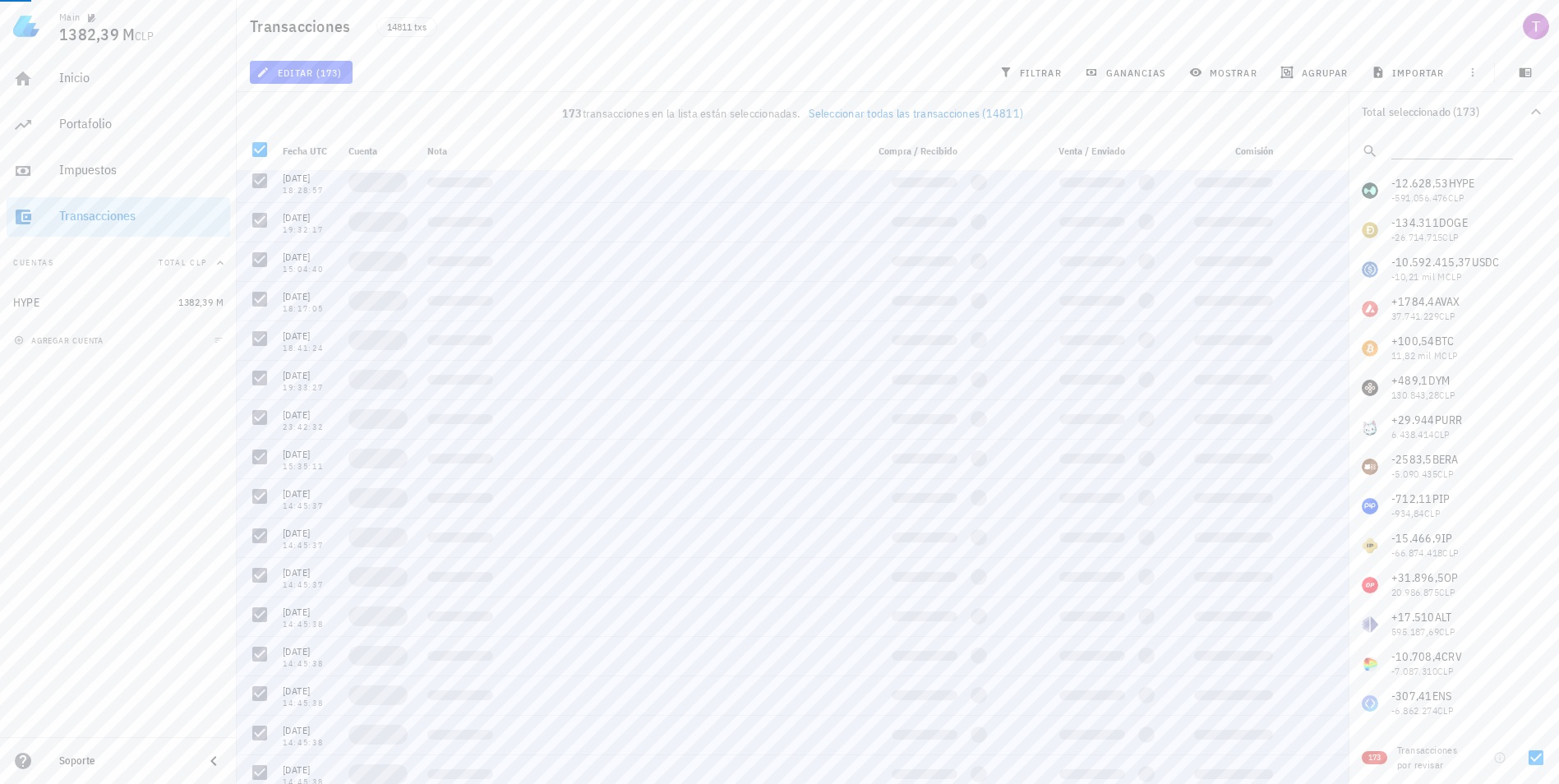 scroll, scrollTop: 4395, scrollLeft: 0, axis: vertical 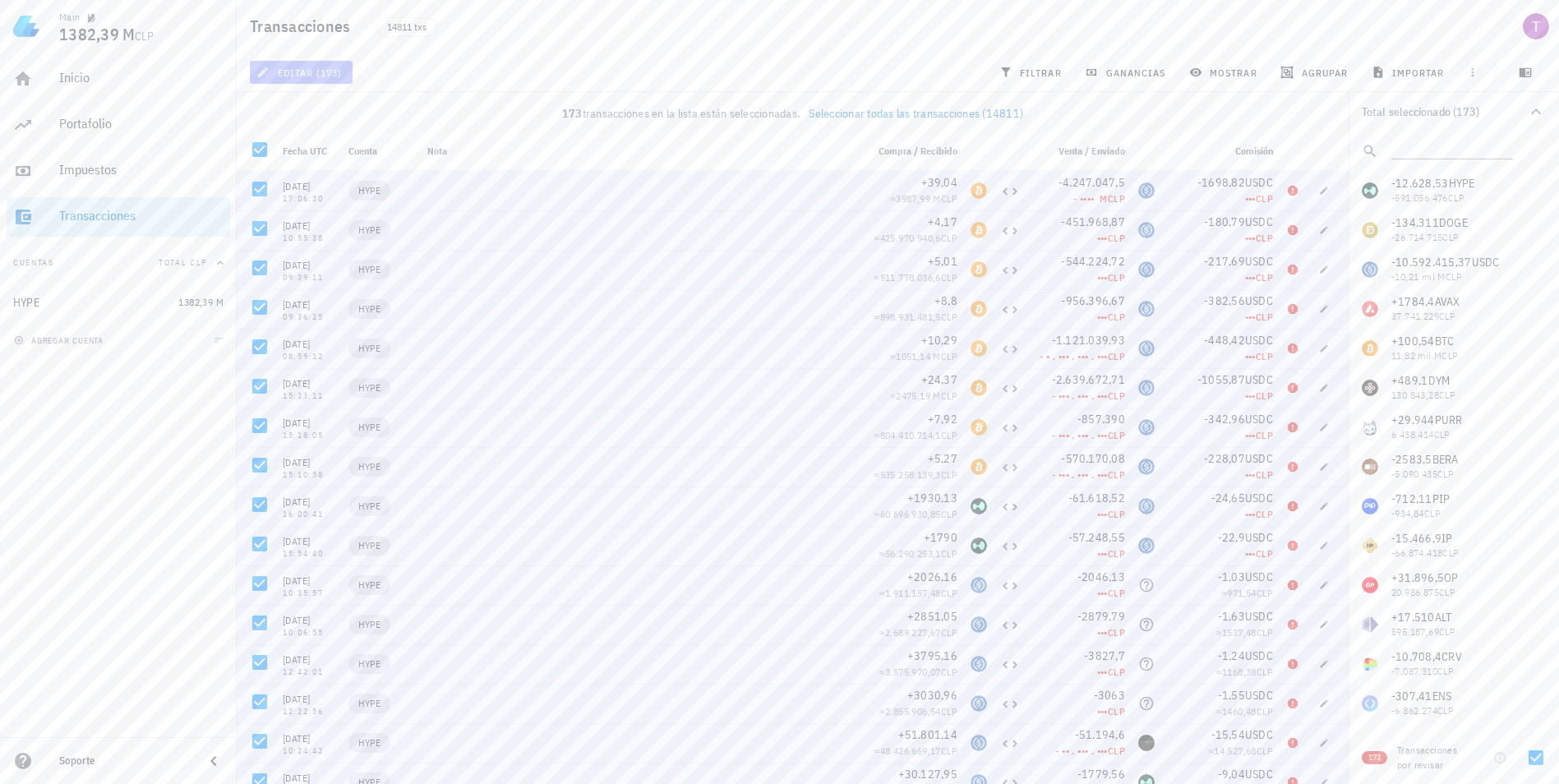 click on "editar (173)" at bounding box center [301, 72] 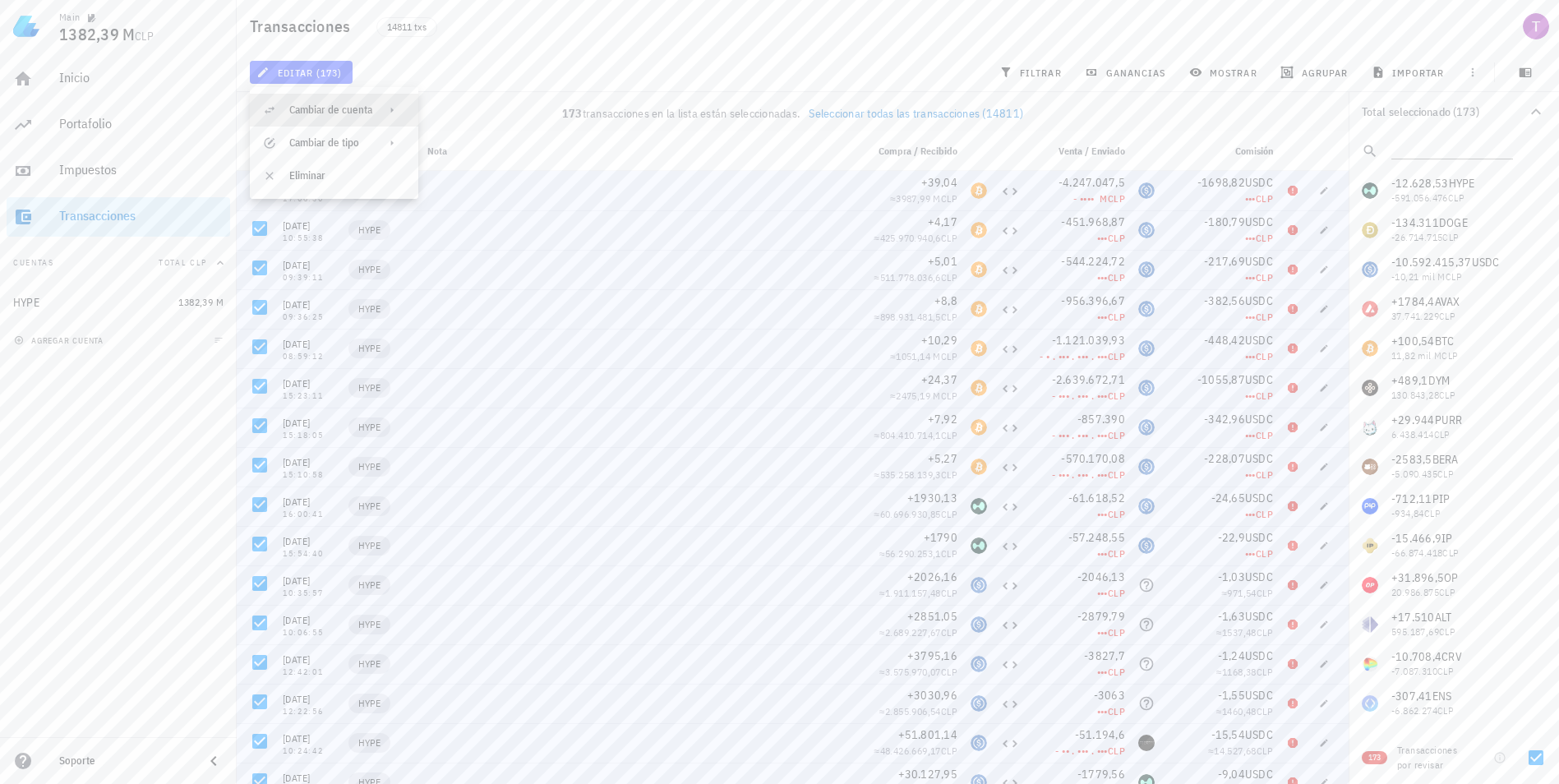 click 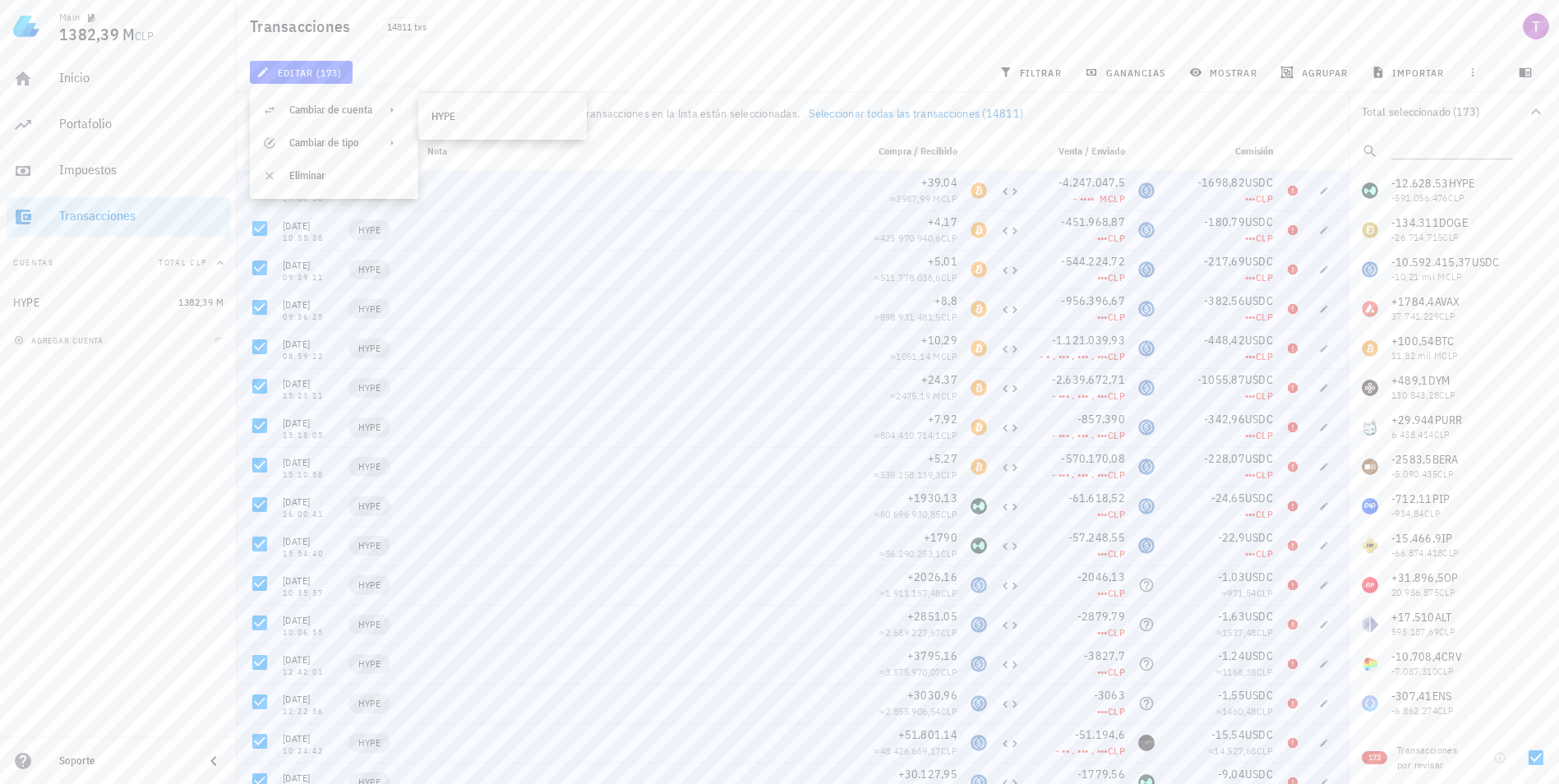 click on "editar (173)
filtrar
ganancias
mostrar
agrupar
importar" at bounding box center [897, 72] 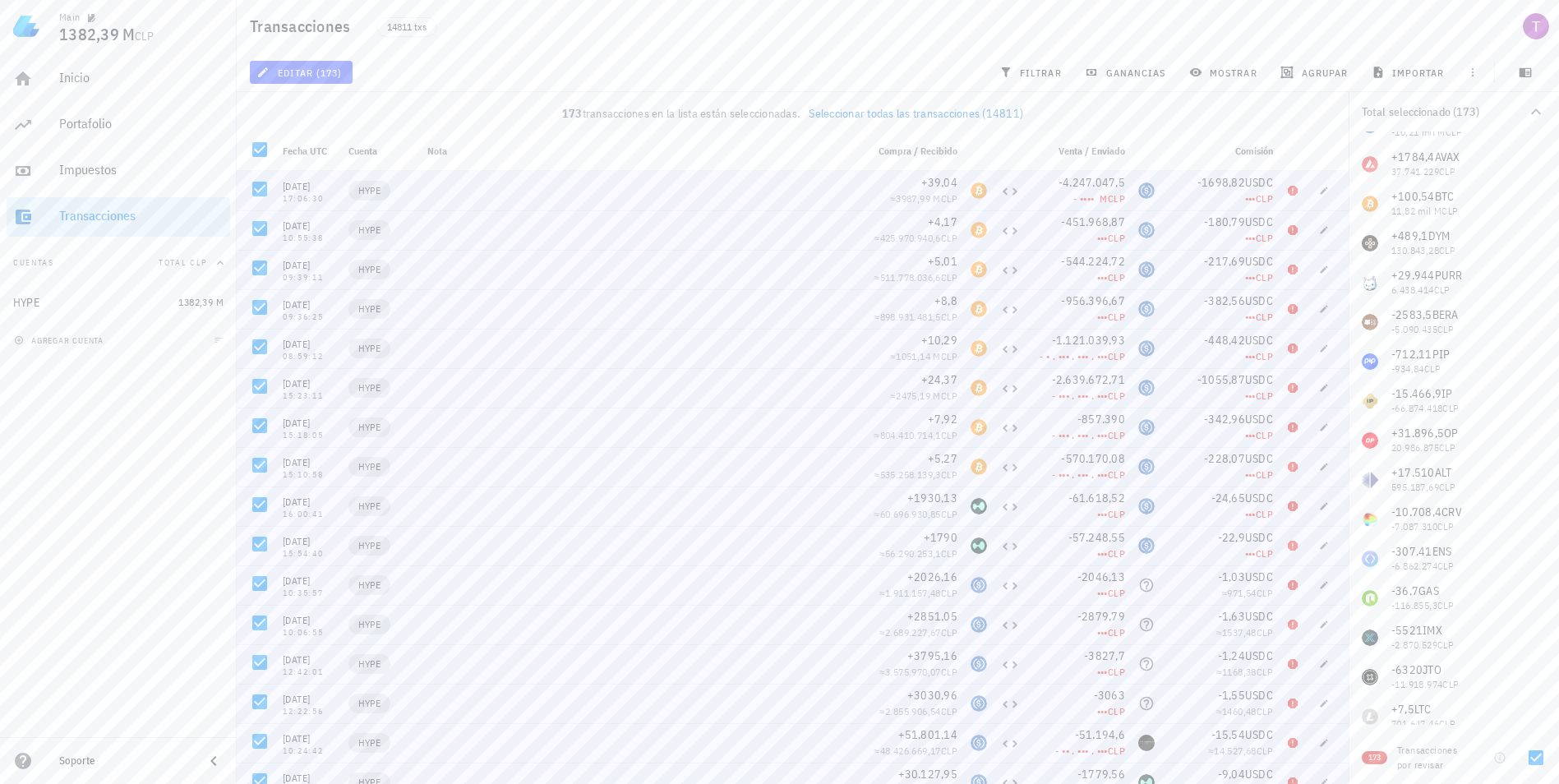 scroll, scrollTop: 0, scrollLeft: 0, axis: both 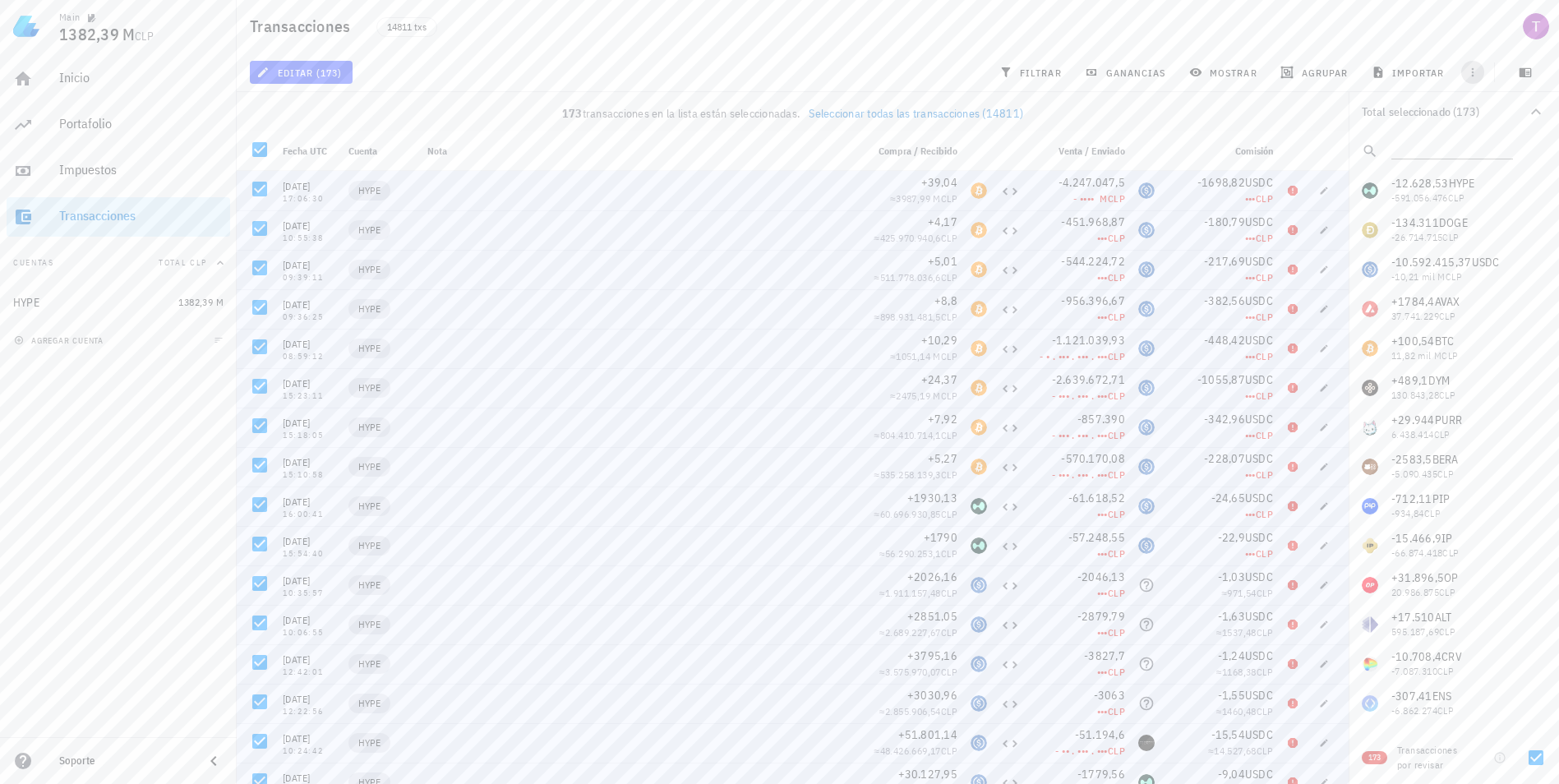 click at bounding box center [1473, 72] 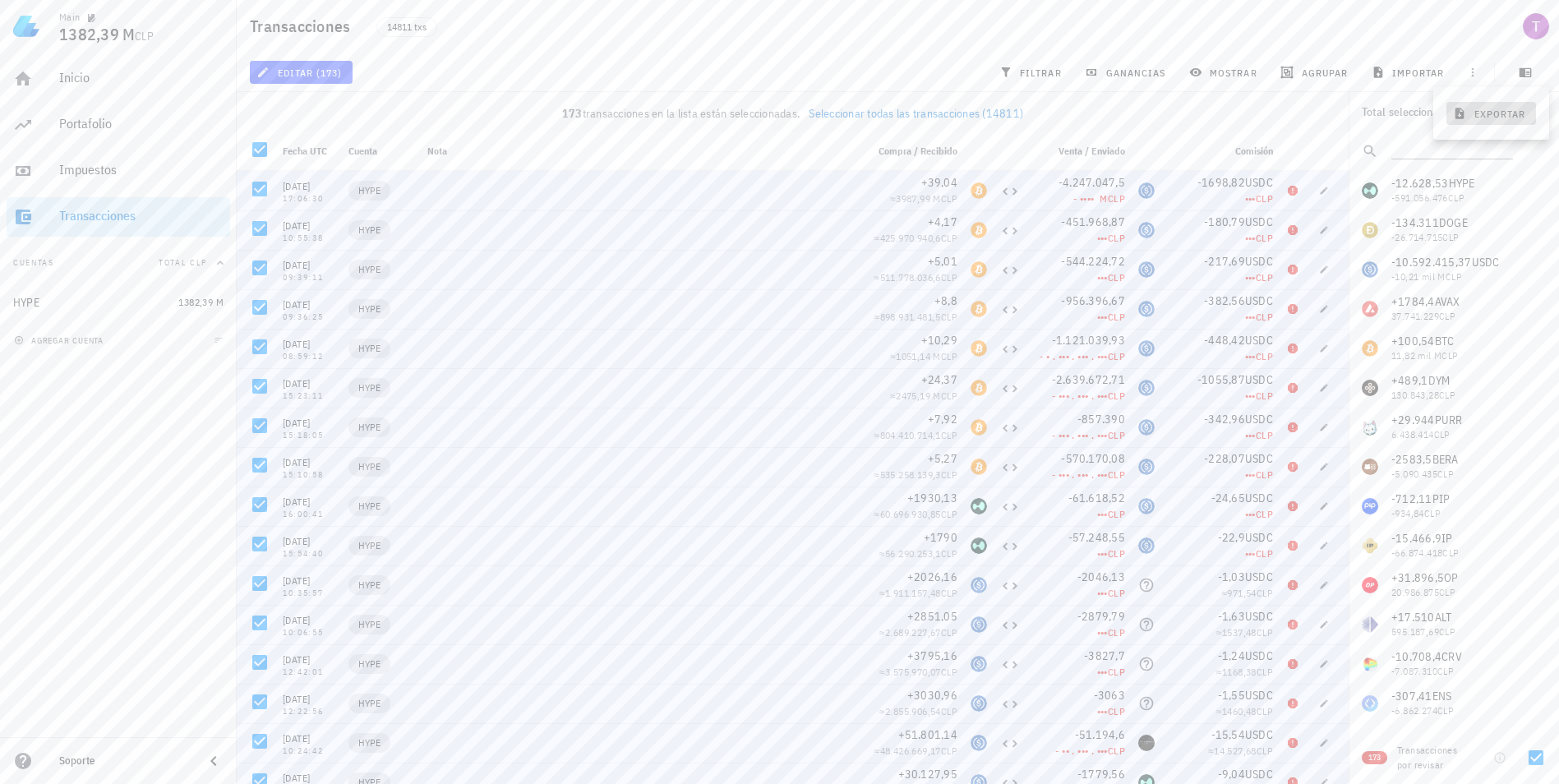 click on "exportar" at bounding box center [1491, 113] 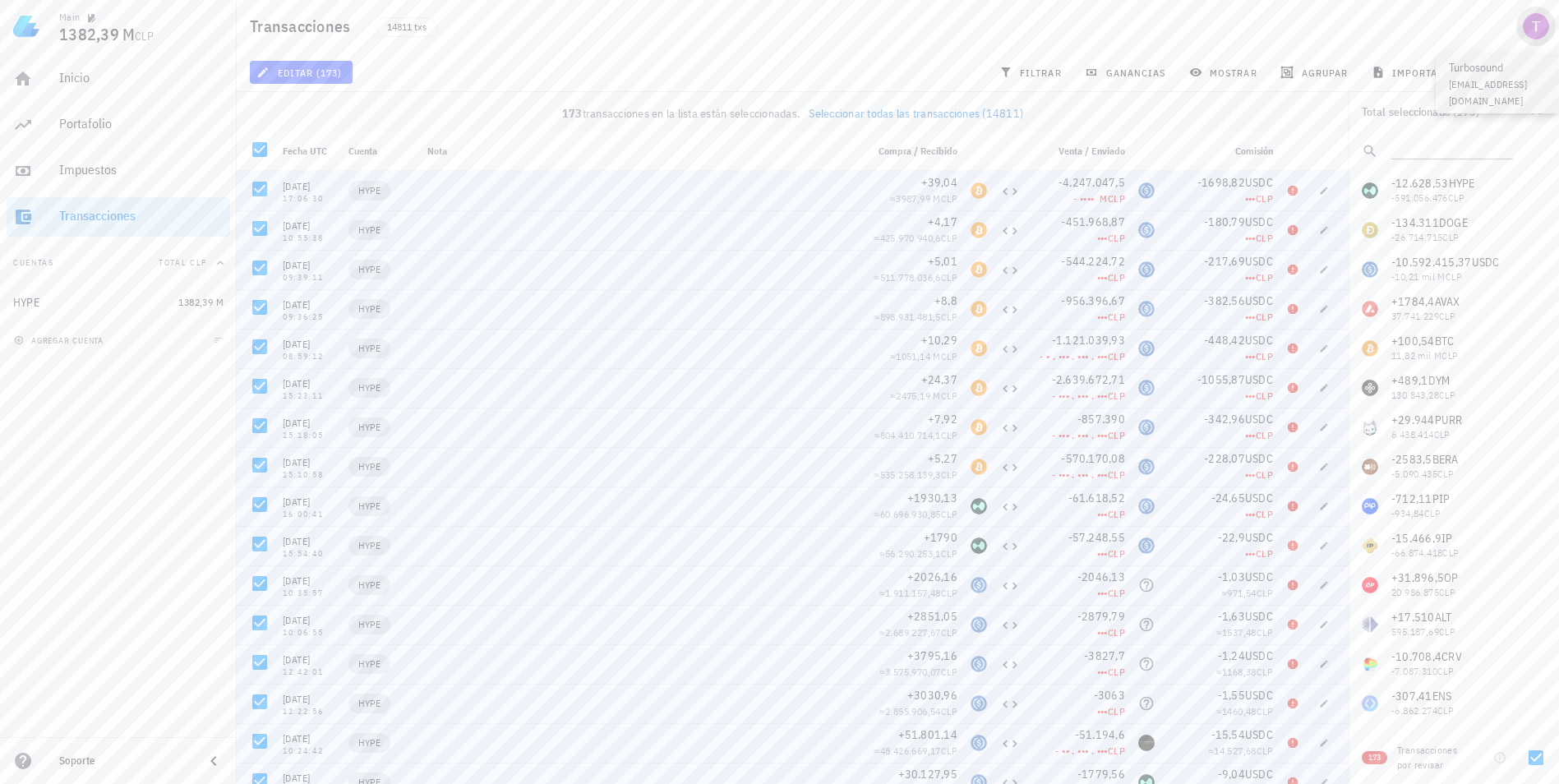 click at bounding box center (1536, 26) 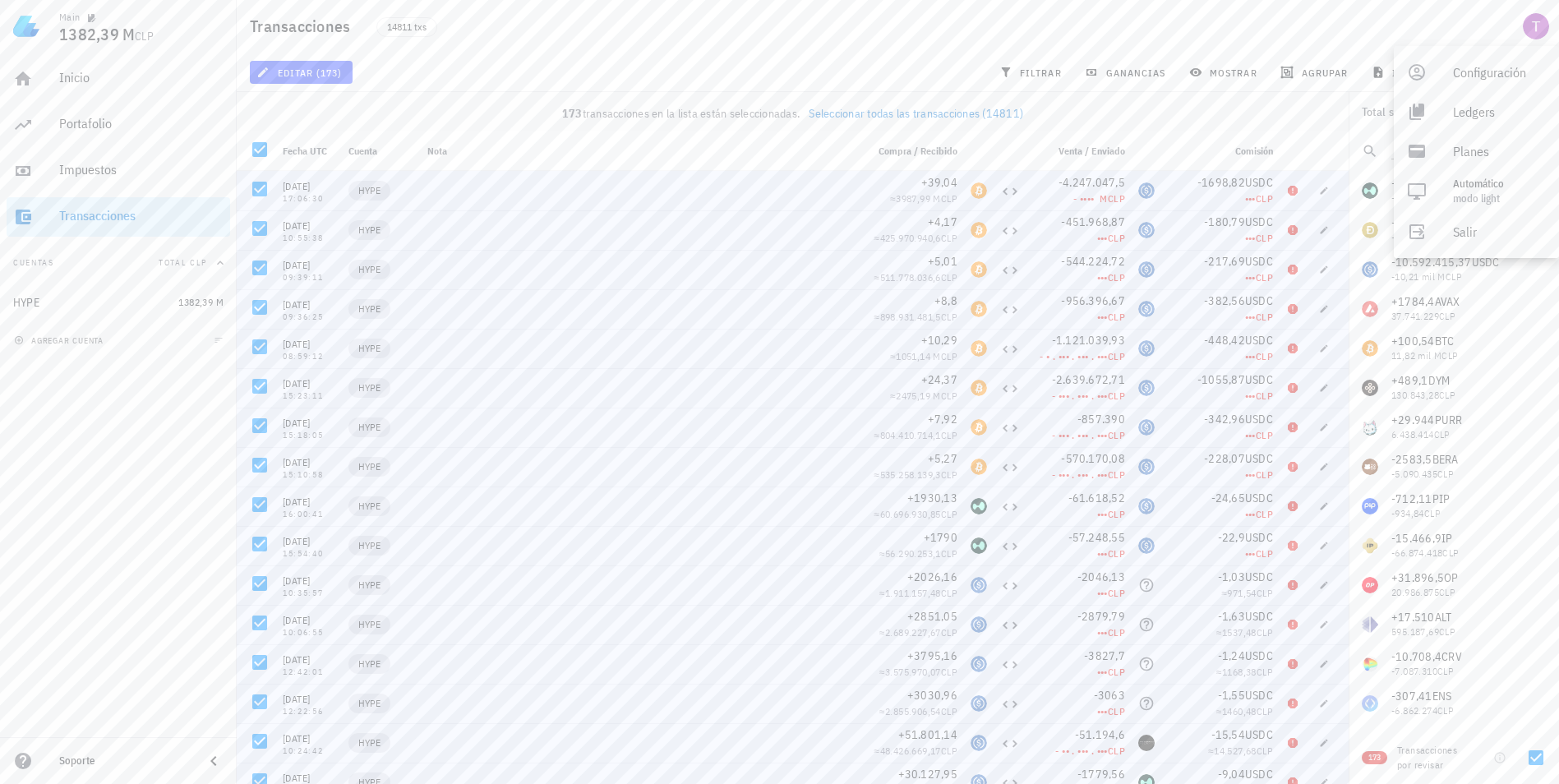 click on "Transacciones
14811 txs" at bounding box center (897, 26) 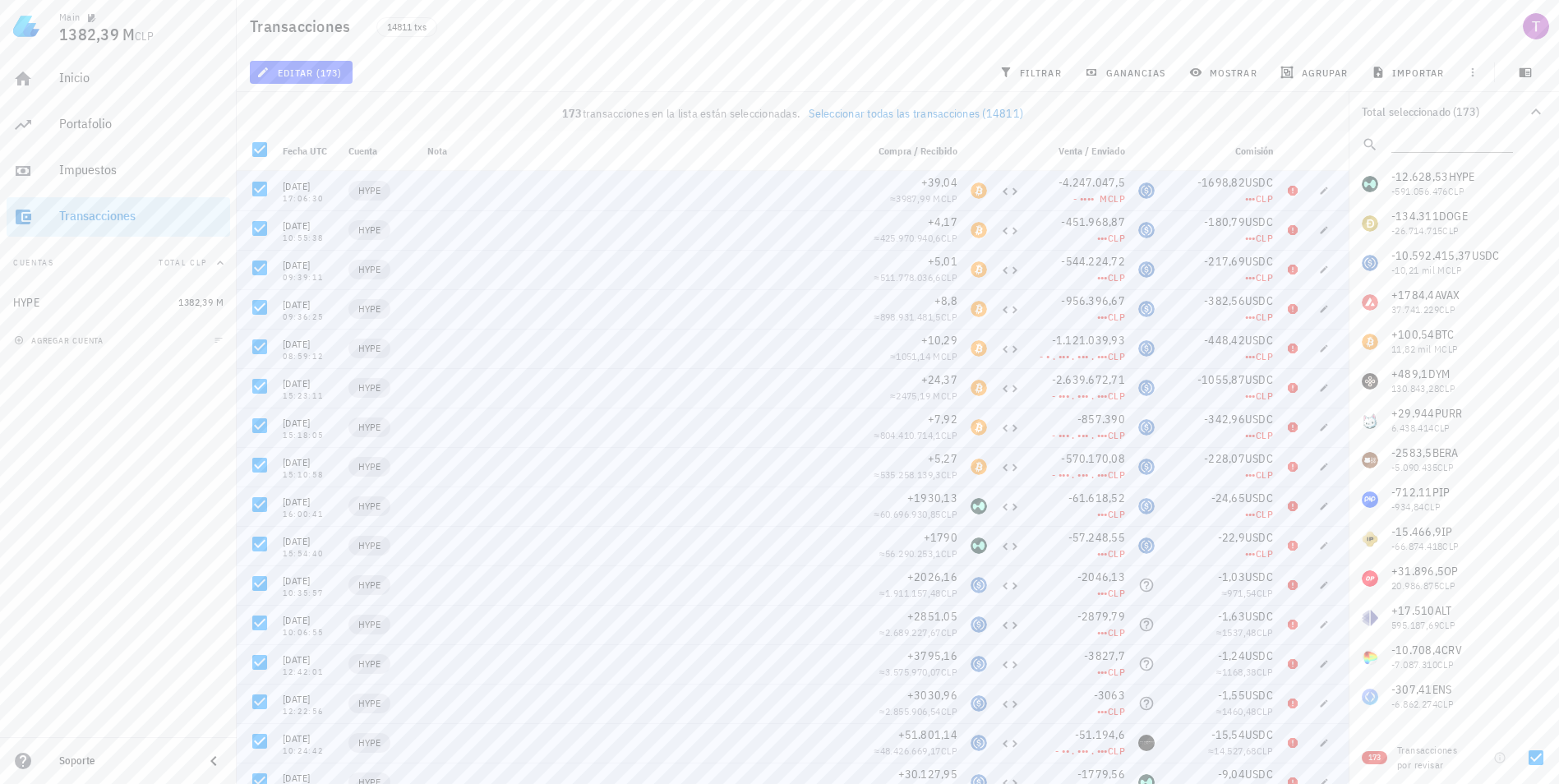 scroll, scrollTop: 0, scrollLeft: 0, axis: both 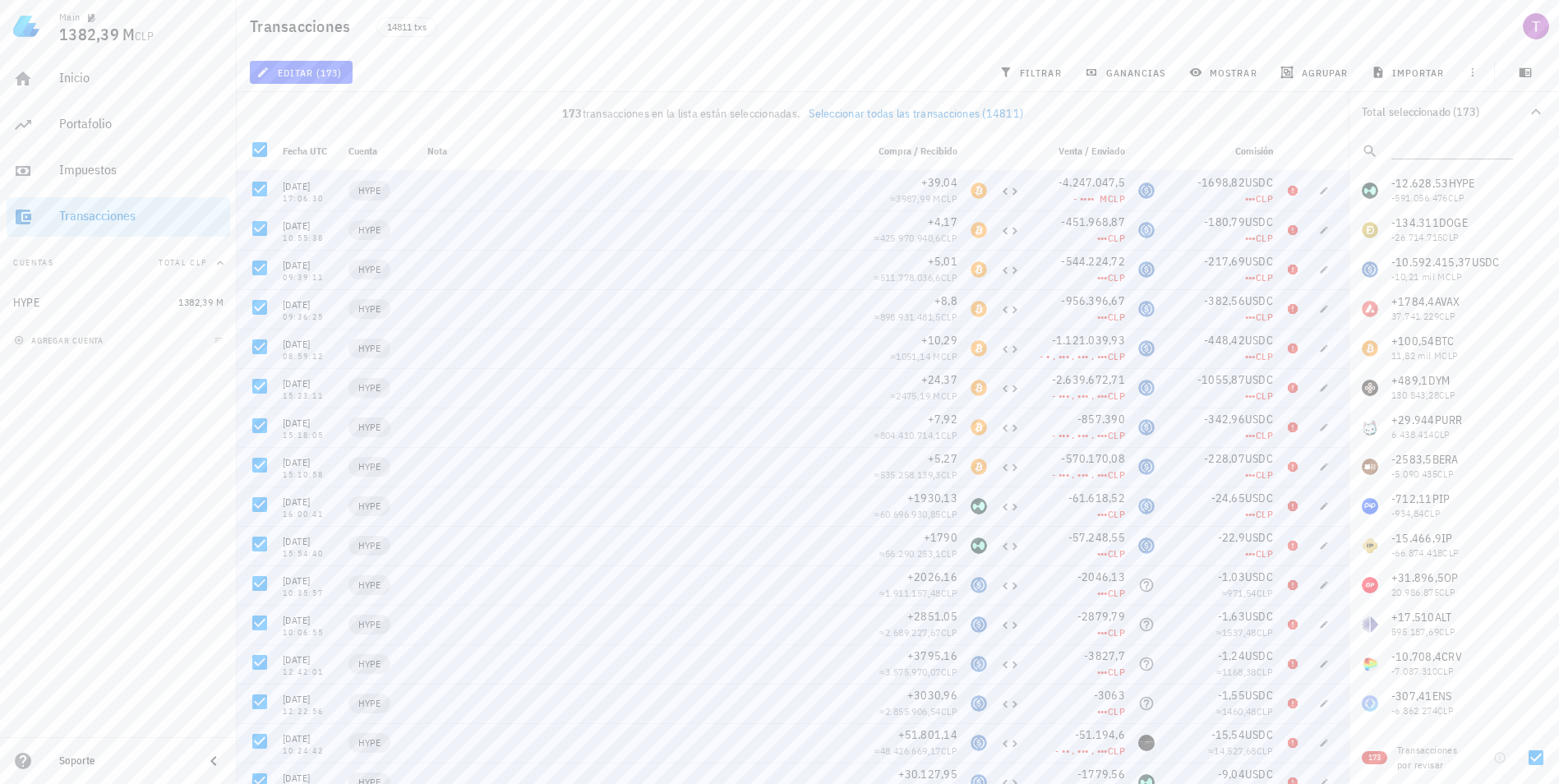 click 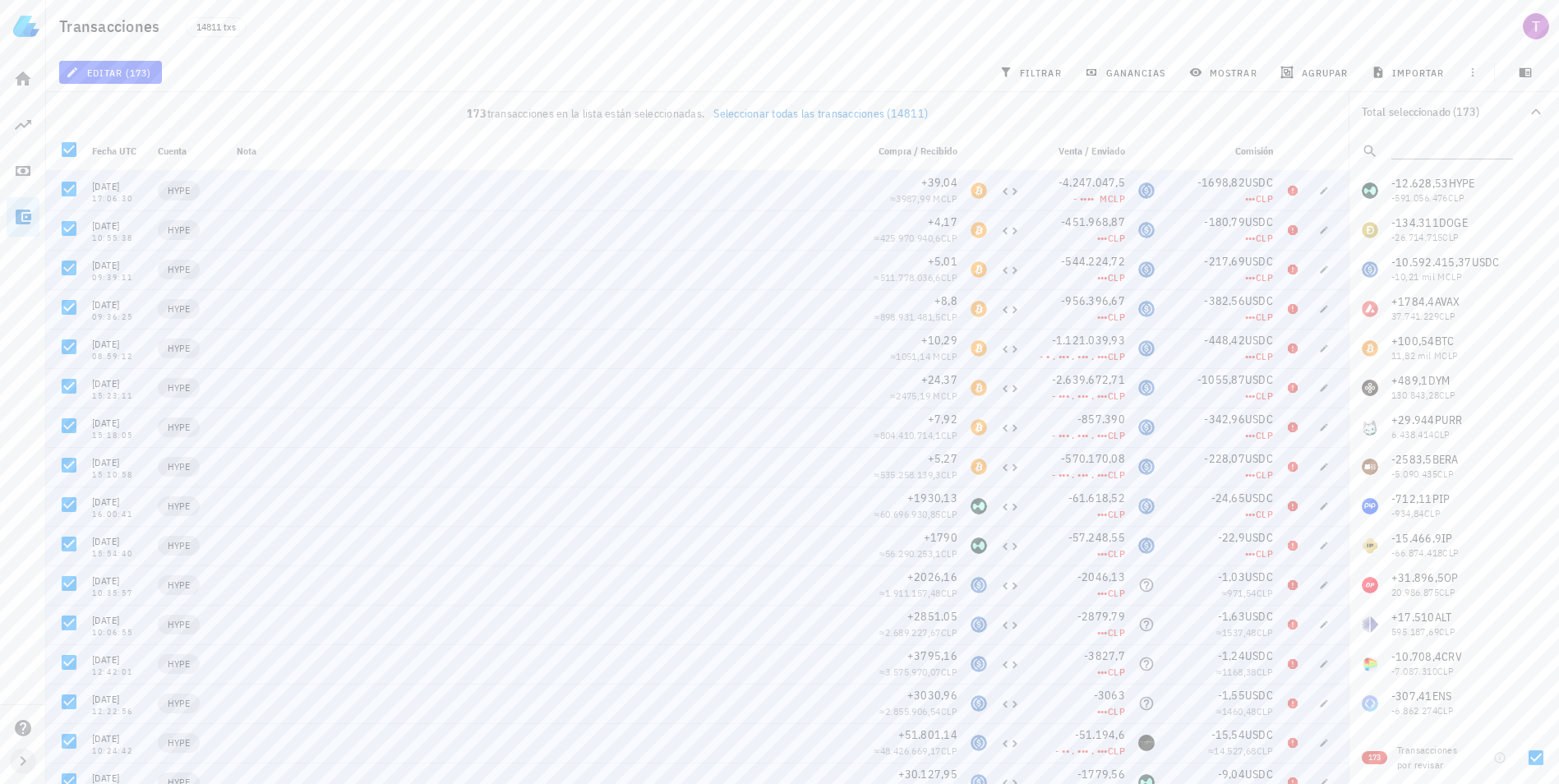 click 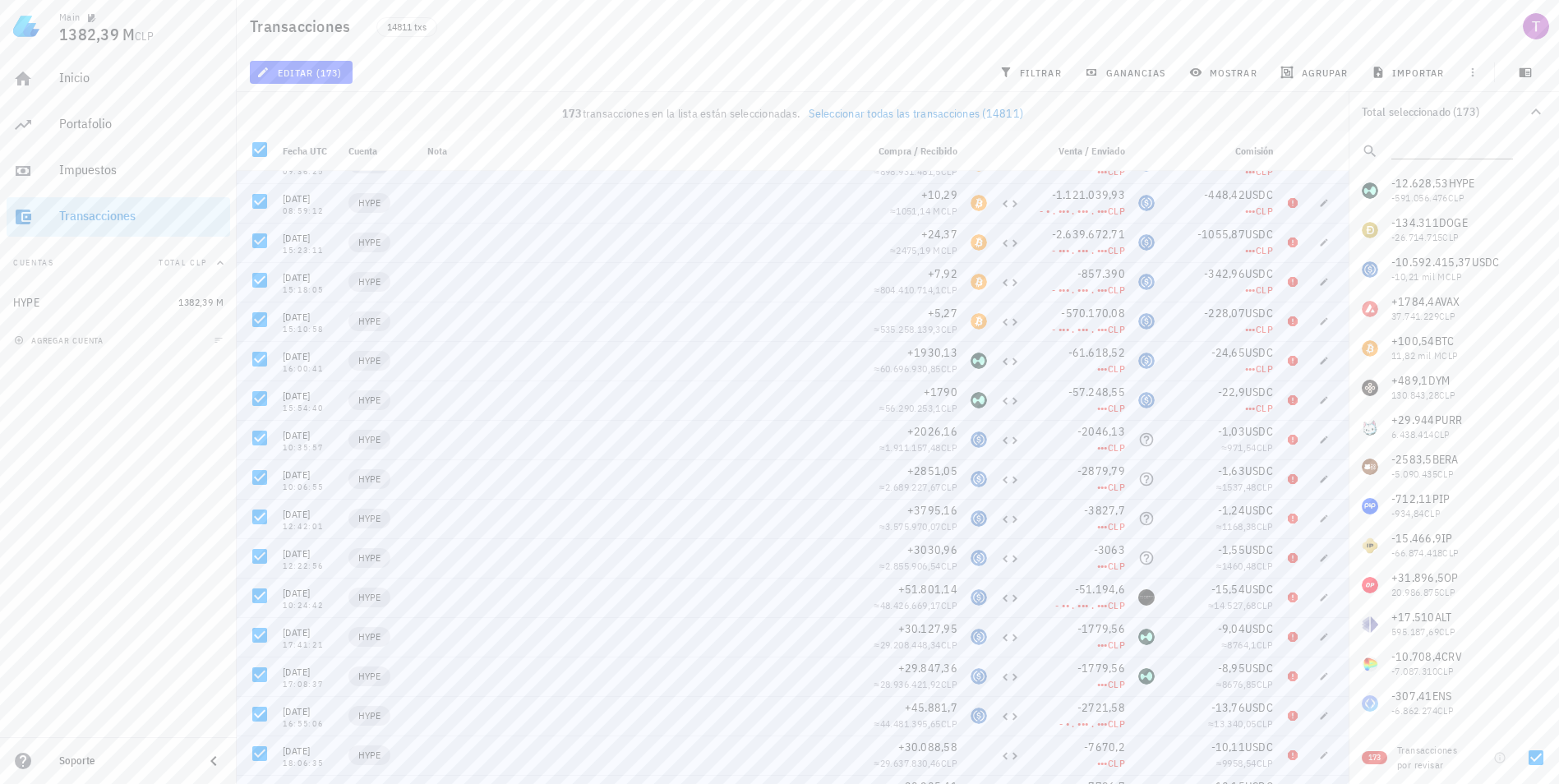 scroll, scrollTop: 247, scrollLeft: 0, axis: vertical 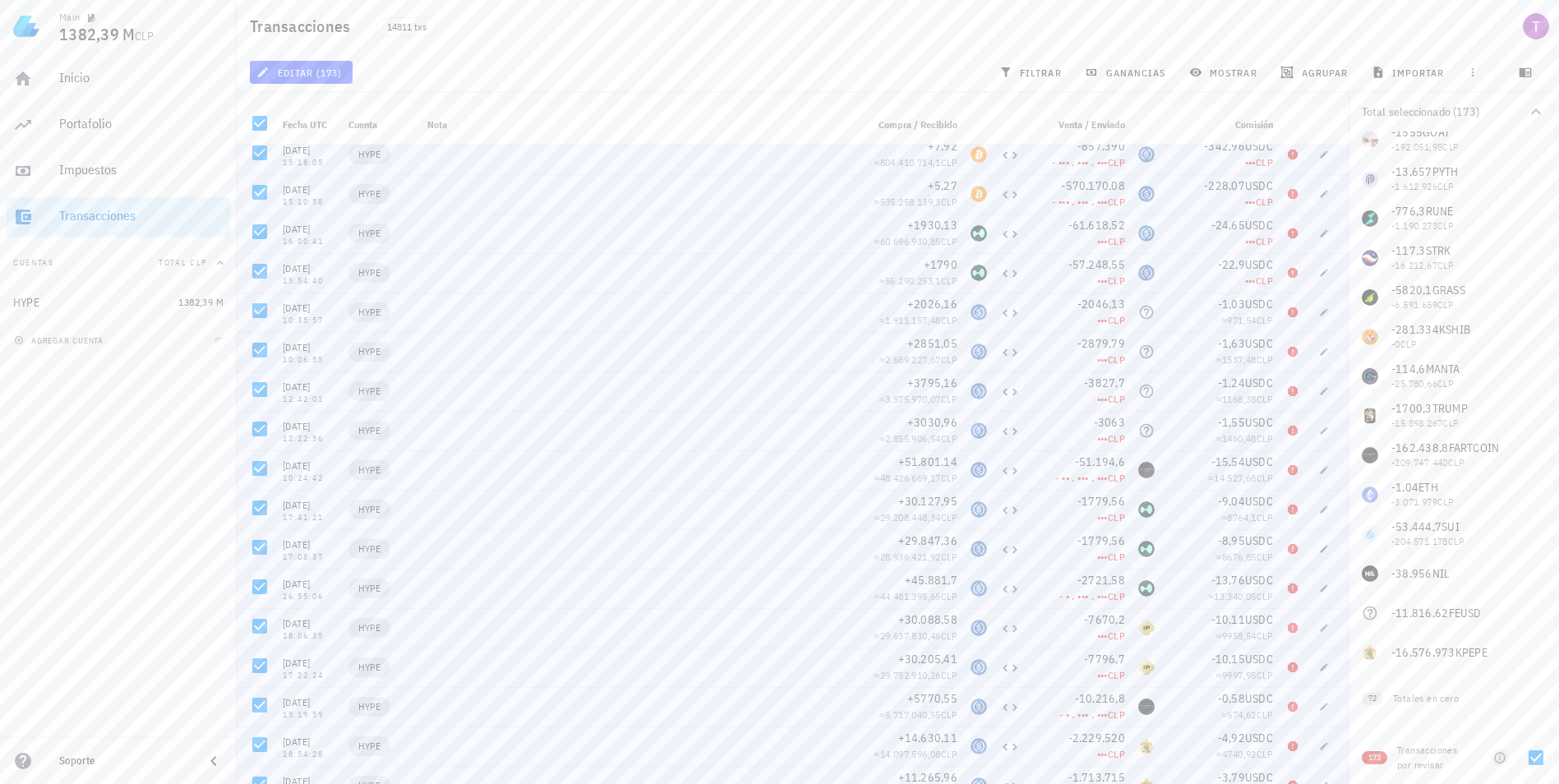 click 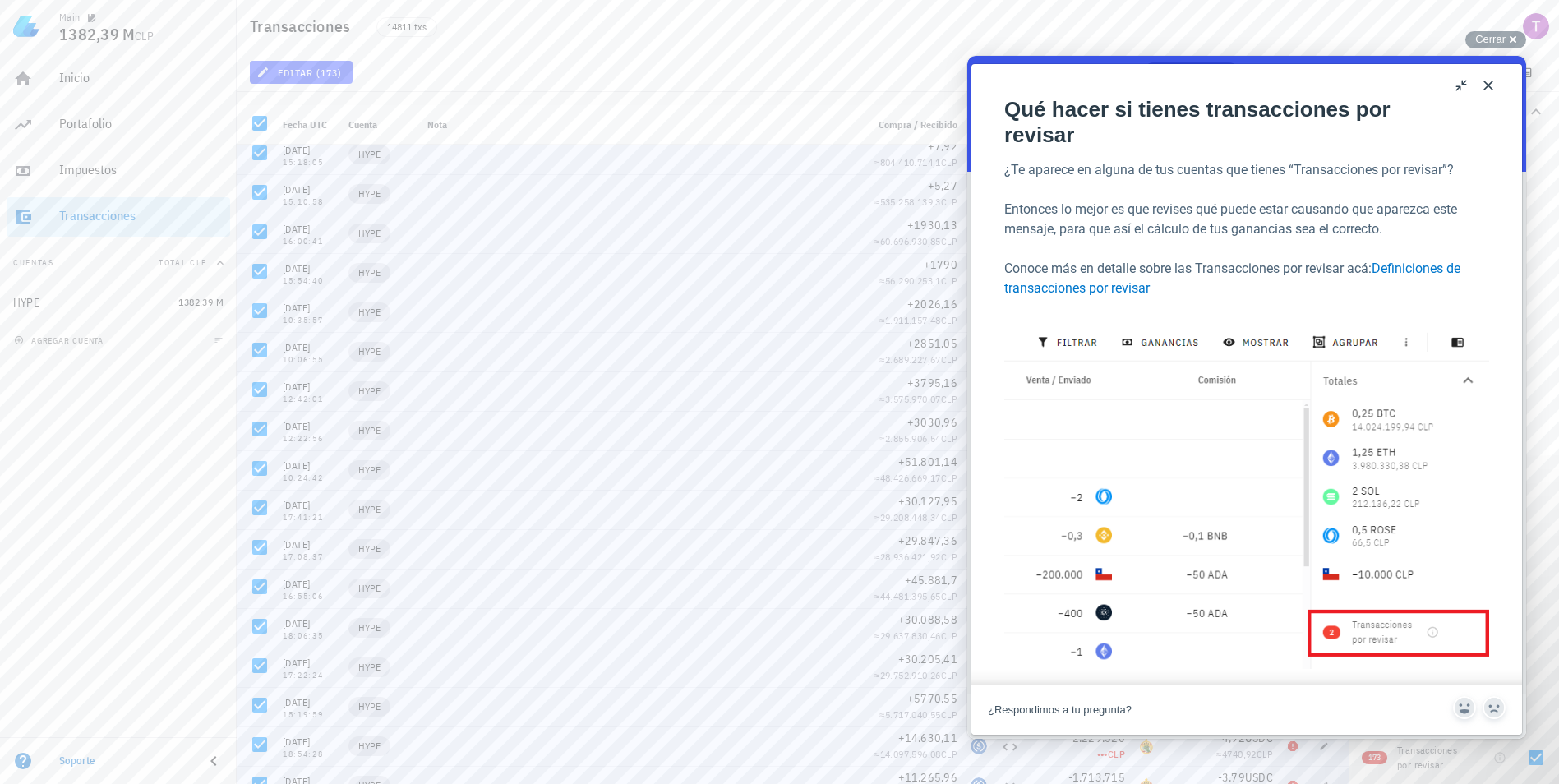 drag, startPoint x: 1491, startPoint y: 82, endPoint x: 2491, endPoint y: 248, distance: 1013.6844 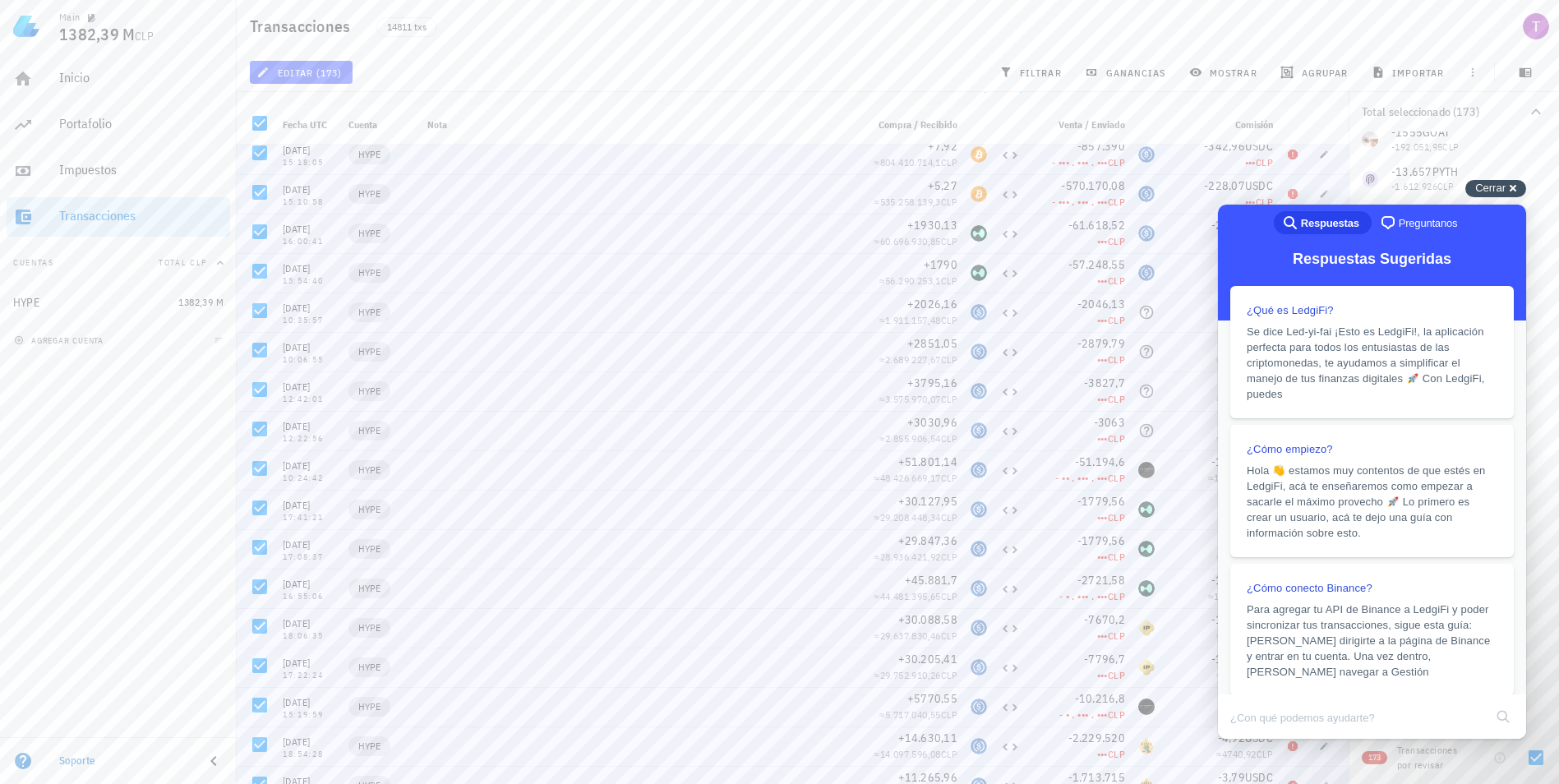 click on "Cerrar" at bounding box center (1490, 187) 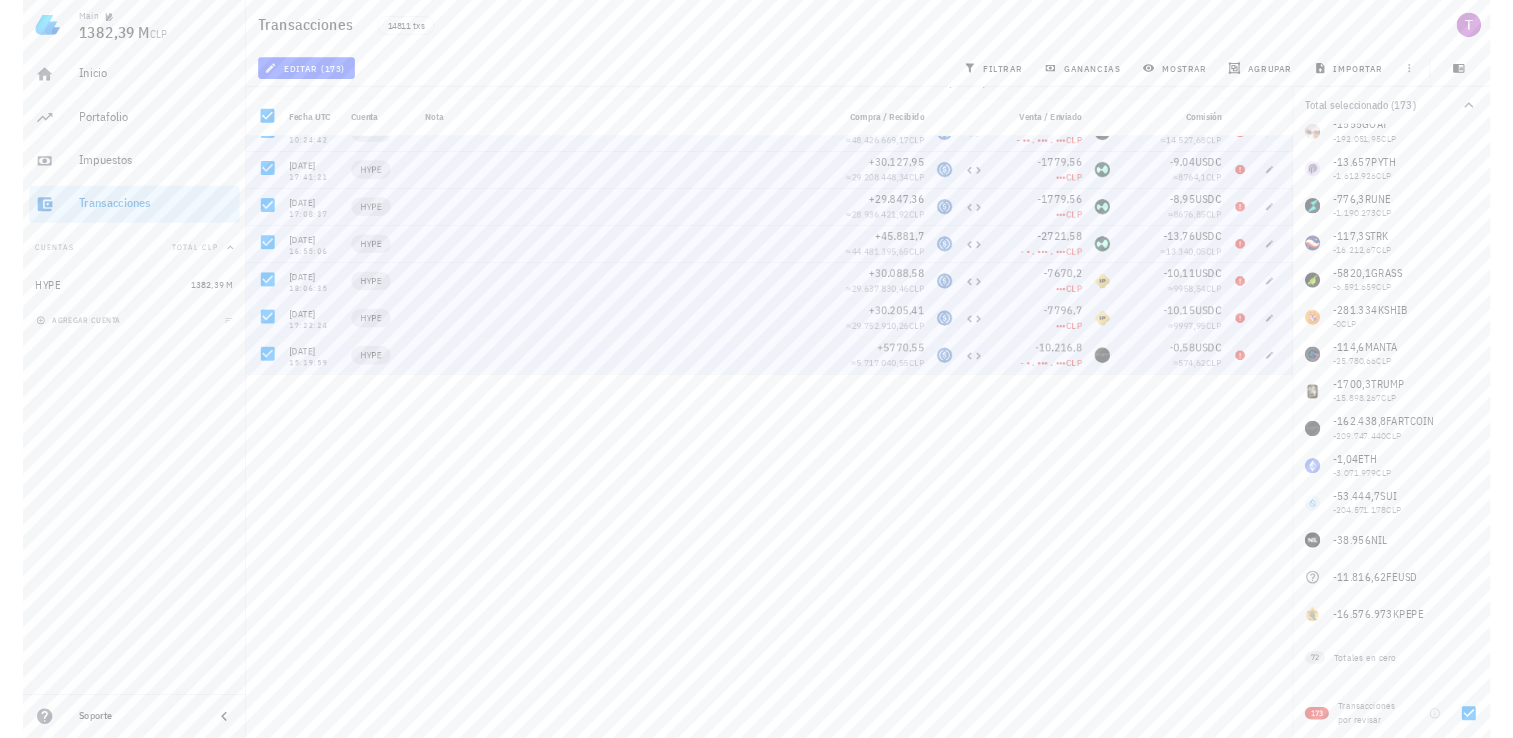 scroll, scrollTop: 0, scrollLeft: 0, axis: both 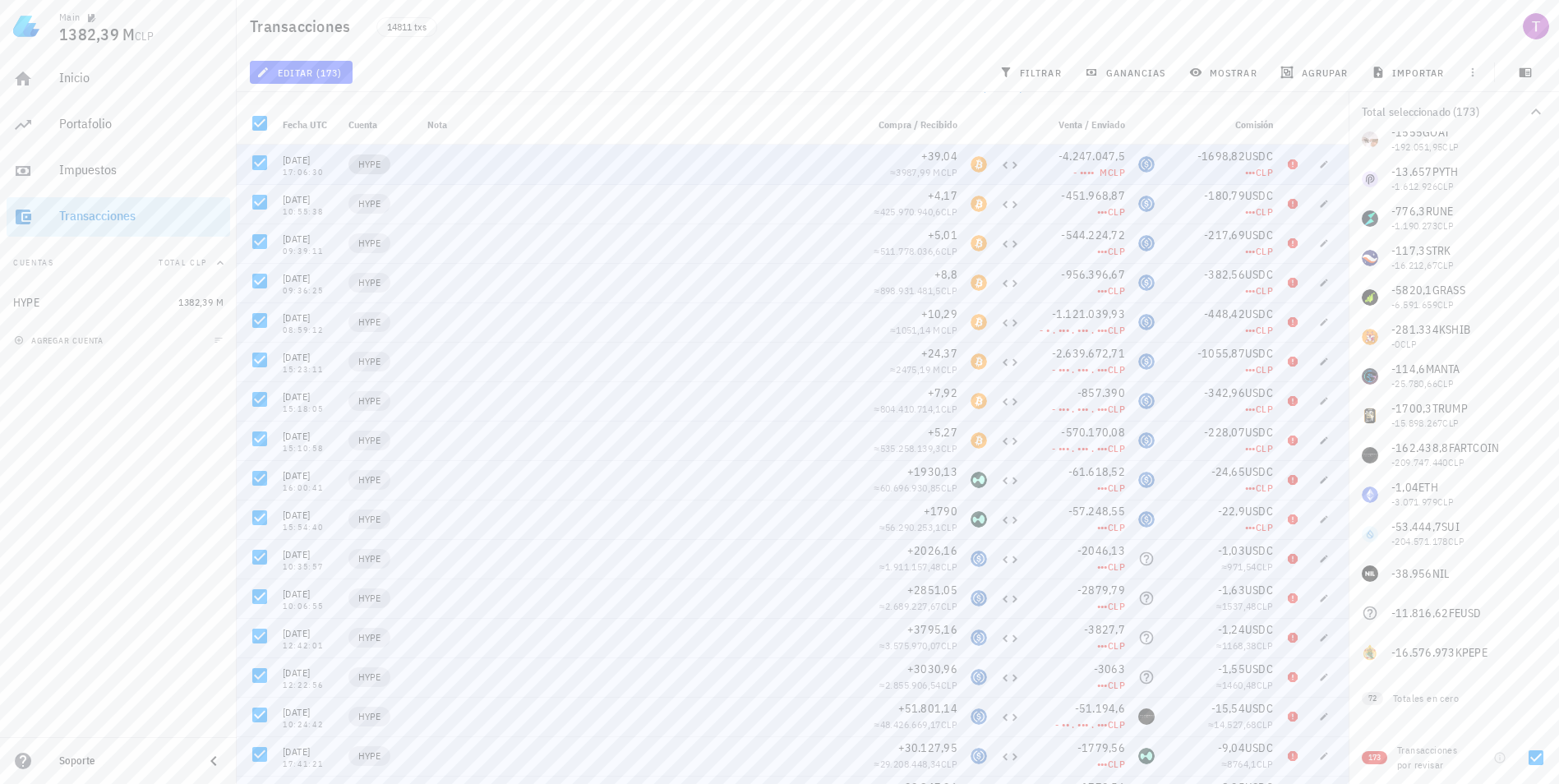 click on "HYPE" at bounding box center [369, 164] 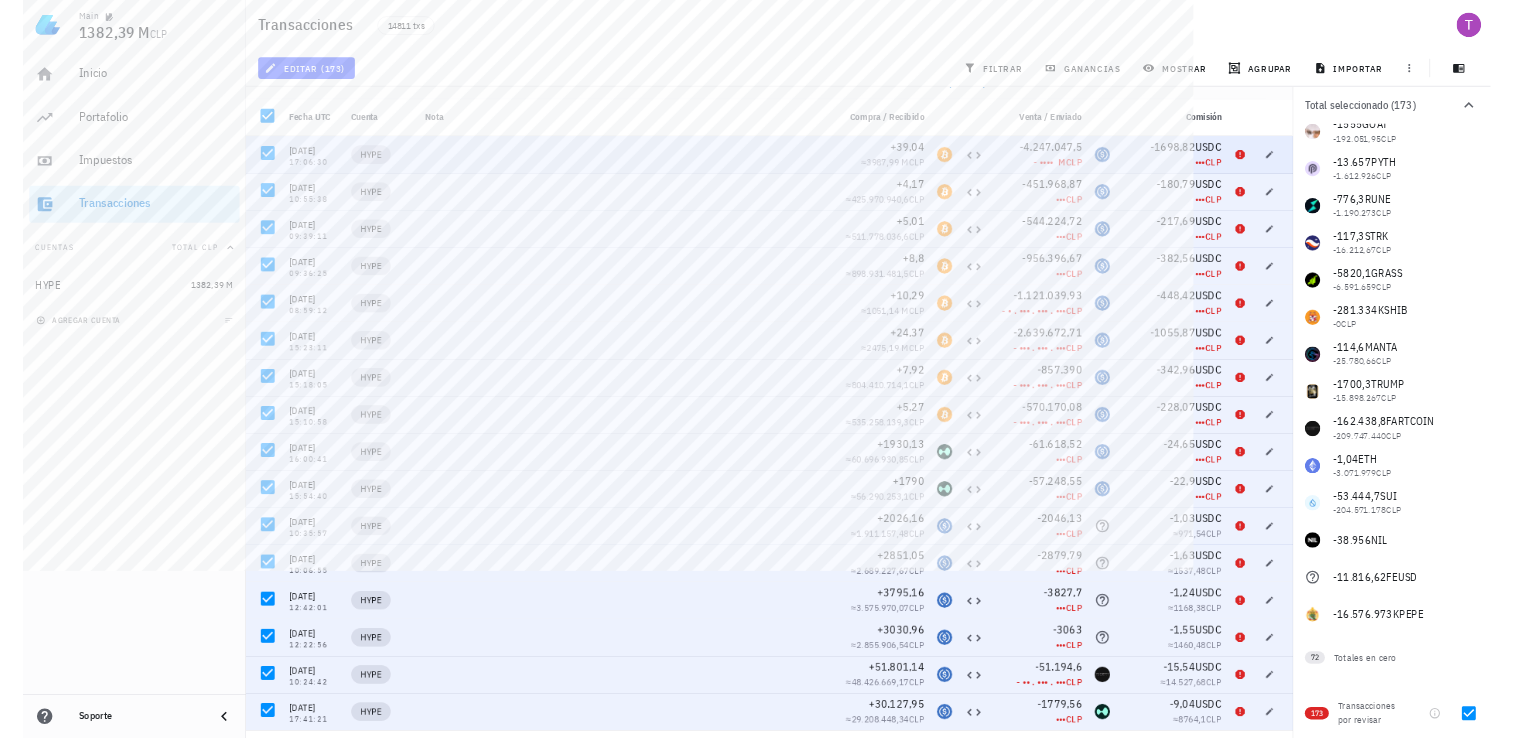 scroll, scrollTop: 1357, scrollLeft: 0, axis: vertical 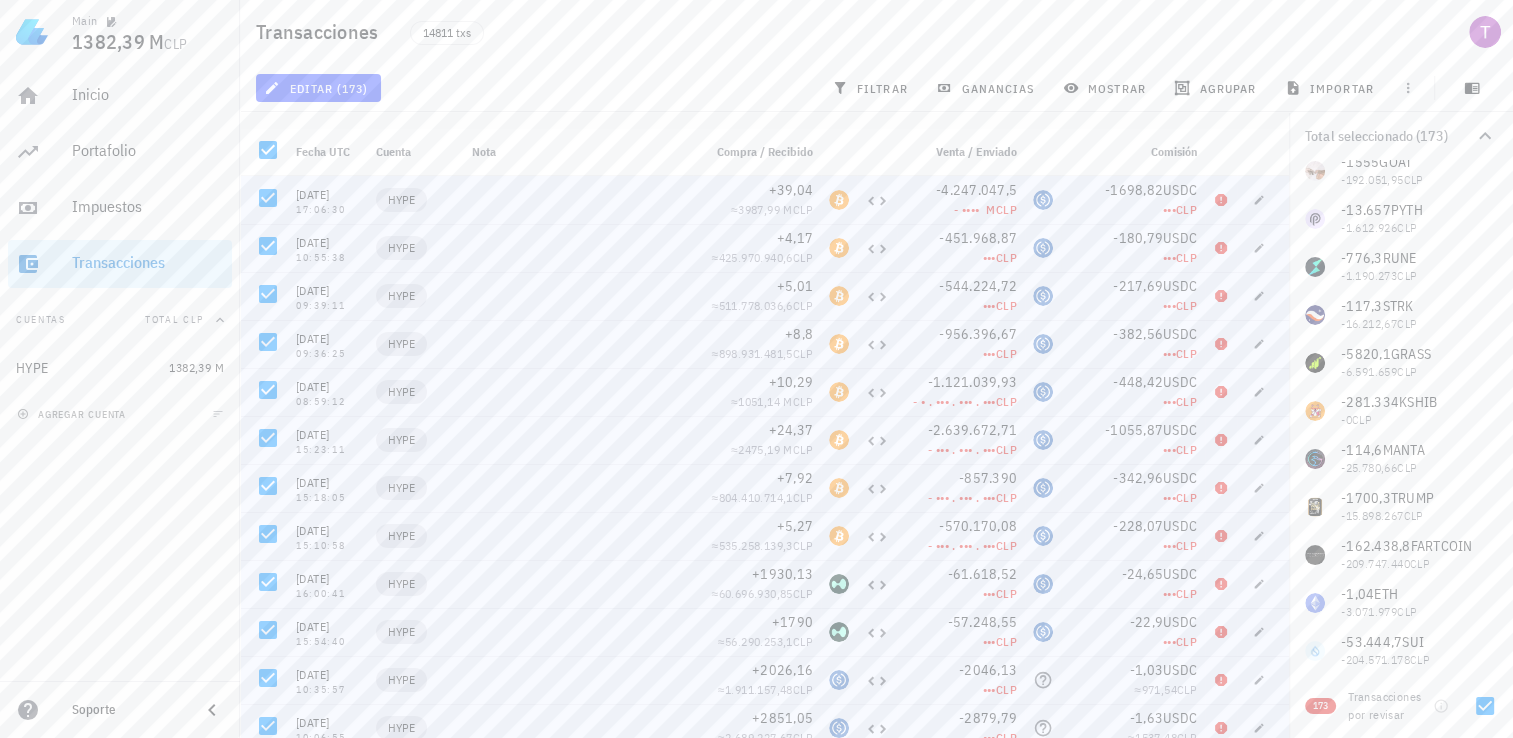 click on "Comisión" at bounding box center (1133, 152) 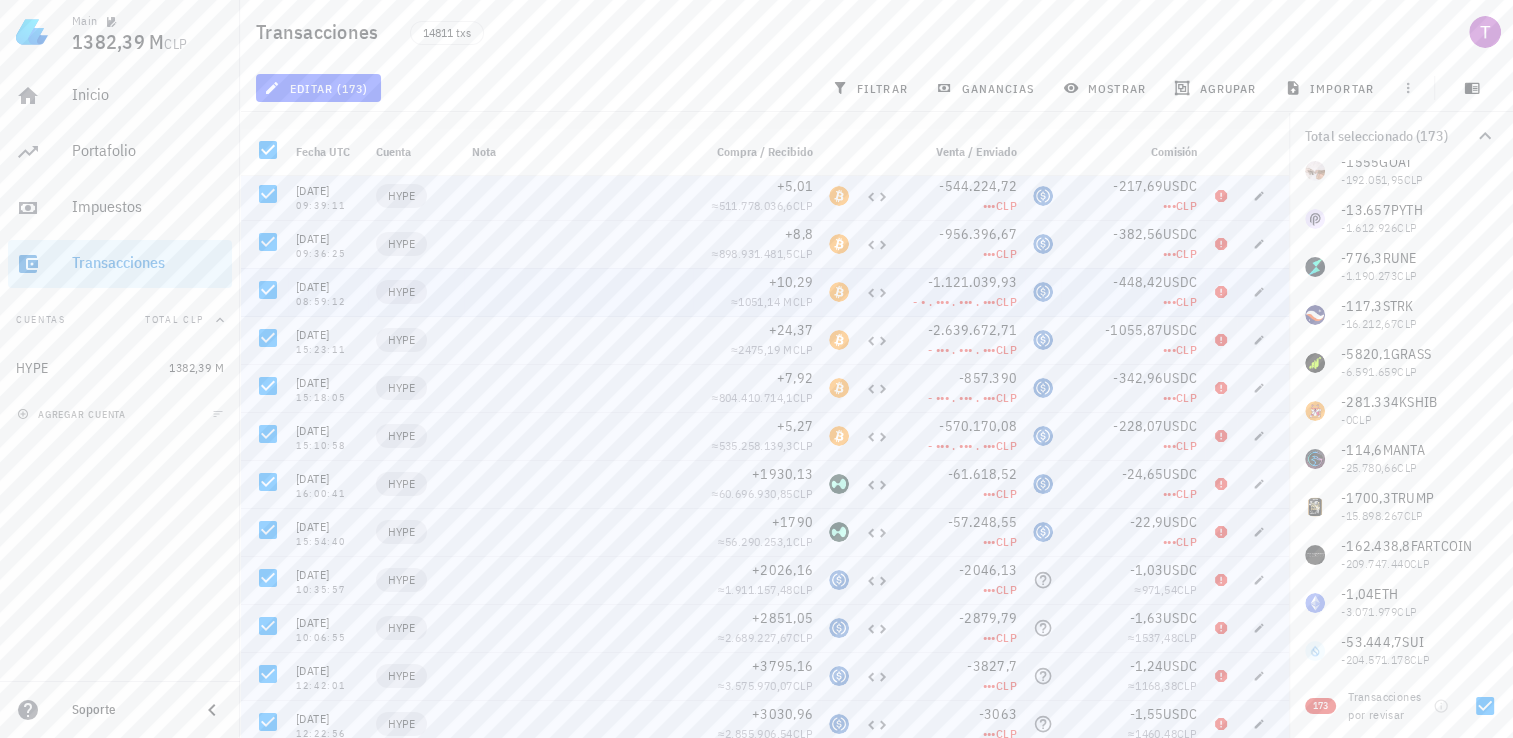 scroll, scrollTop: 0, scrollLeft: 0, axis: both 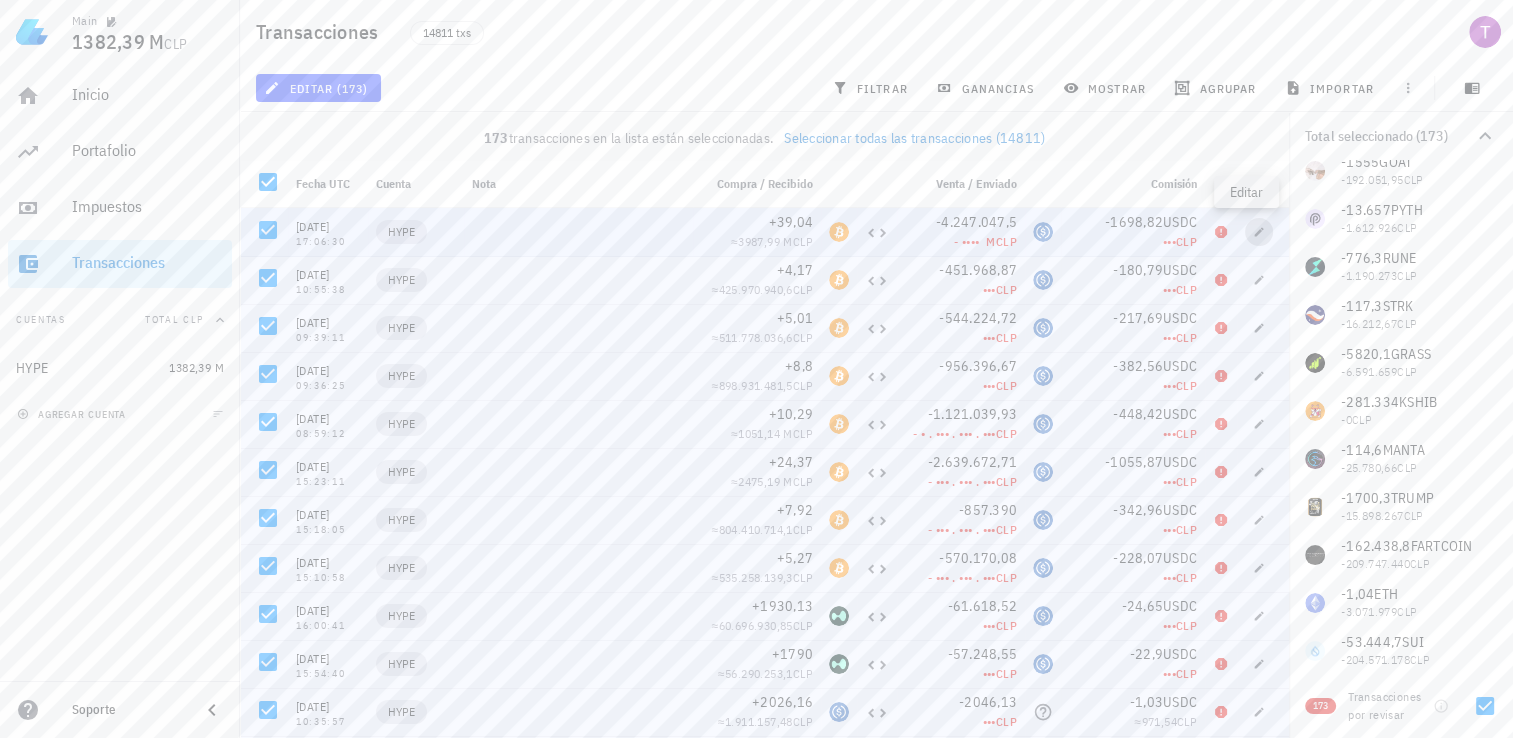 click 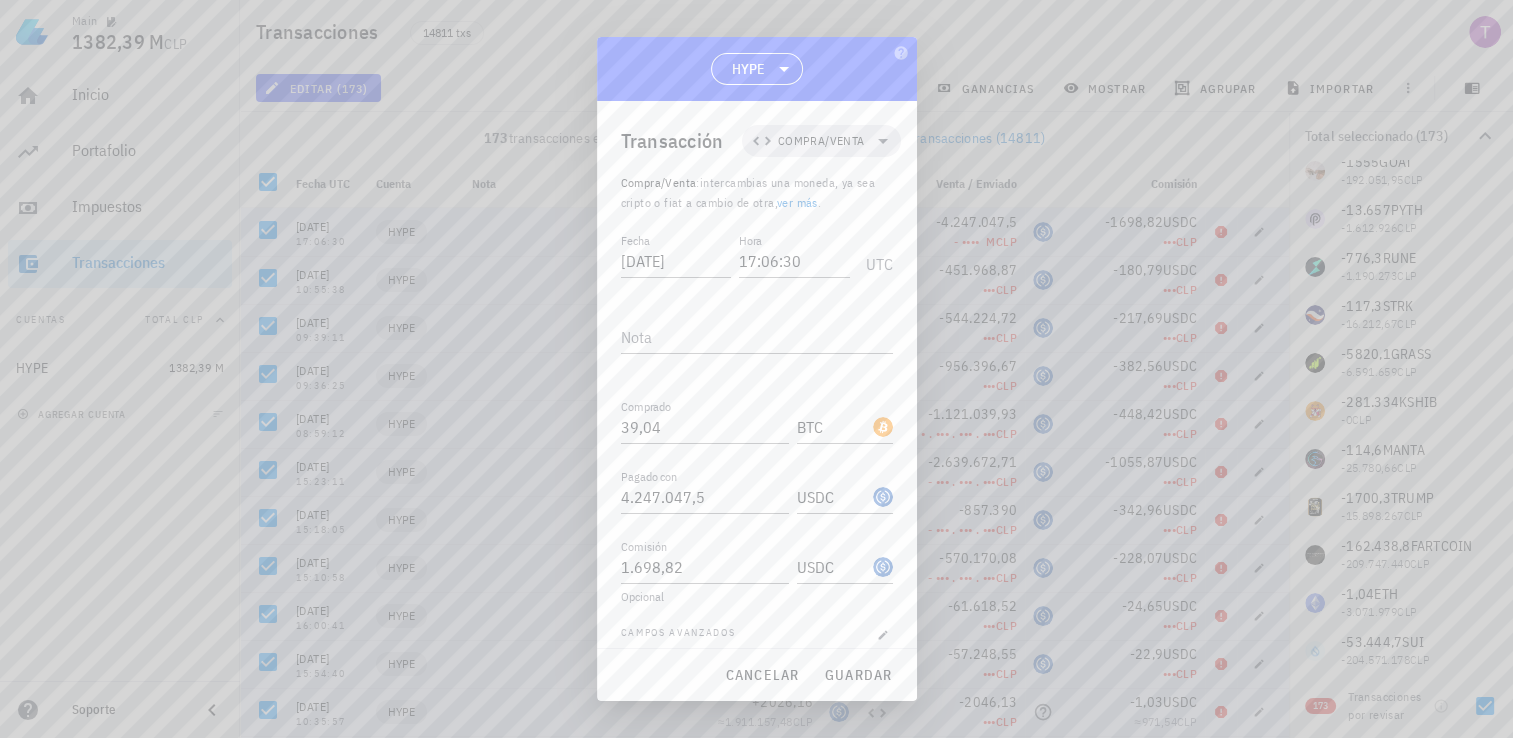 click at bounding box center [756, 369] 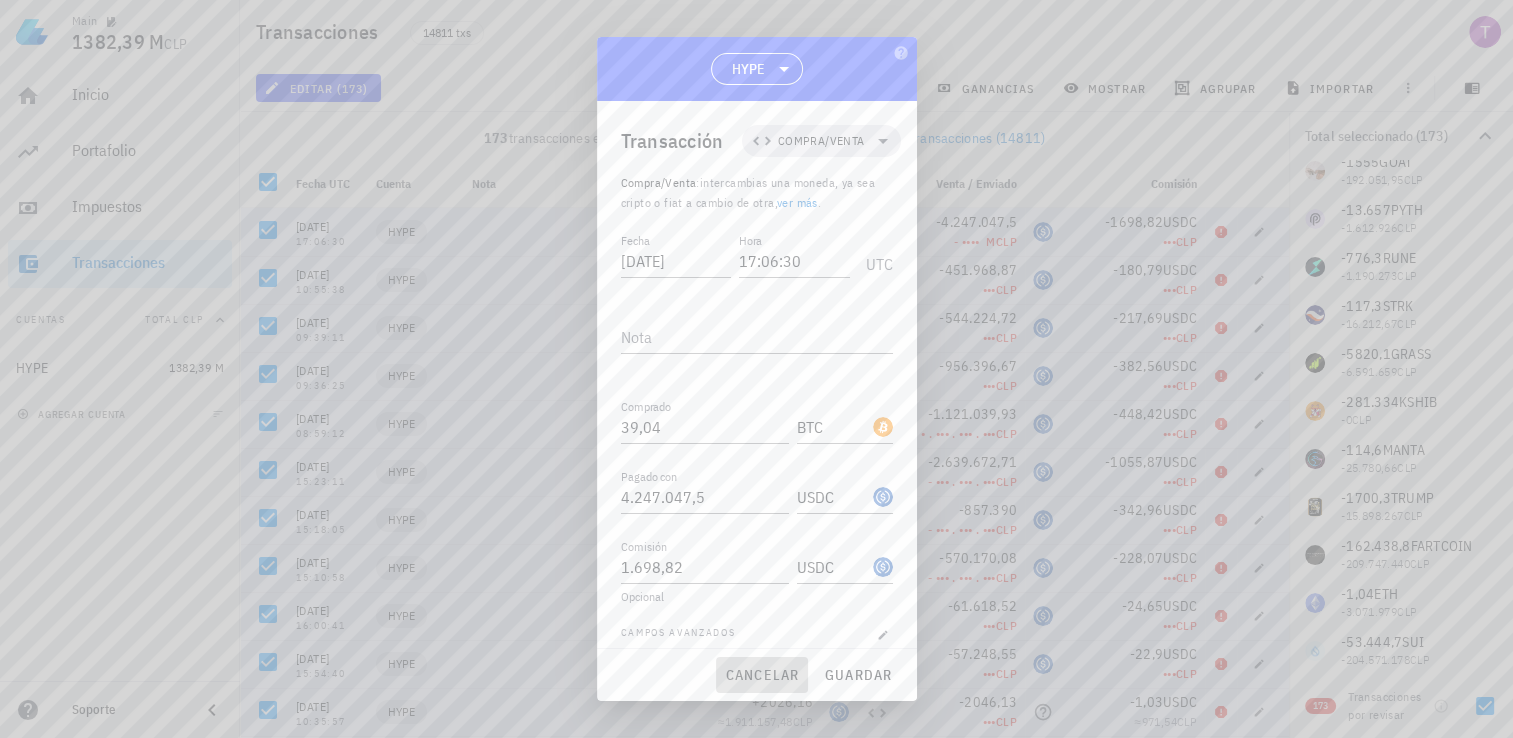 click on "cancelar" at bounding box center (761, 675) 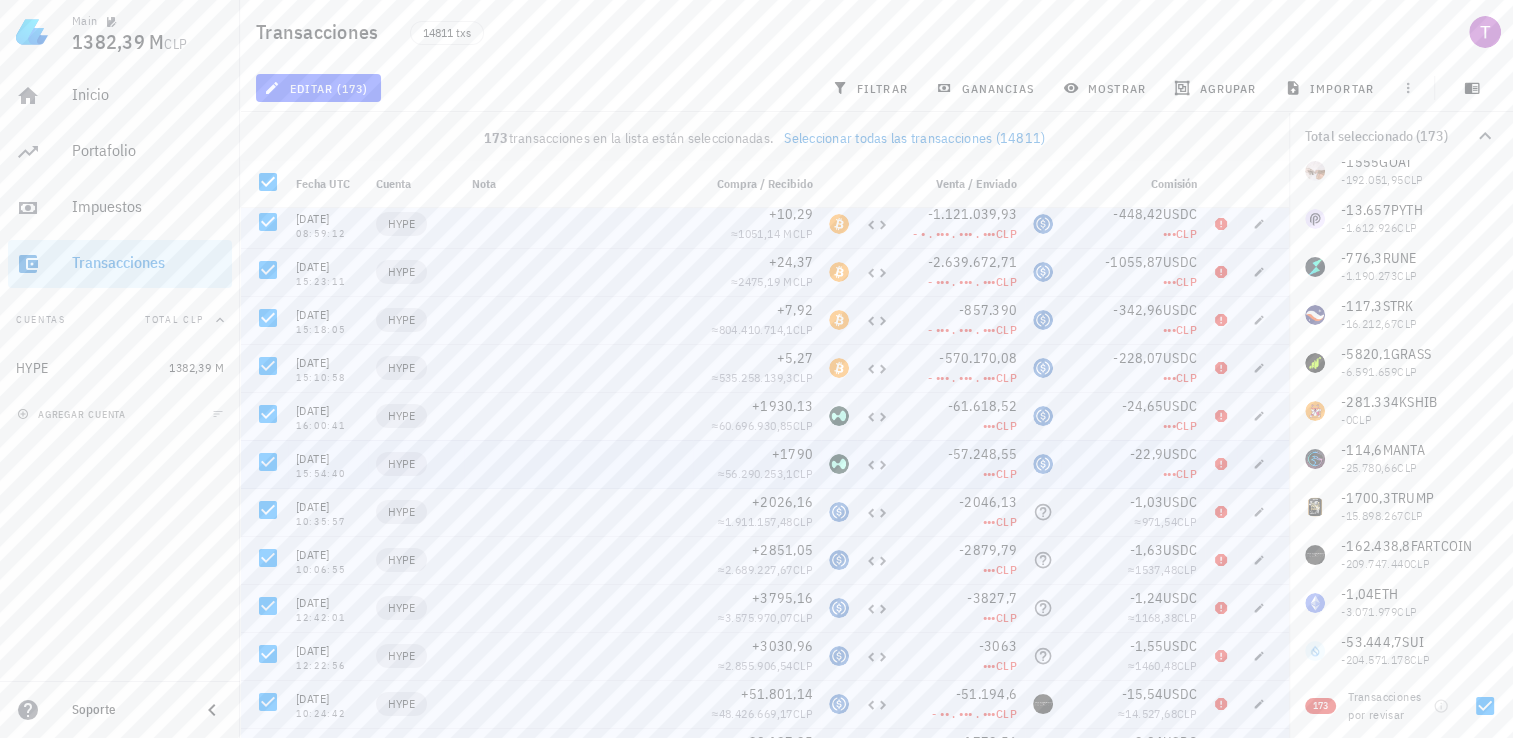 scroll, scrollTop: 300, scrollLeft: 0, axis: vertical 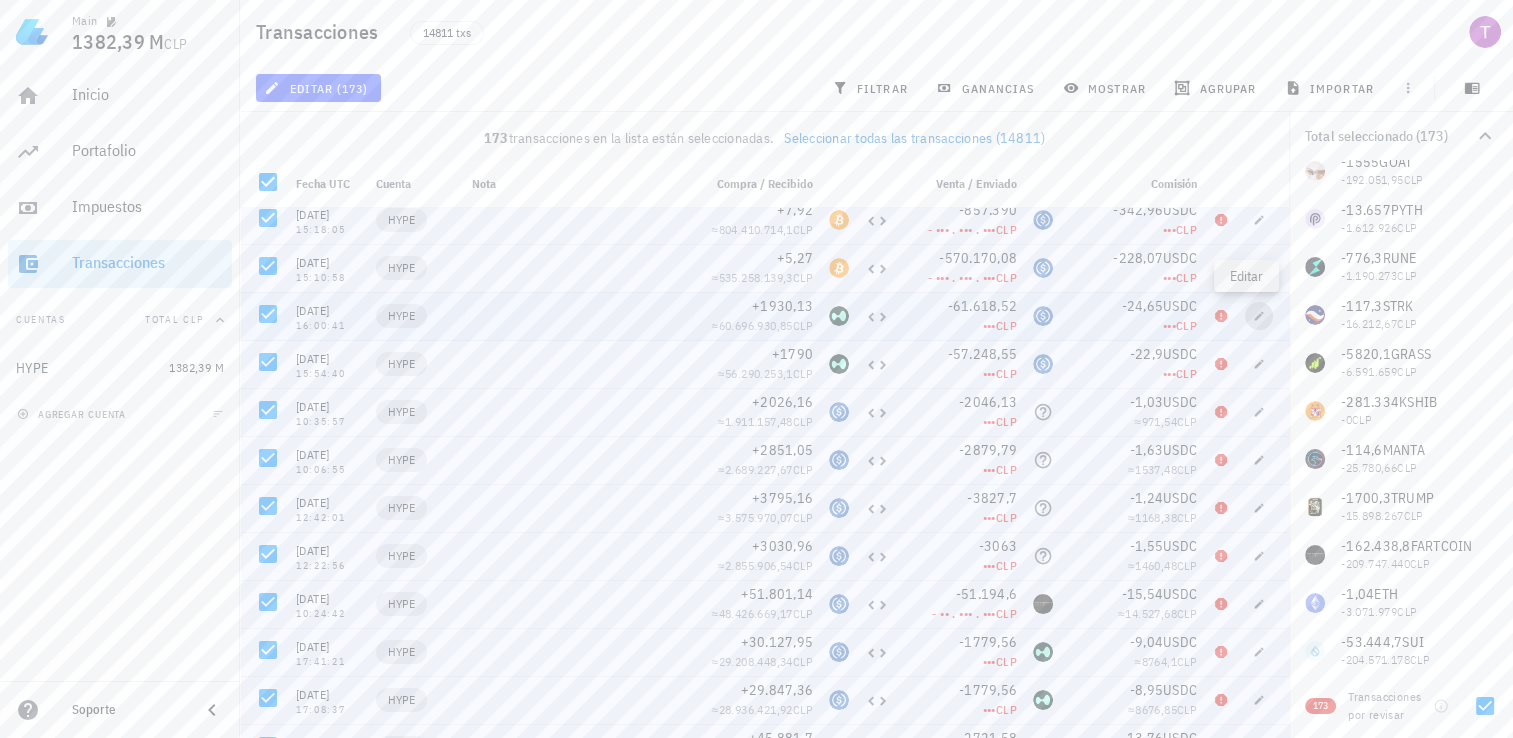 click 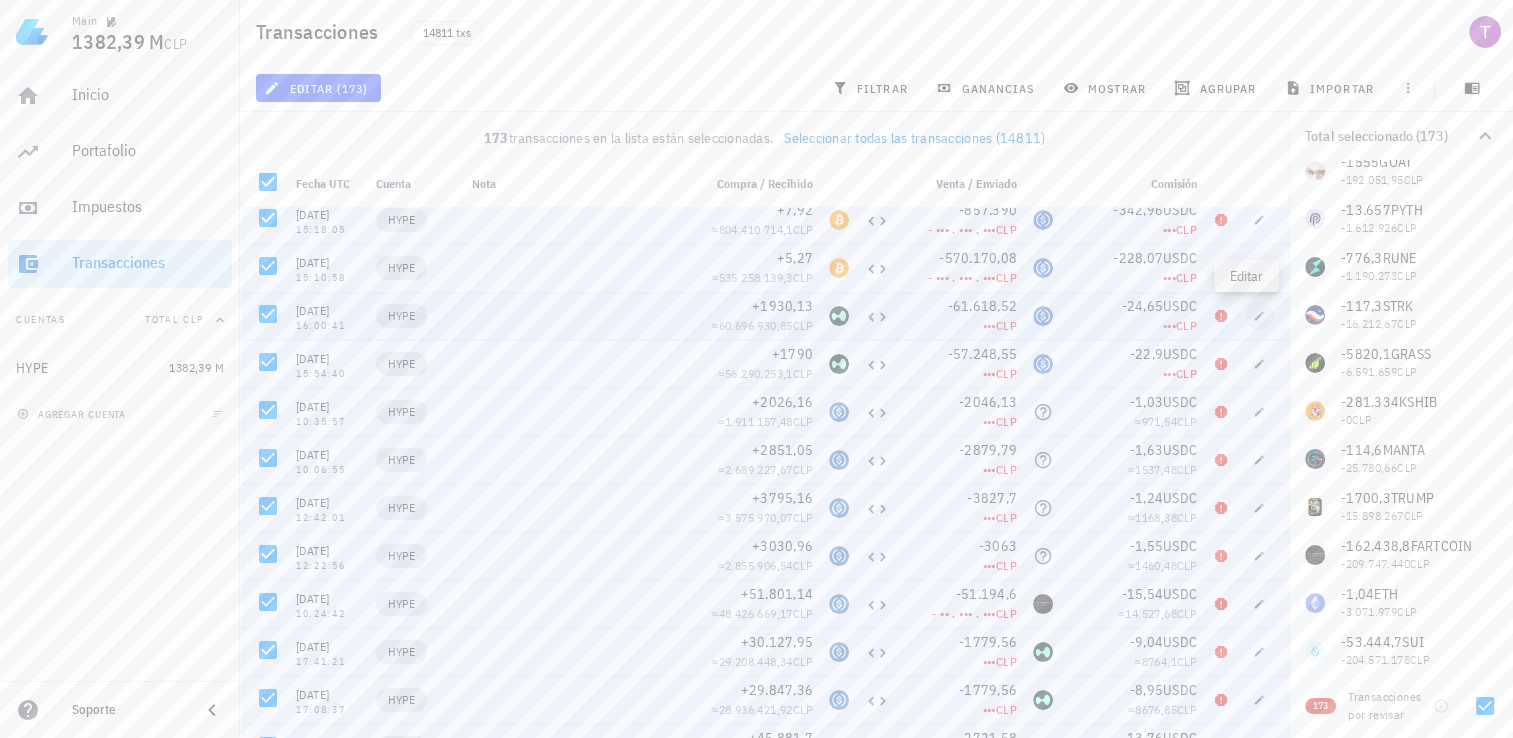 type on "2025-06-21" 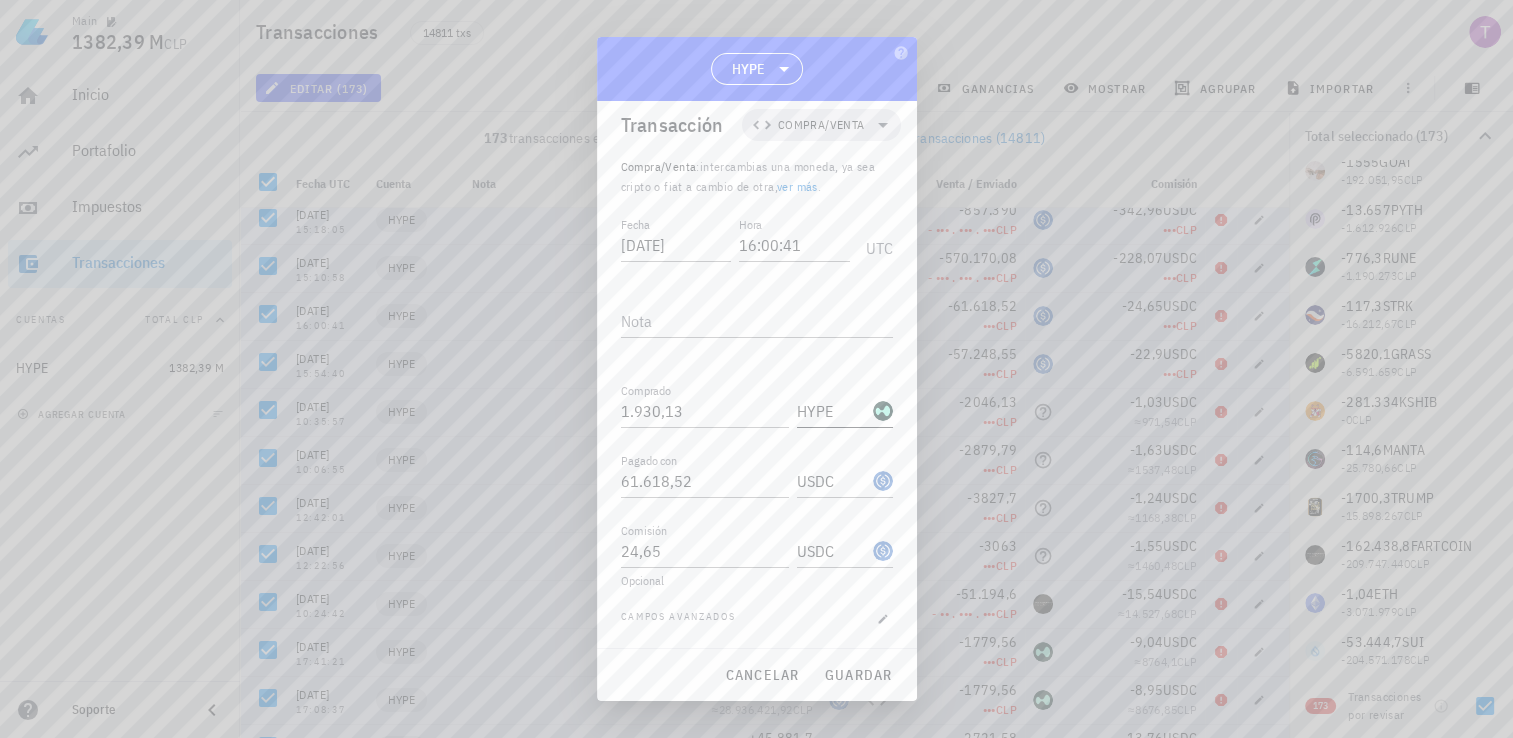 scroll, scrollTop: 0, scrollLeft: 0, axis: both 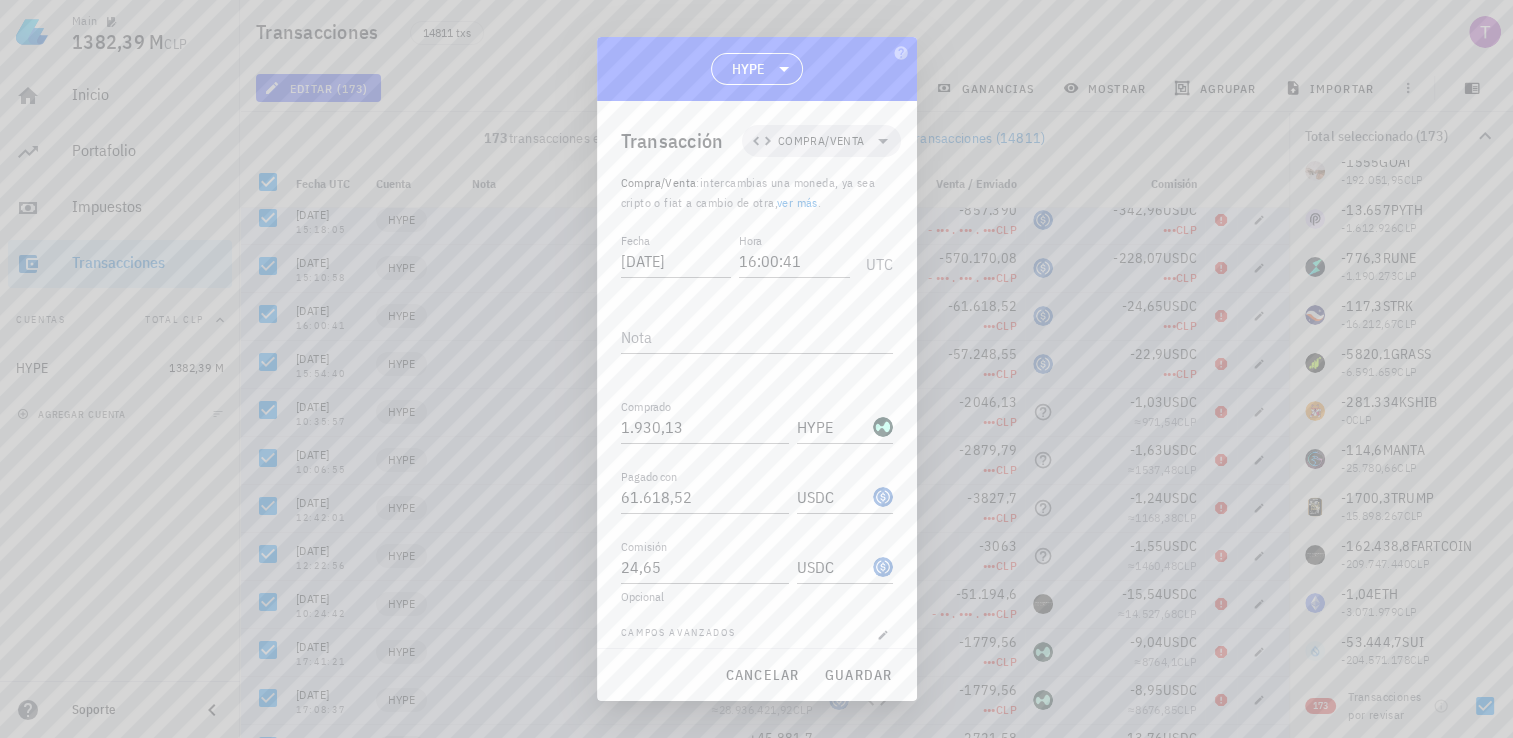 click at bounding box center [756, 369] 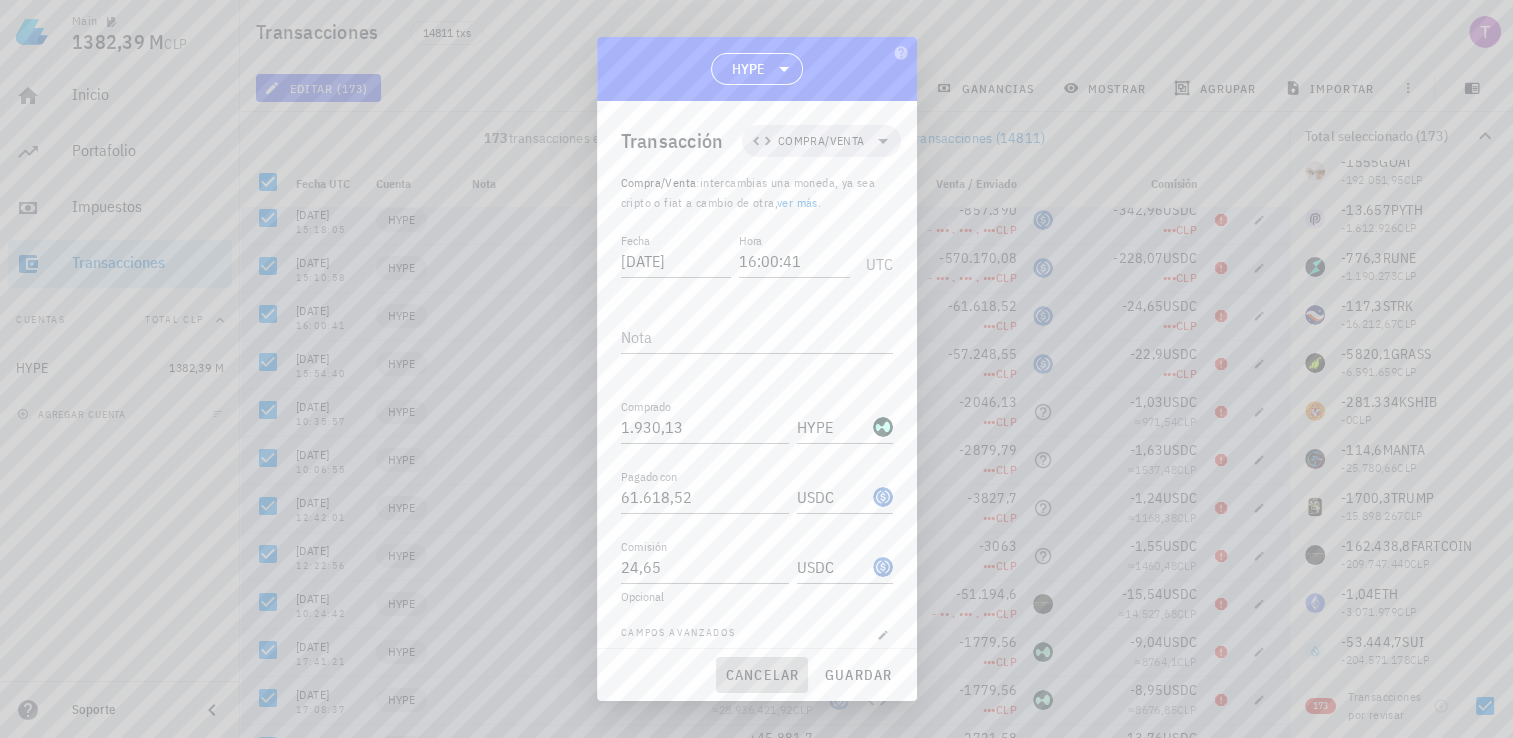 drag, startPoint x: 772, startPoint y: 673, endPoint x: 960, endPoint y: 560, distance: 219.34676 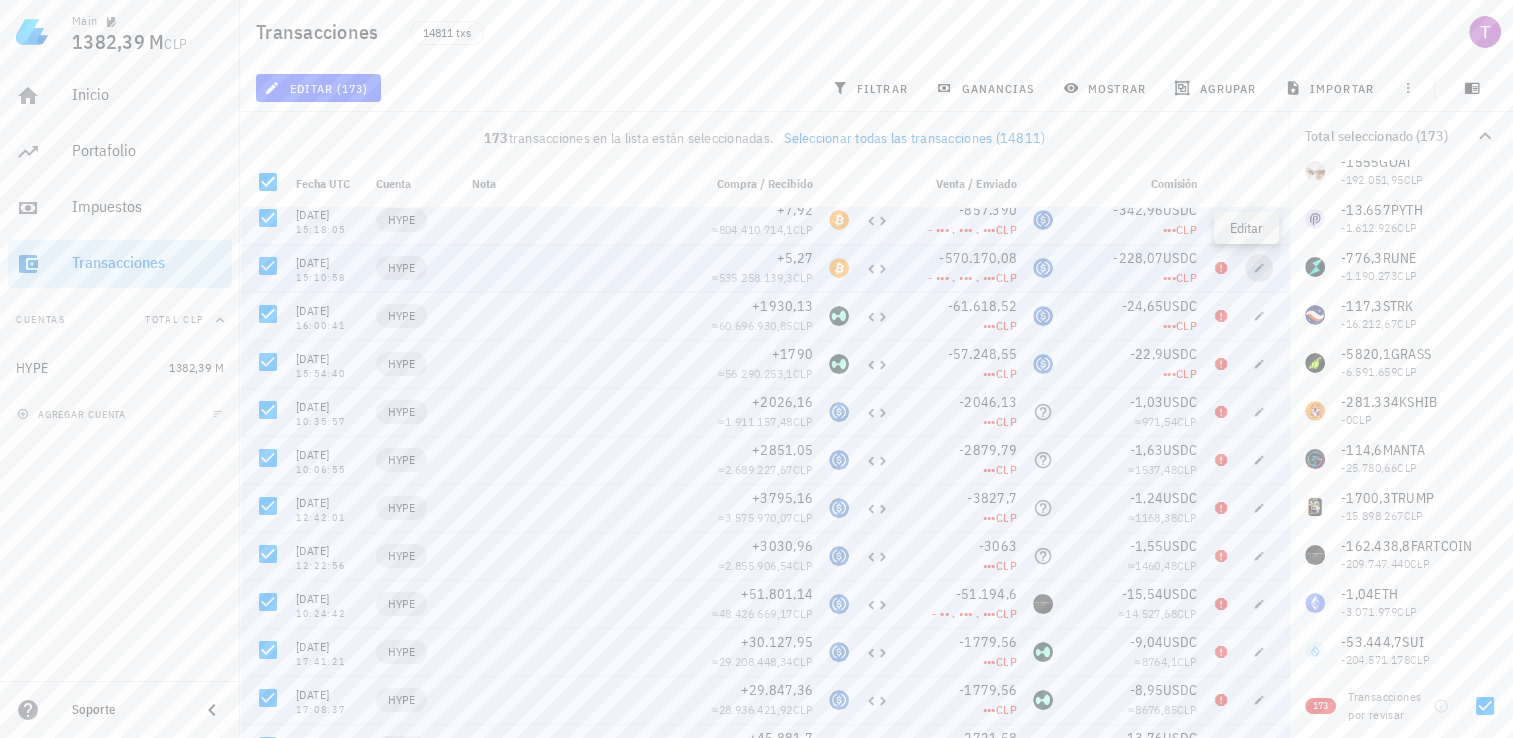 click at bounding box center [1259, 268] 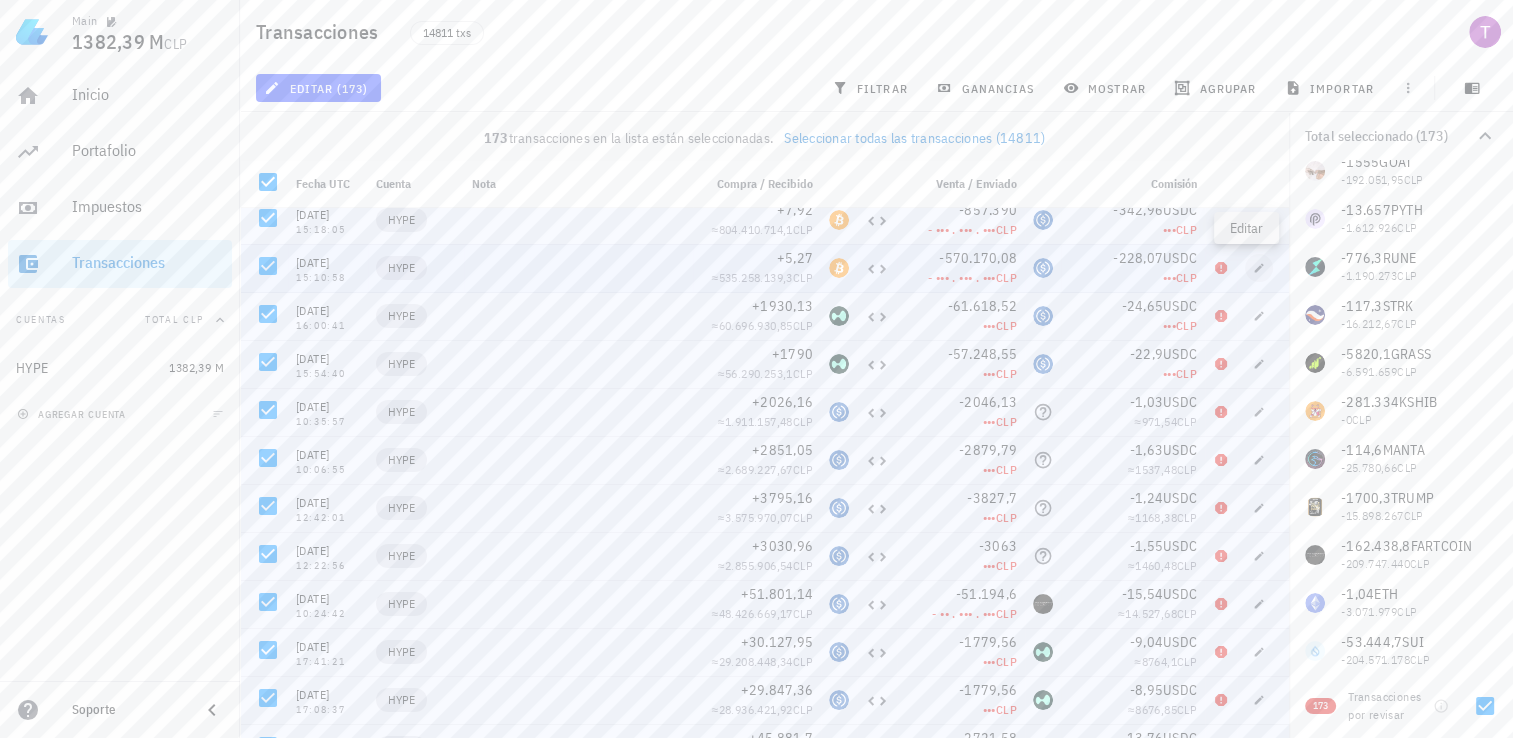 type on "2025-07-07" 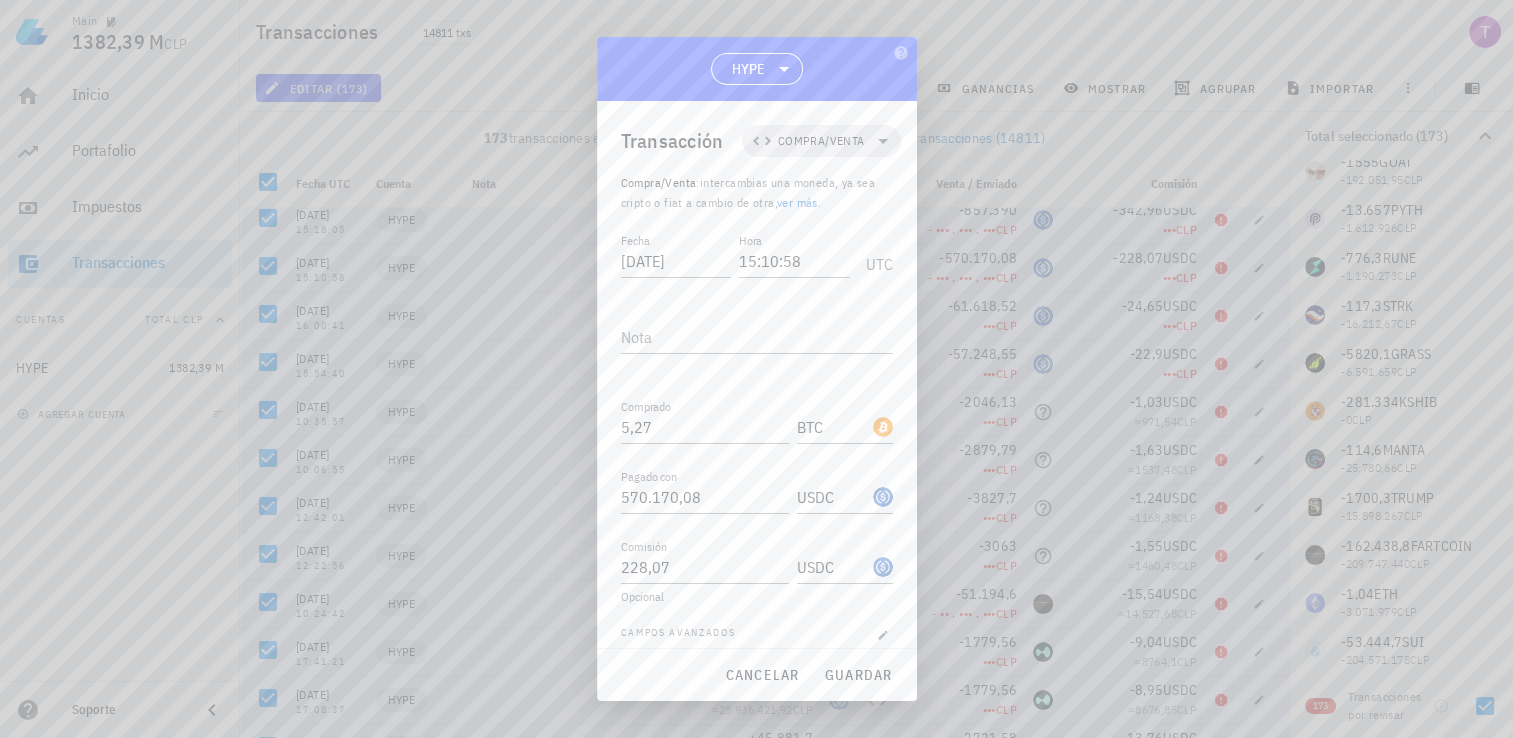 click at bounding box center [756, 369] 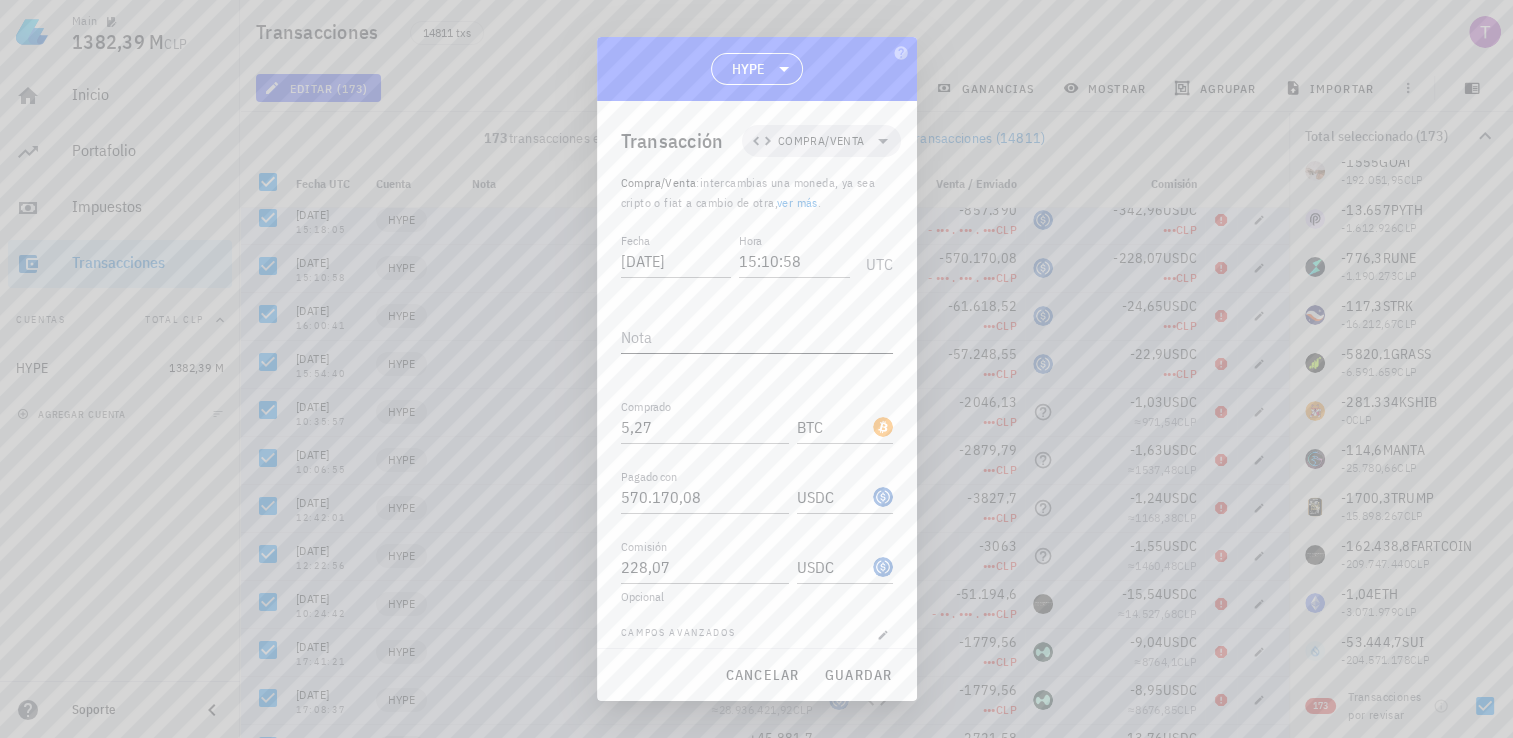 scroll, scrollTop: 16, scrollLeft: 0, axis: vertical 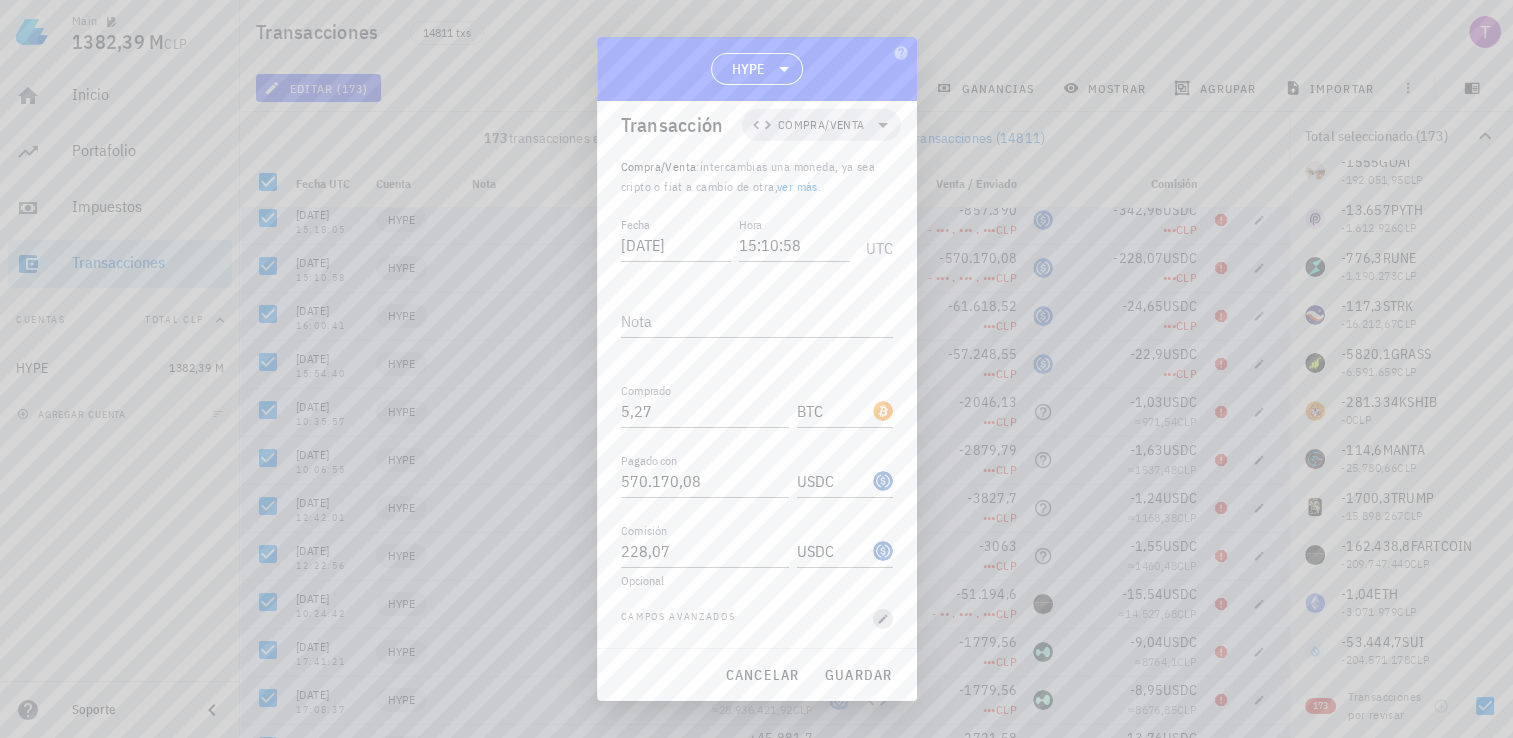click 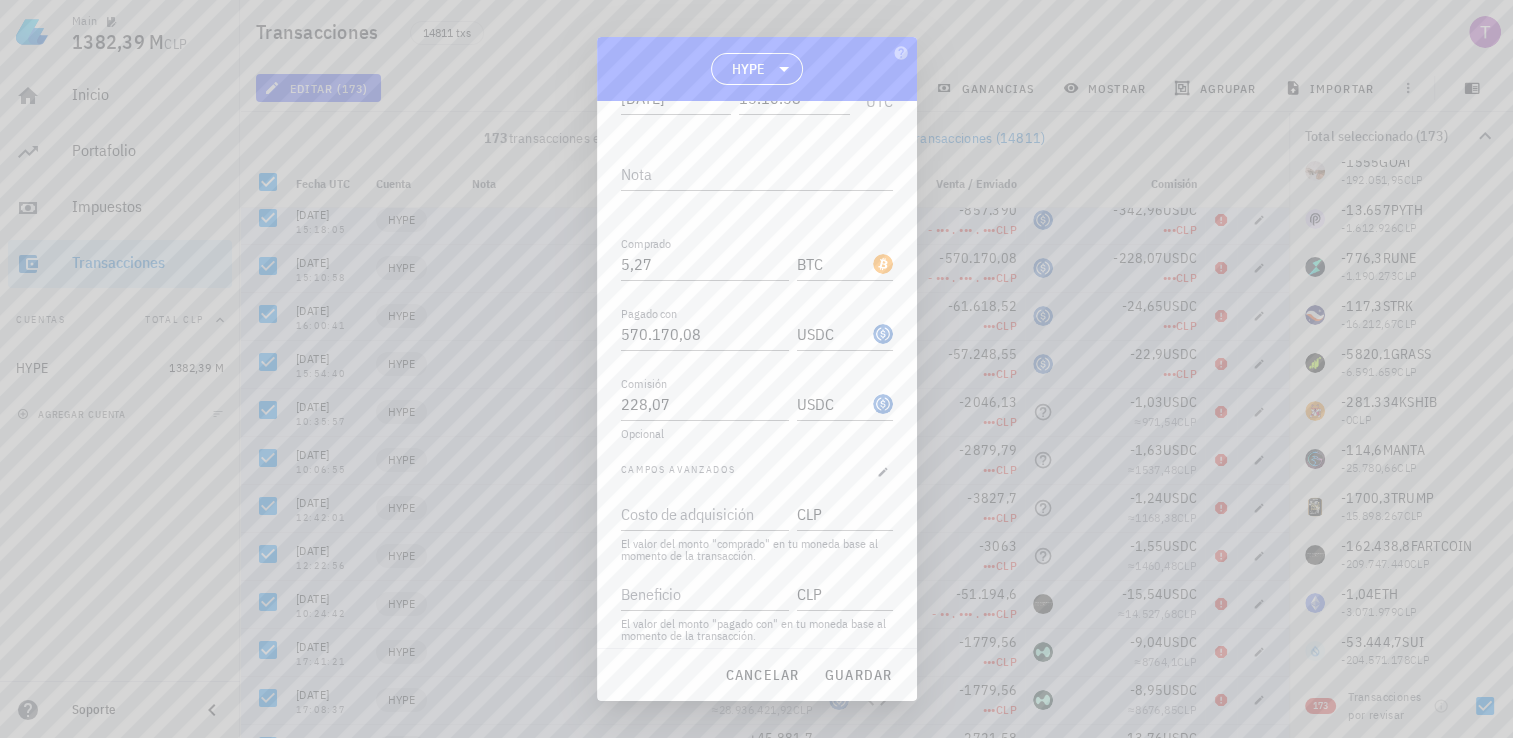 scroll, scrollTop: 176, scrollLeft: 0, axis: vertical 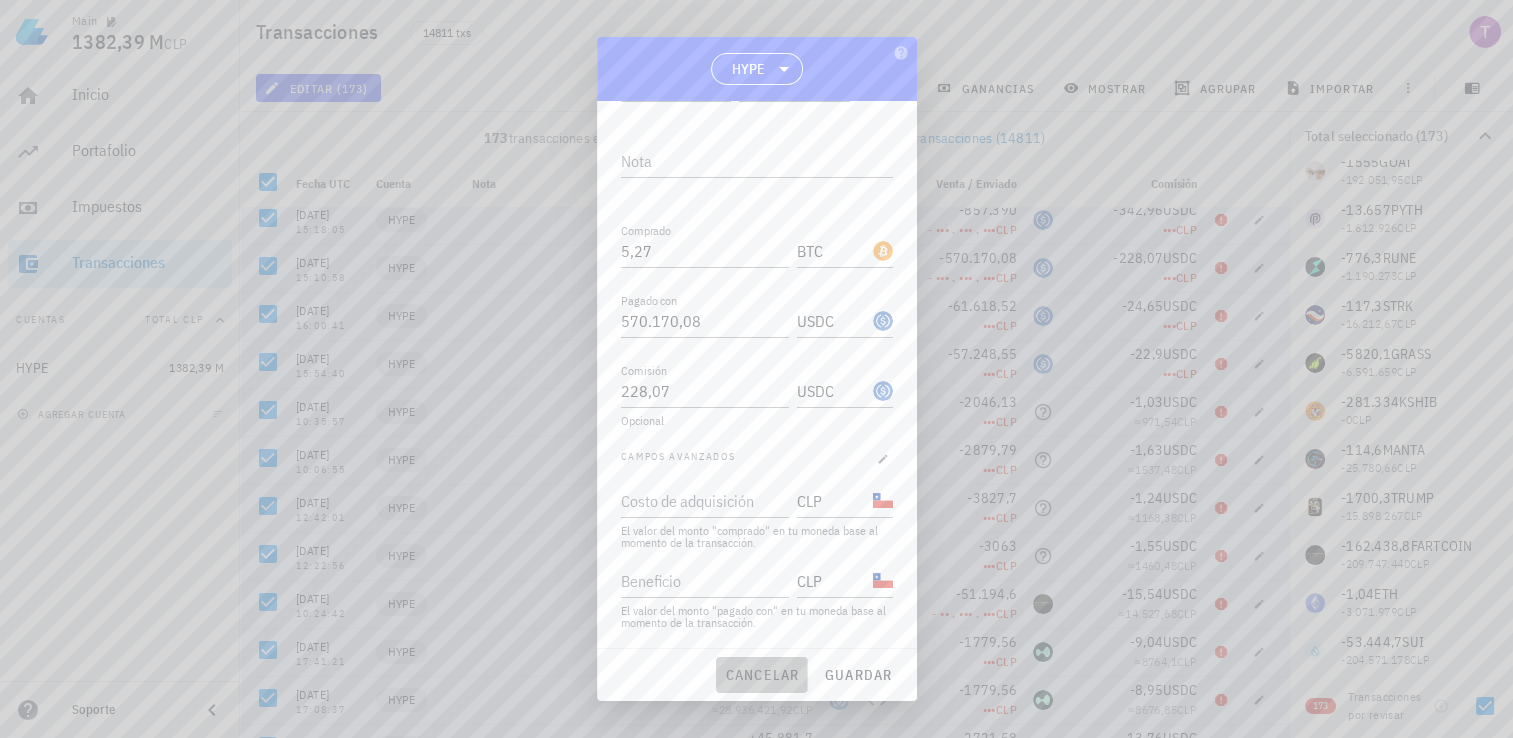 click on "cancelar" at bounding box center [761, 675] 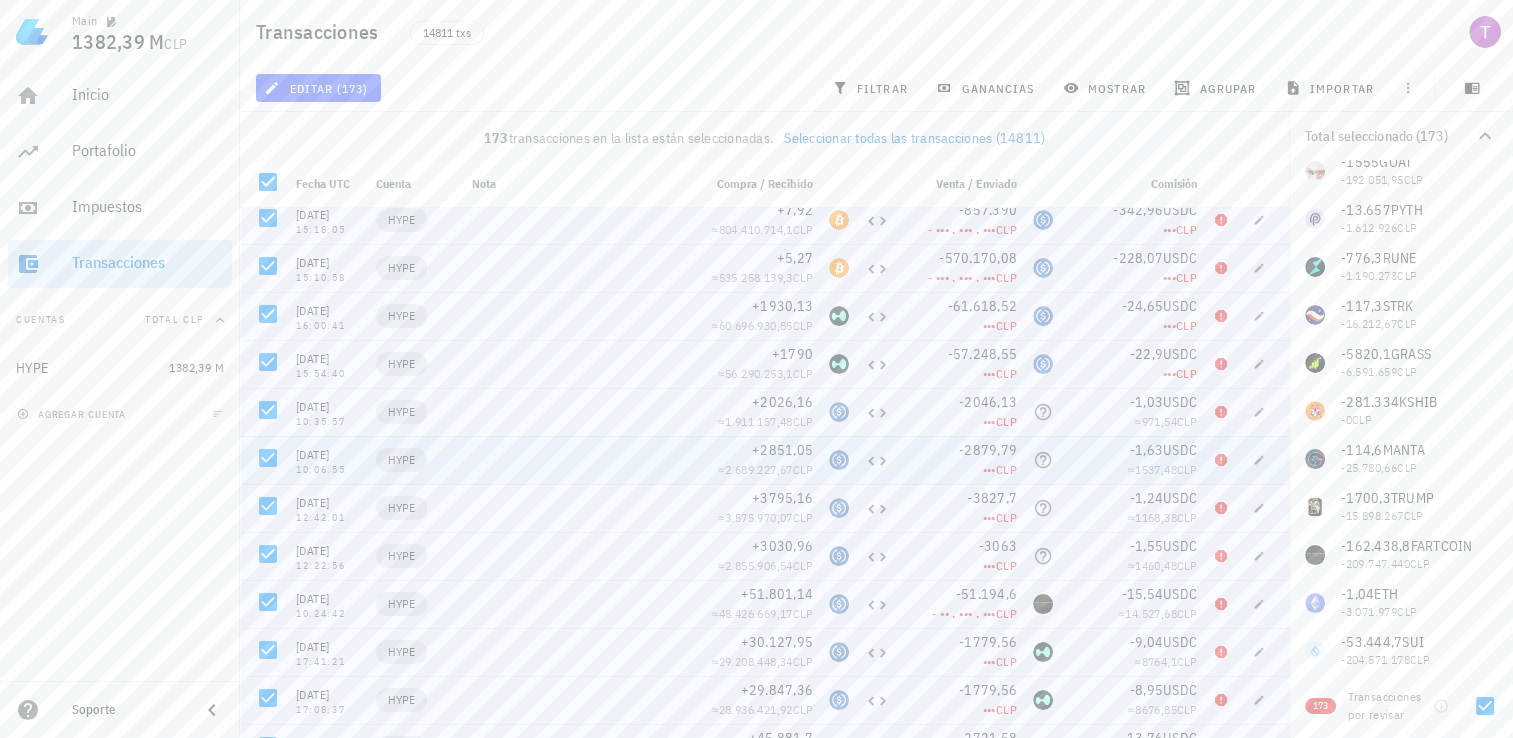 scroll, scrollTop: 16, scrollLeft: 0, axis: vertical 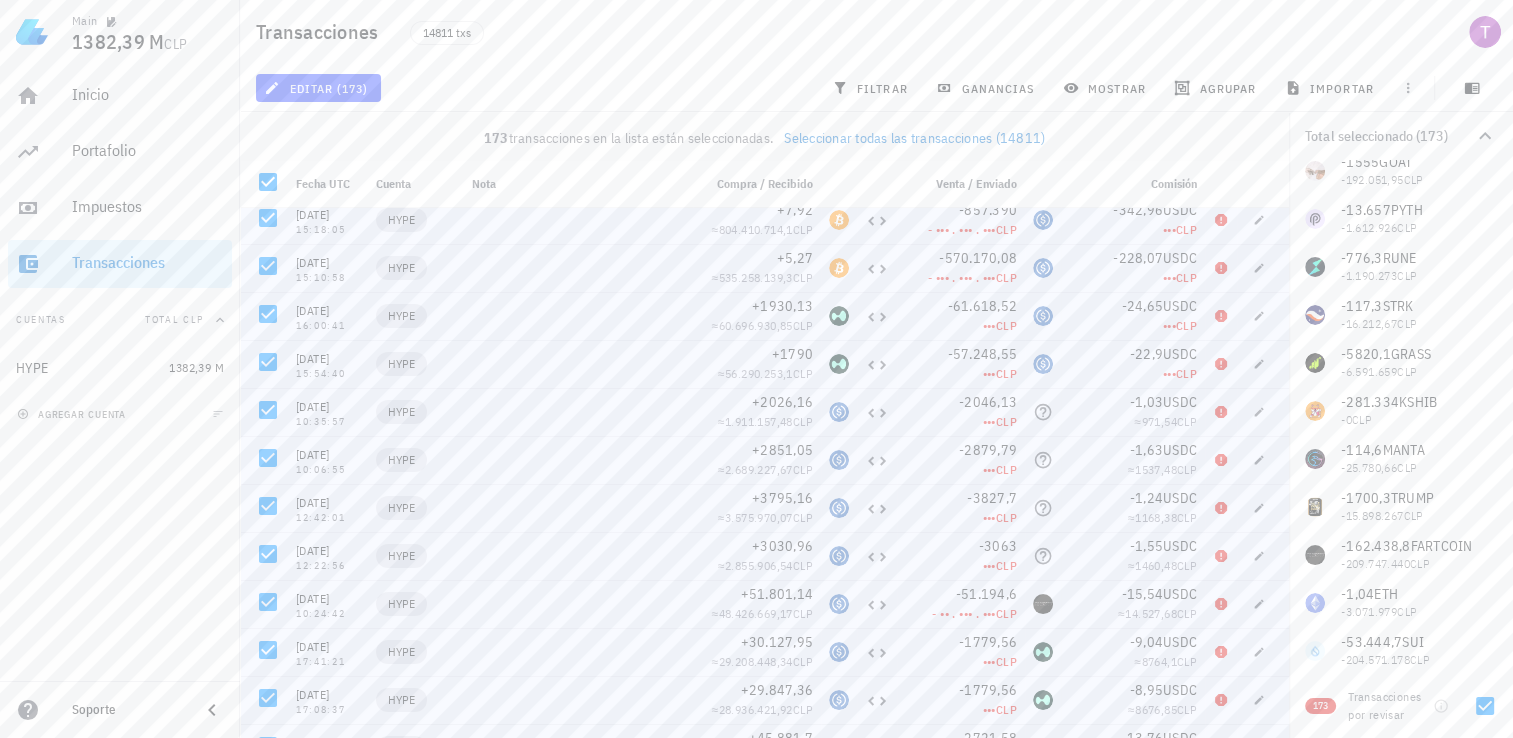 click on "editar (173)
filtrar
ganancias
mostrar
agrupar
importar" at bounding box center (876, 88) 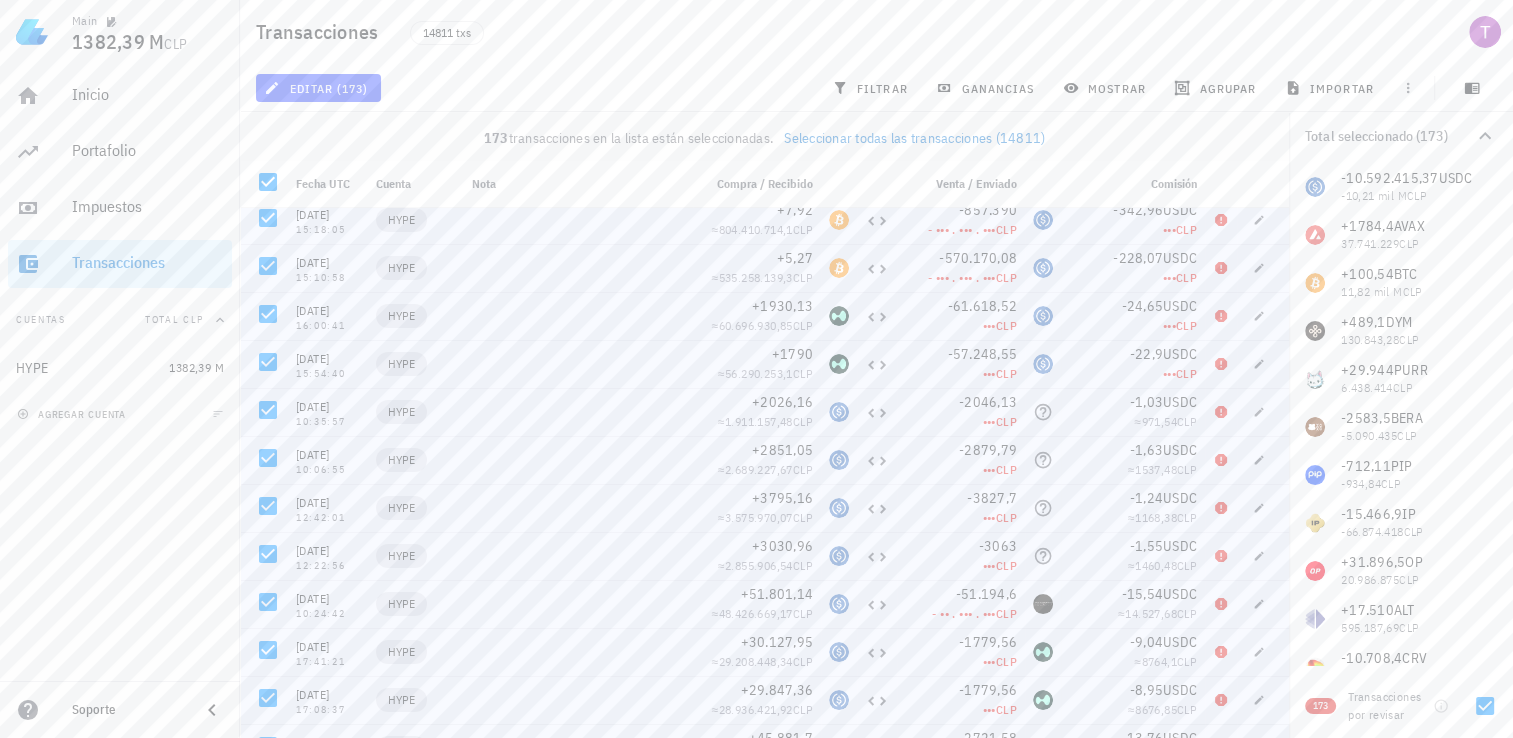 scroll, scrollTop: 0, scrollLeft: 0, axis: both 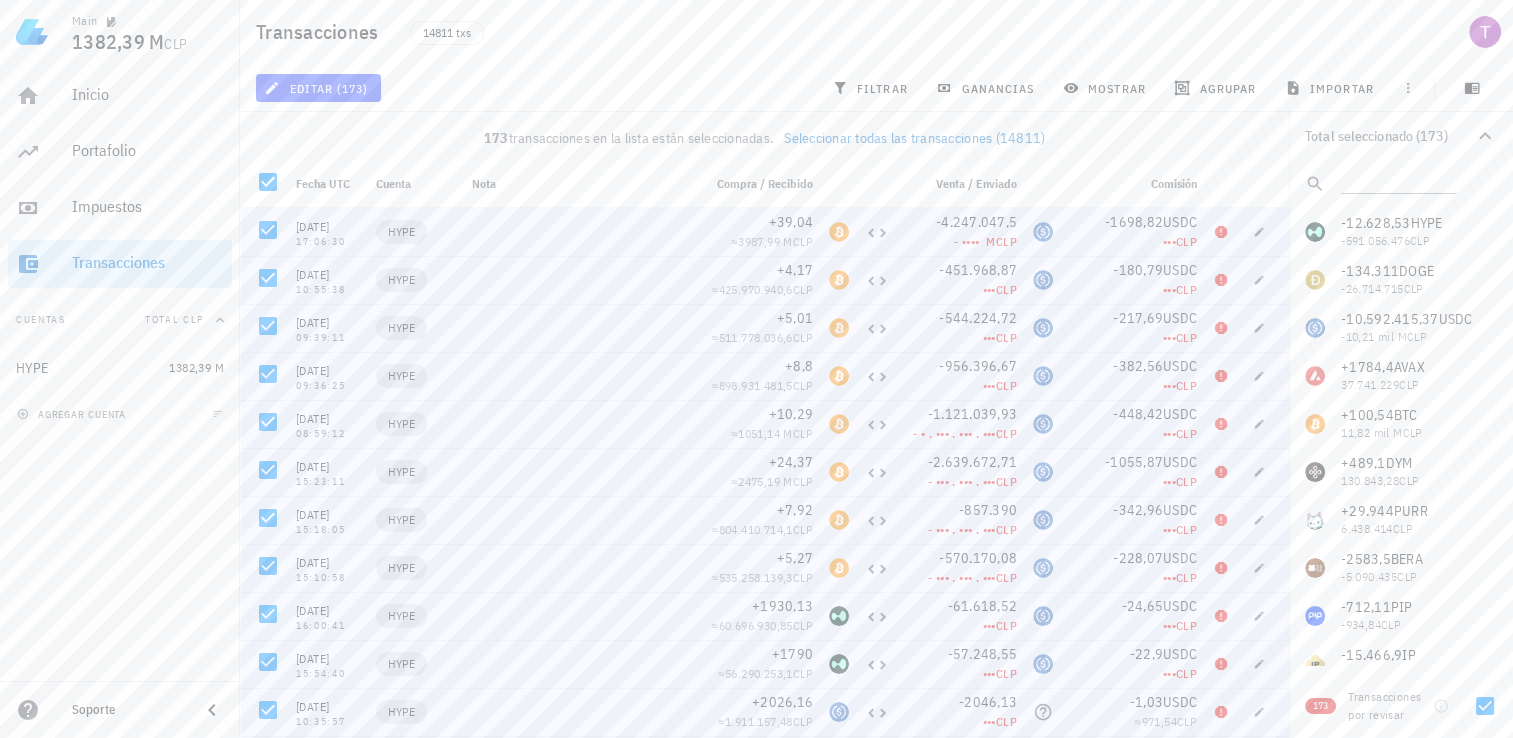 click at bounding box center [1221, 184] 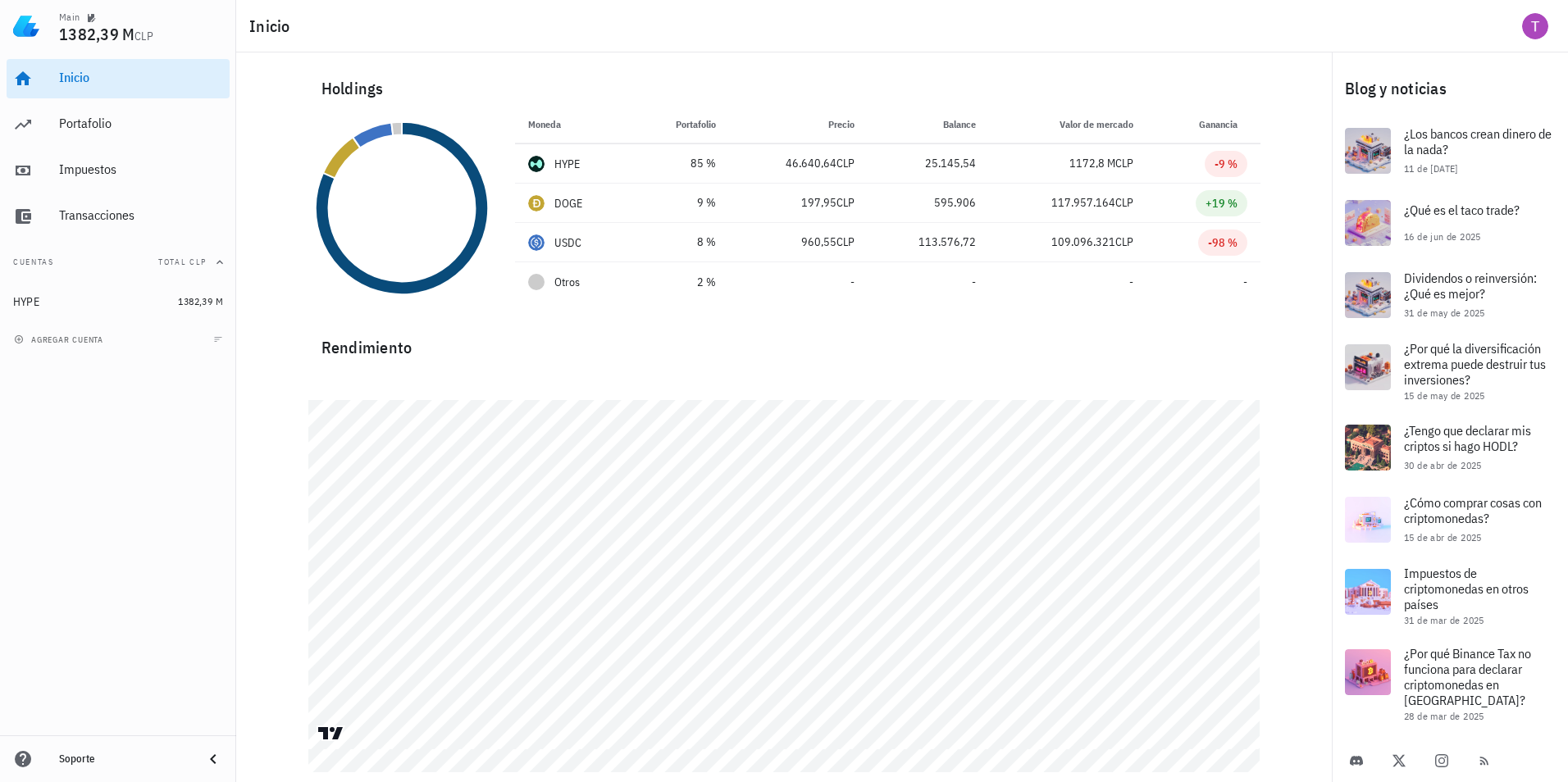 scroll, scrollTop: 0, scrollLeft: 0, axis: both 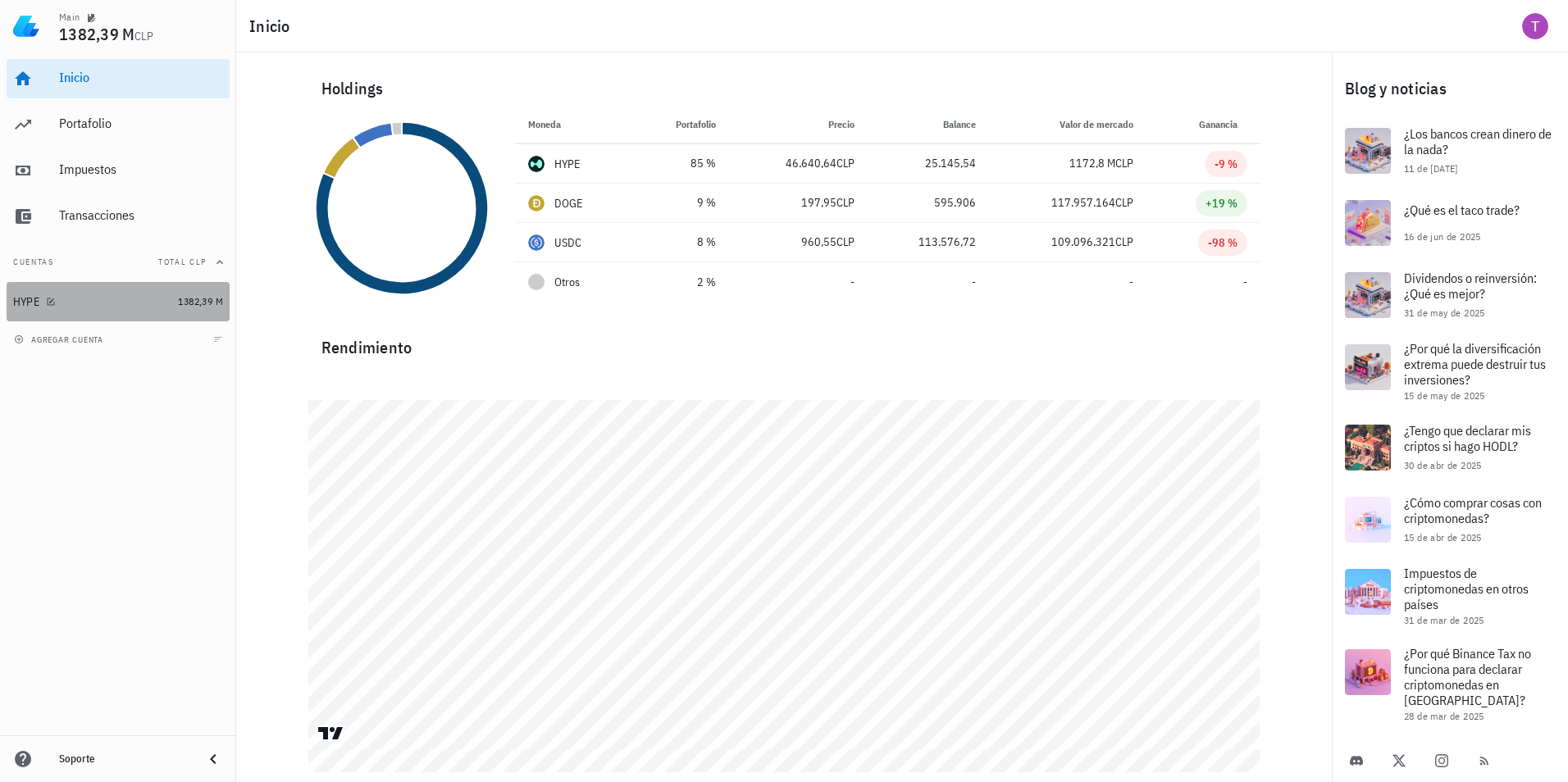 click on "HYPE" at bounding box center [92, 302] 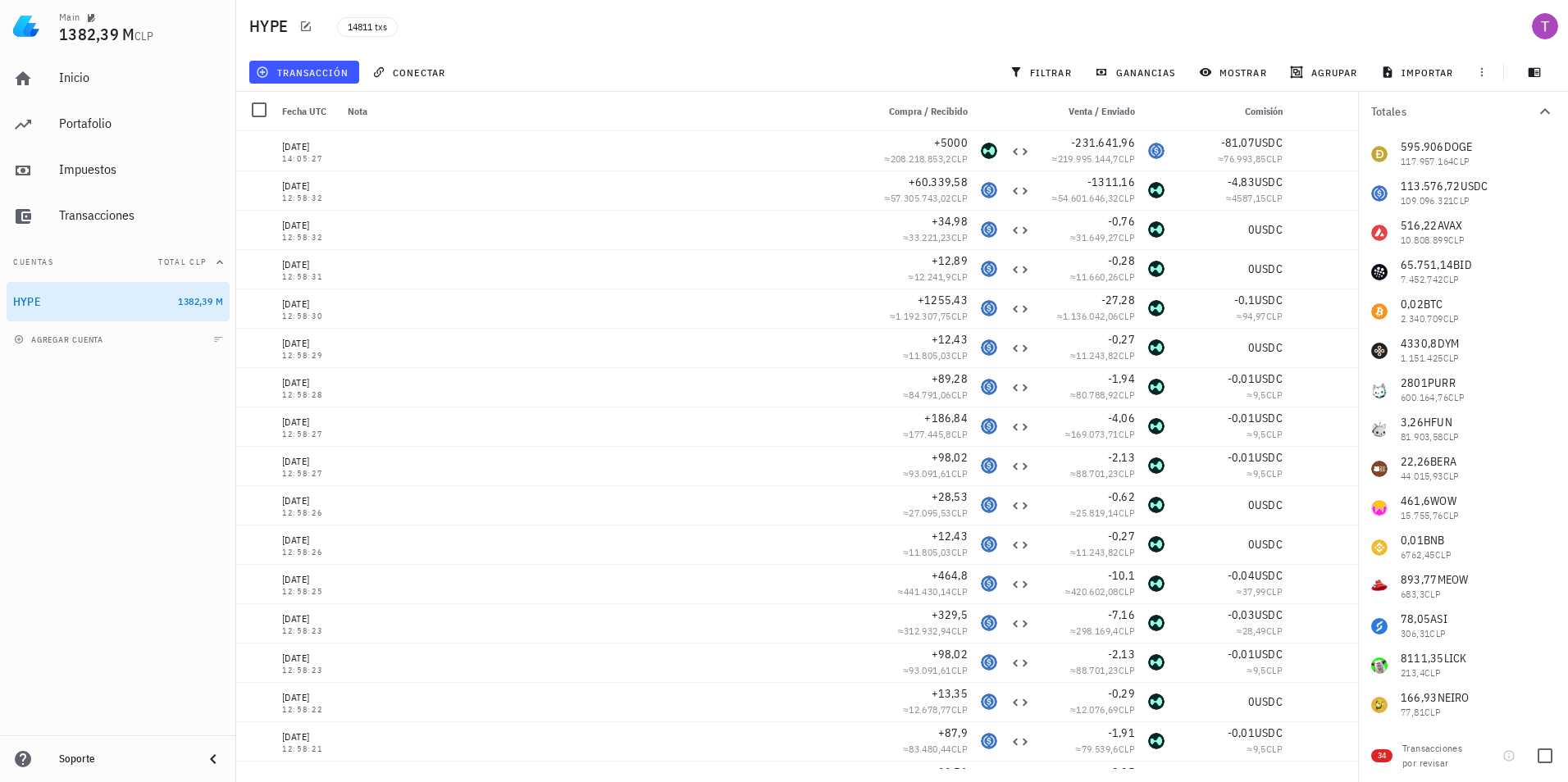 scroll, scrollTop: 82, scrollLeft: 0, axis: vertical 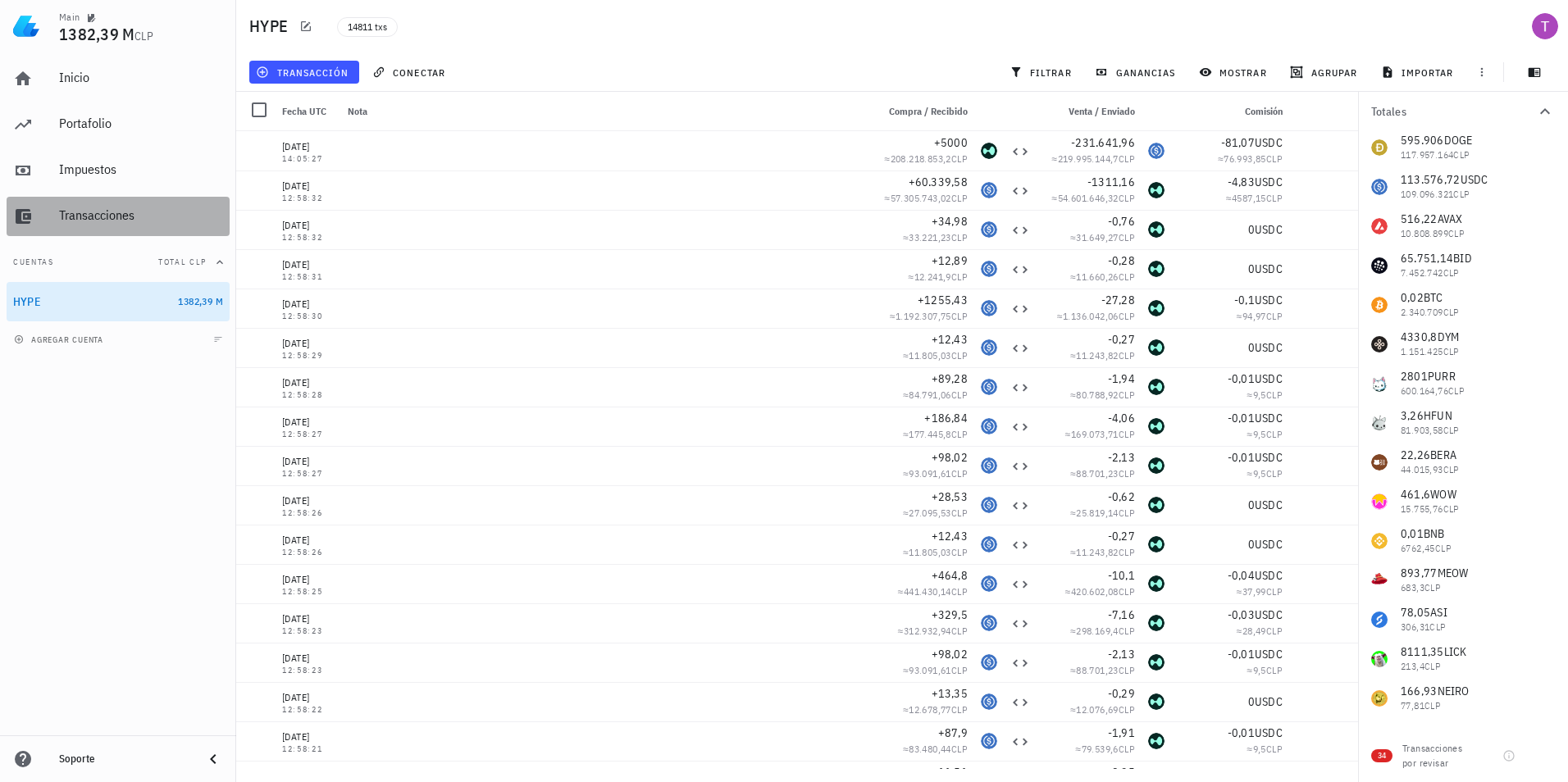 click on "Transacciones" at bounding box center (118, 216) 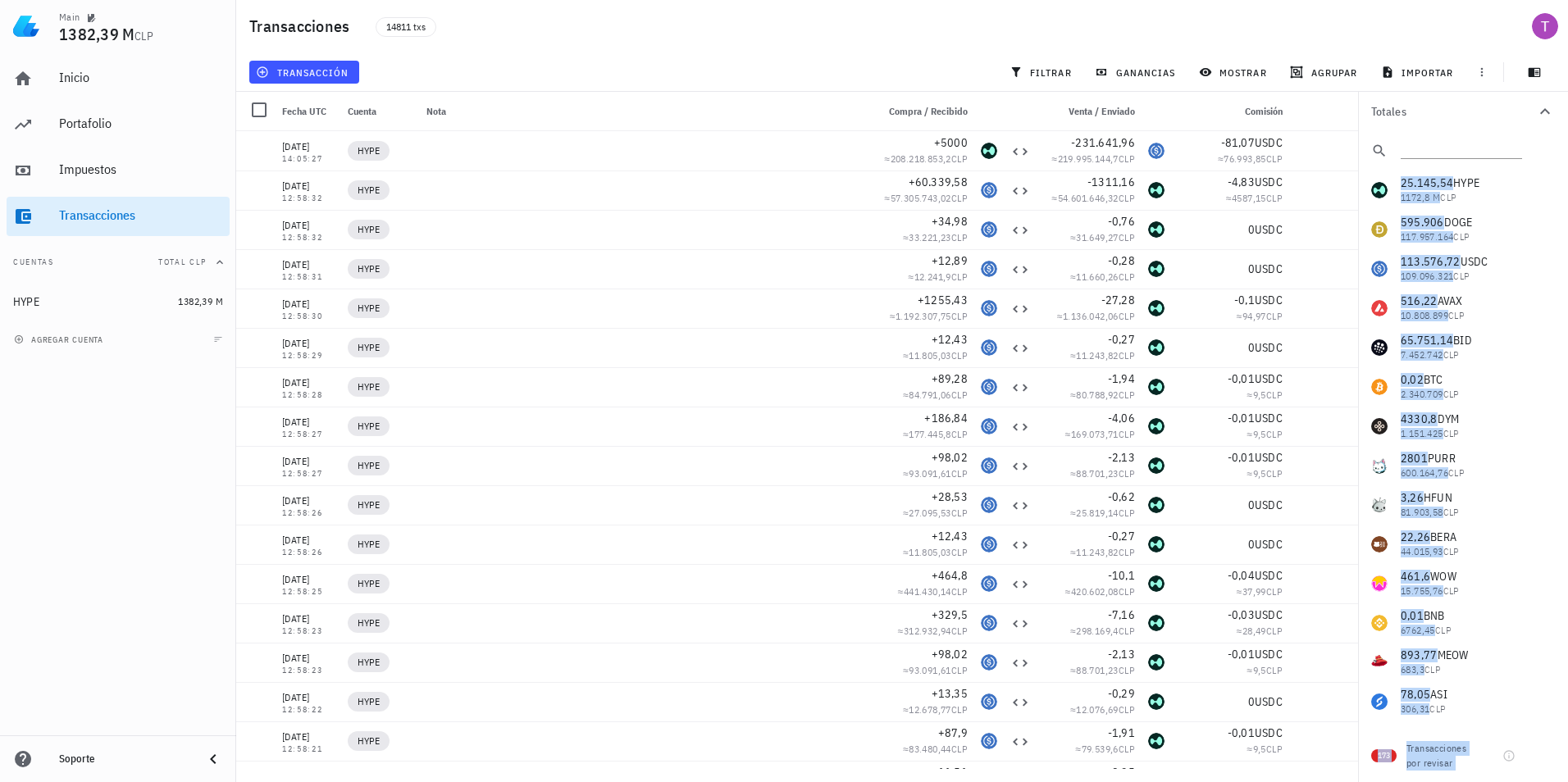 drag, startPoint x: 1358, startPoint y: 163, endPoint x: 1355, endPoint y: 328, distance: 165.0273 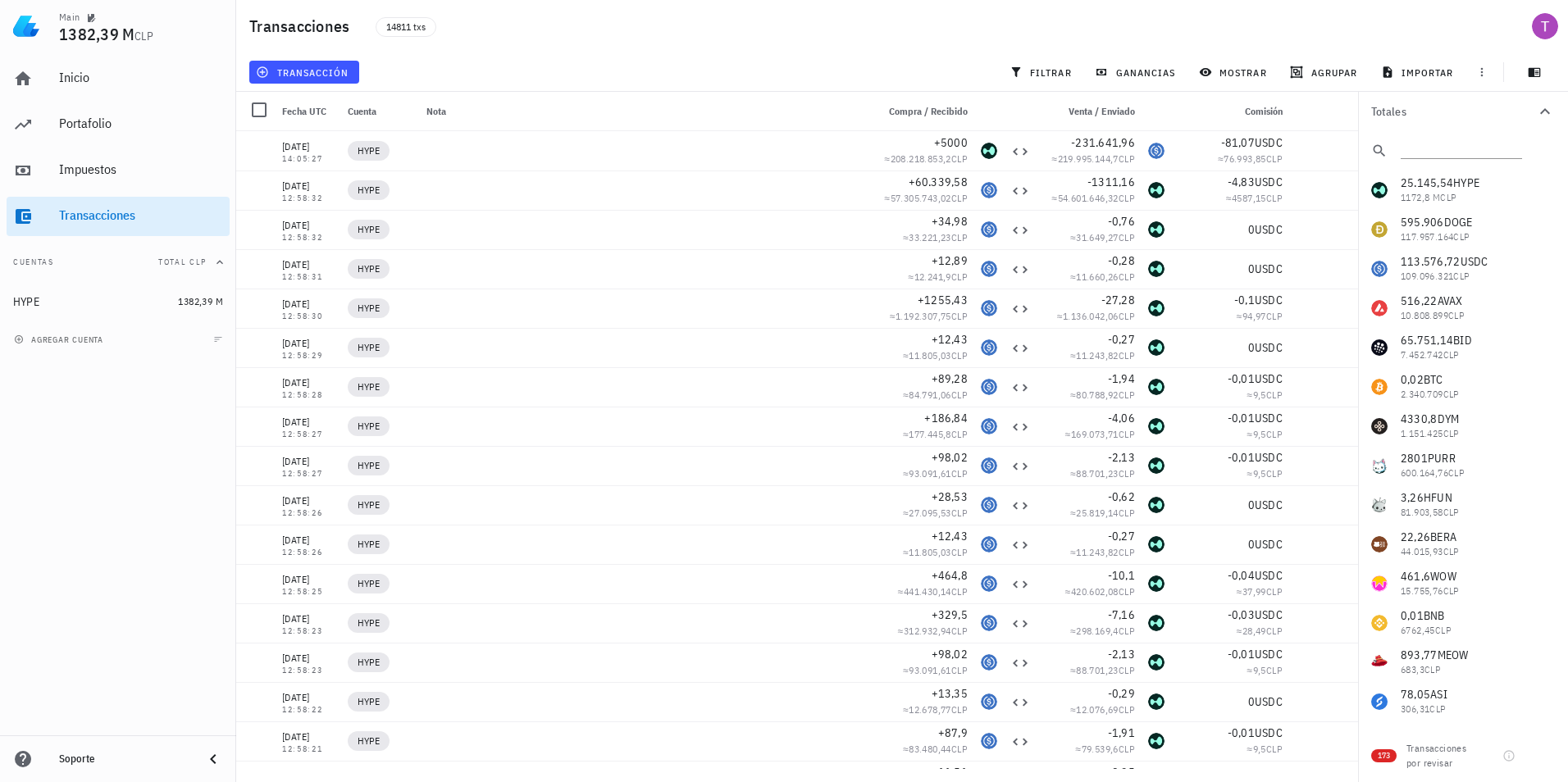 drag, startPoint x: 1355, startPoint y: 328, endPoint x: 1358, endPoint y: 159, distance: 169.02663 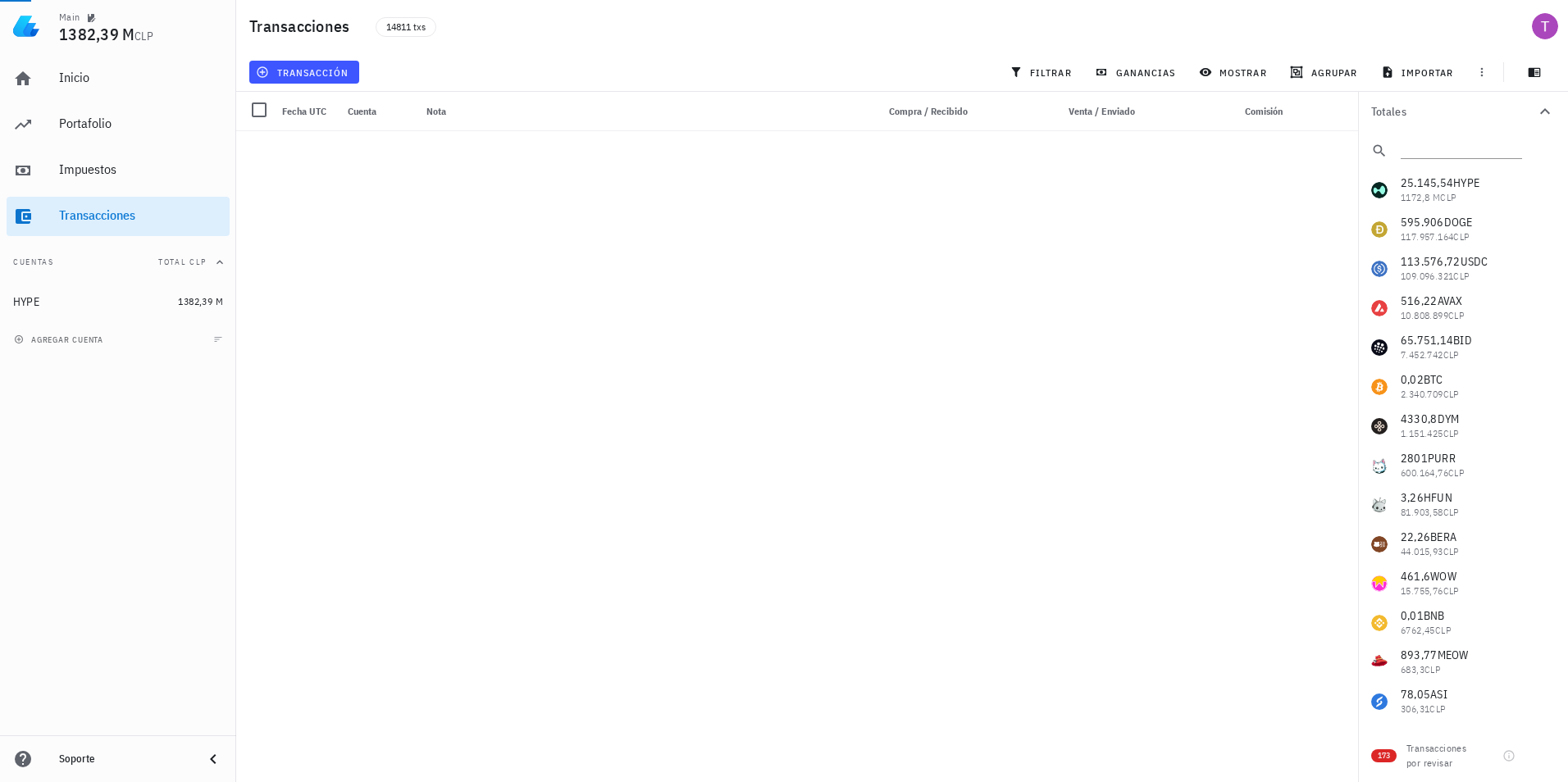 scroll, scrollTop: 0, scrollLeft: 0, axis: both 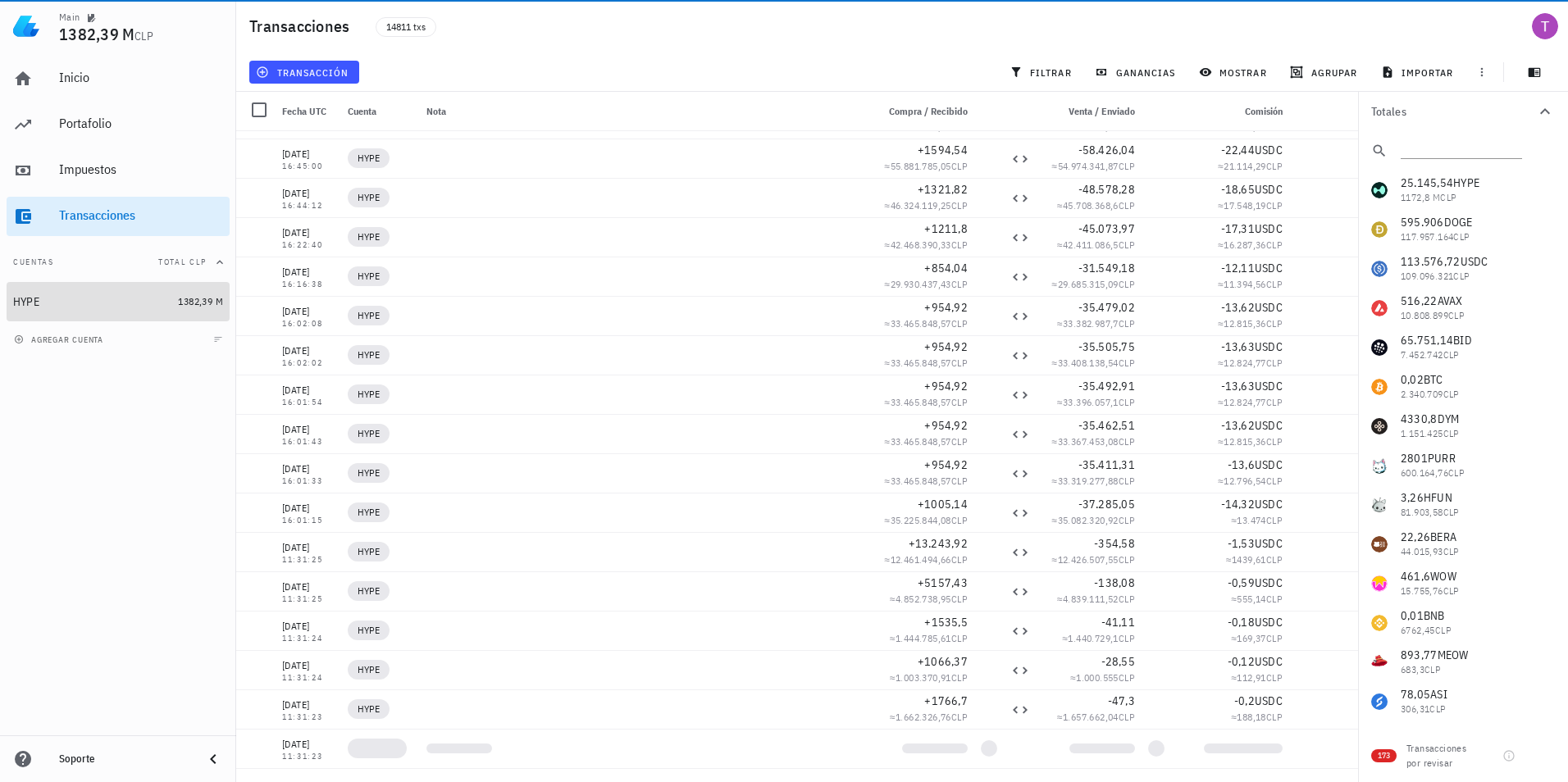 click on "HYPE" at bounding box center (92, 302) 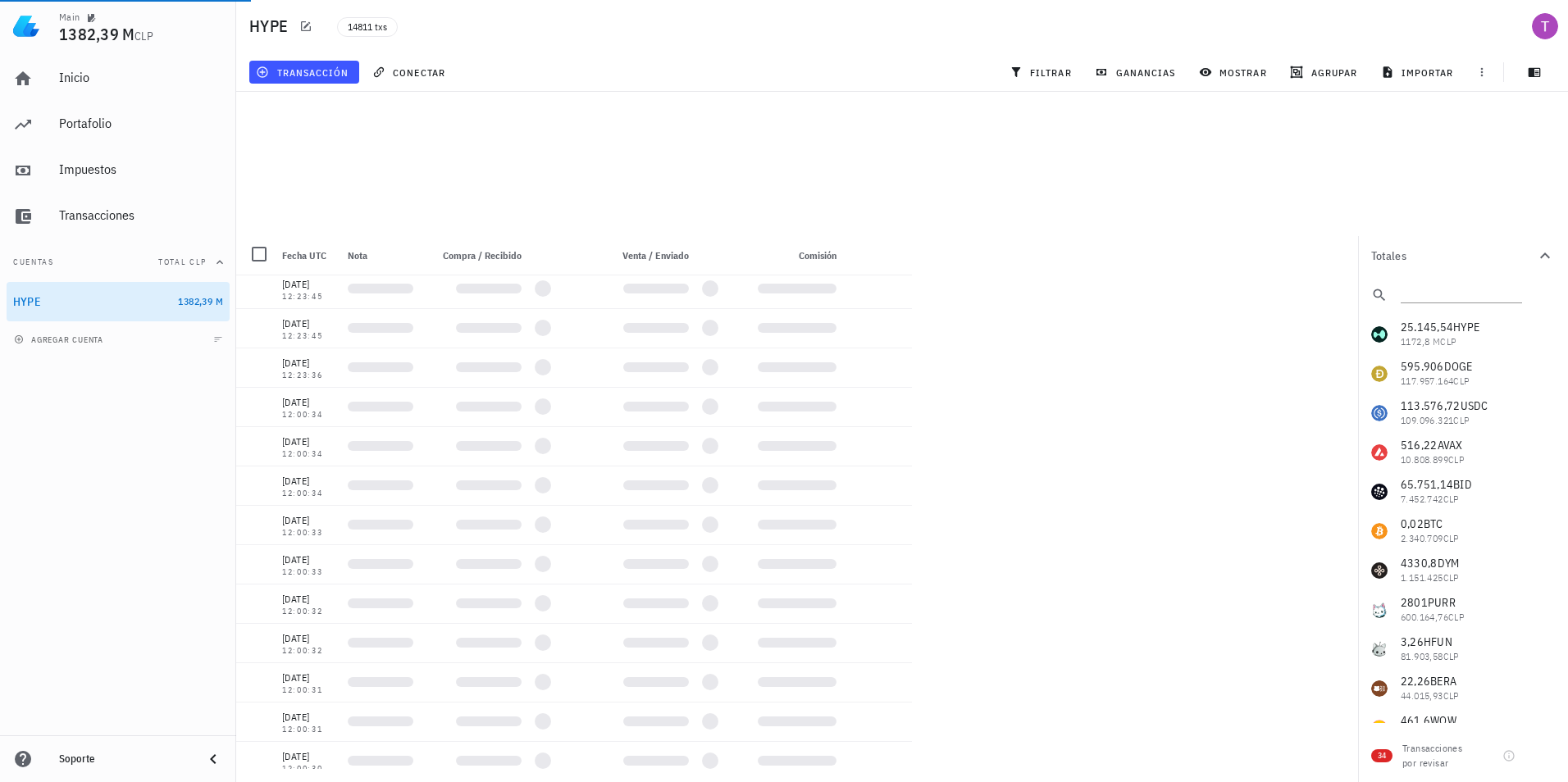 scroll, scrollTop: 393005, scrollLeft: 0, axis: vertical 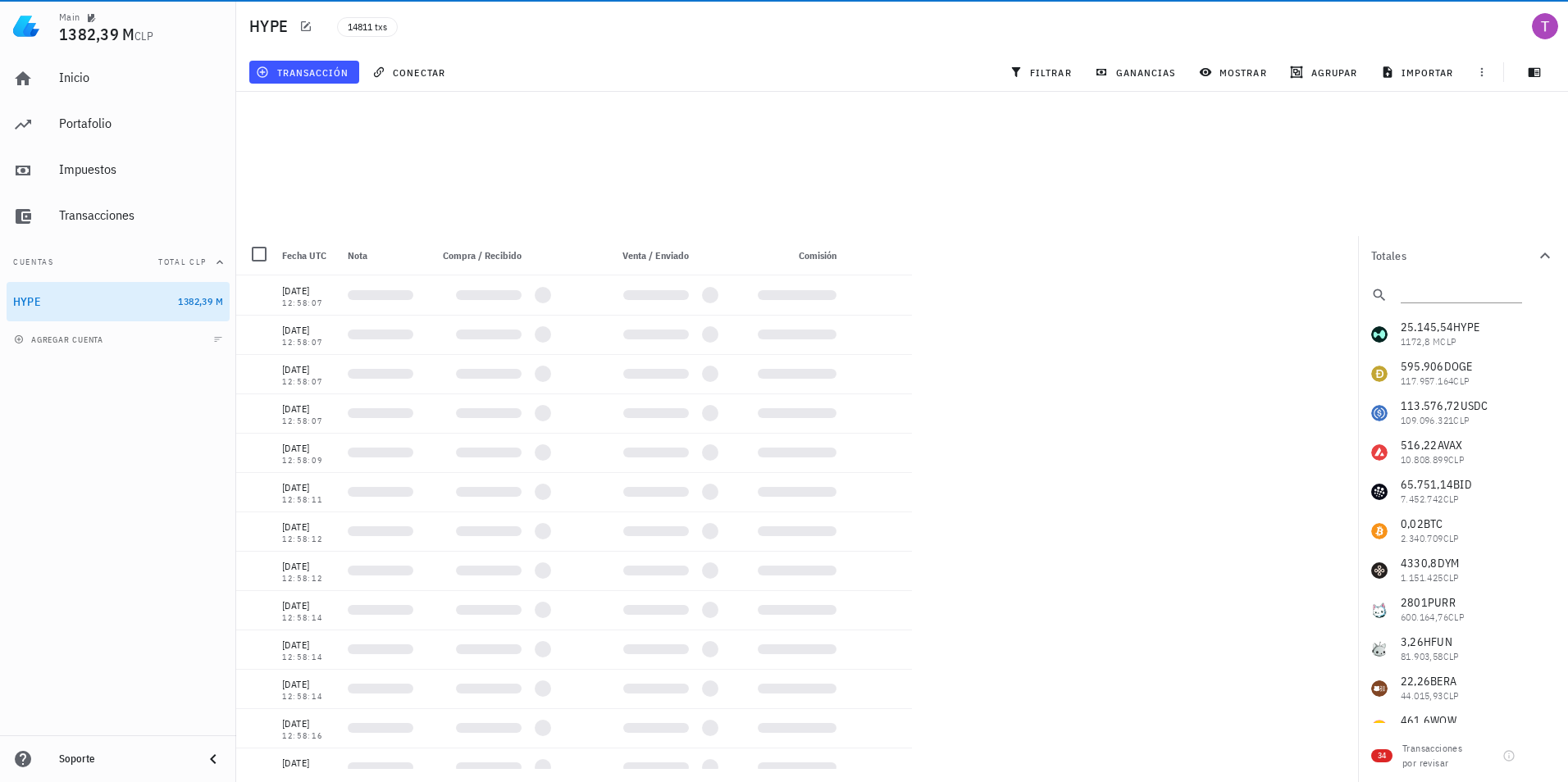 click on "0  transacciones en la lista están seleccionadas.   Seleccionar todas las transacciones (14811)   Fecha UTC Nota Compra / Recibido Venta / Enviado Comisión
11/07/2025
12:58:07
11/07/2025
12:58:07
11/07/2025
12:58:07
11/07/2025
12:58:07
11/07/2025
12:58:09
11/07/2025
12:58:11
11/07/2025
12:58:12
11/07/2025
12:58:12
11/07/2025
12:58:14
11/07/2025
12:58:14
11/07/2025
12:58:14
11/07/2025
12:58:16
11/07/2025
12:58:18
11/07/2025
12:58:19
11/07/2025
12:58:06
11/07/2025
12:58:06
11/07/2025
12:58:06
11/07/2025
11:10:00
08/07/2025
08:58:05
08/07/2025
08:57:42
08/07/2025" at bounding box center [784, 384] 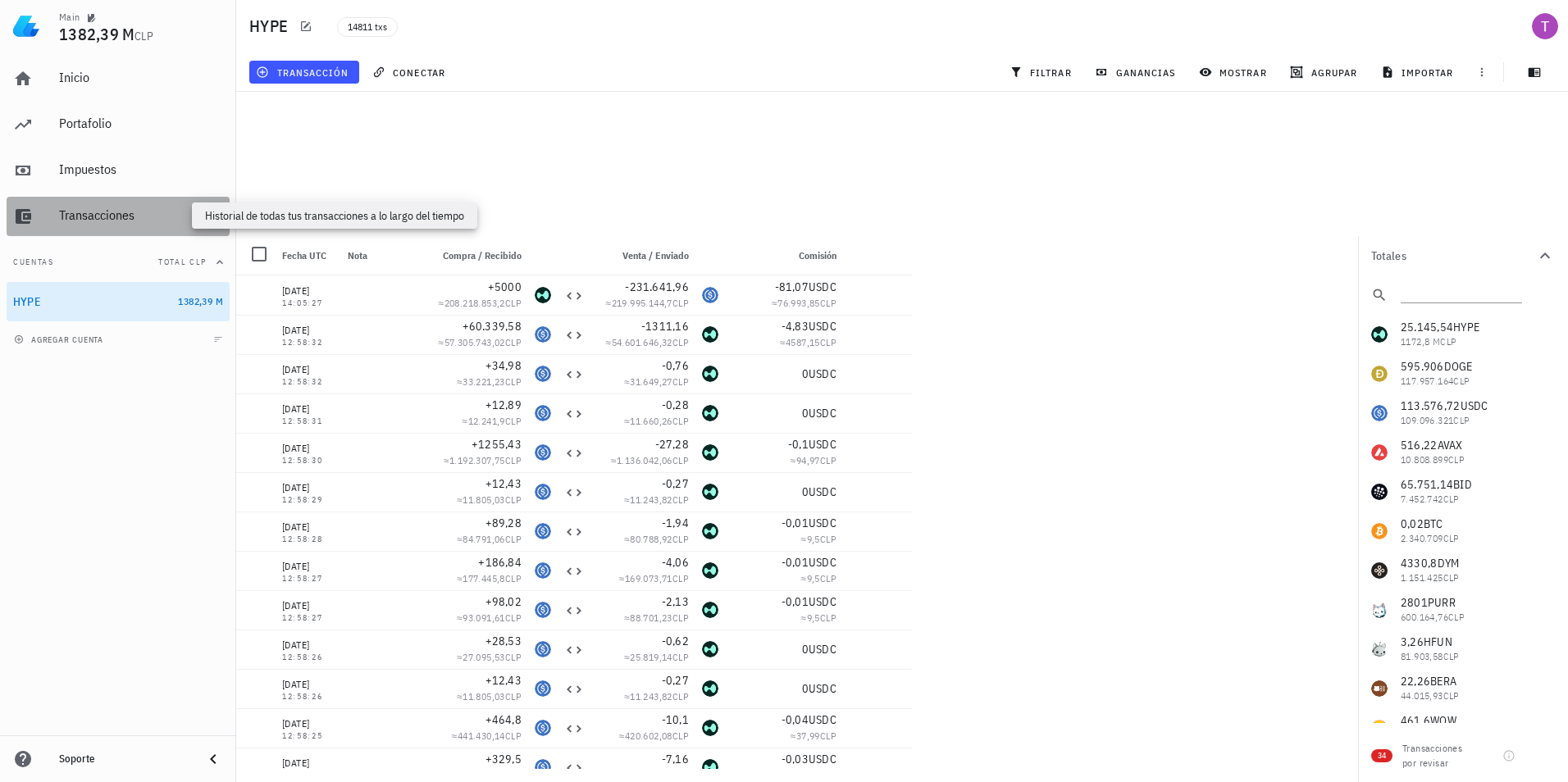click on "Transacciones" at bounding box center (141, 215) 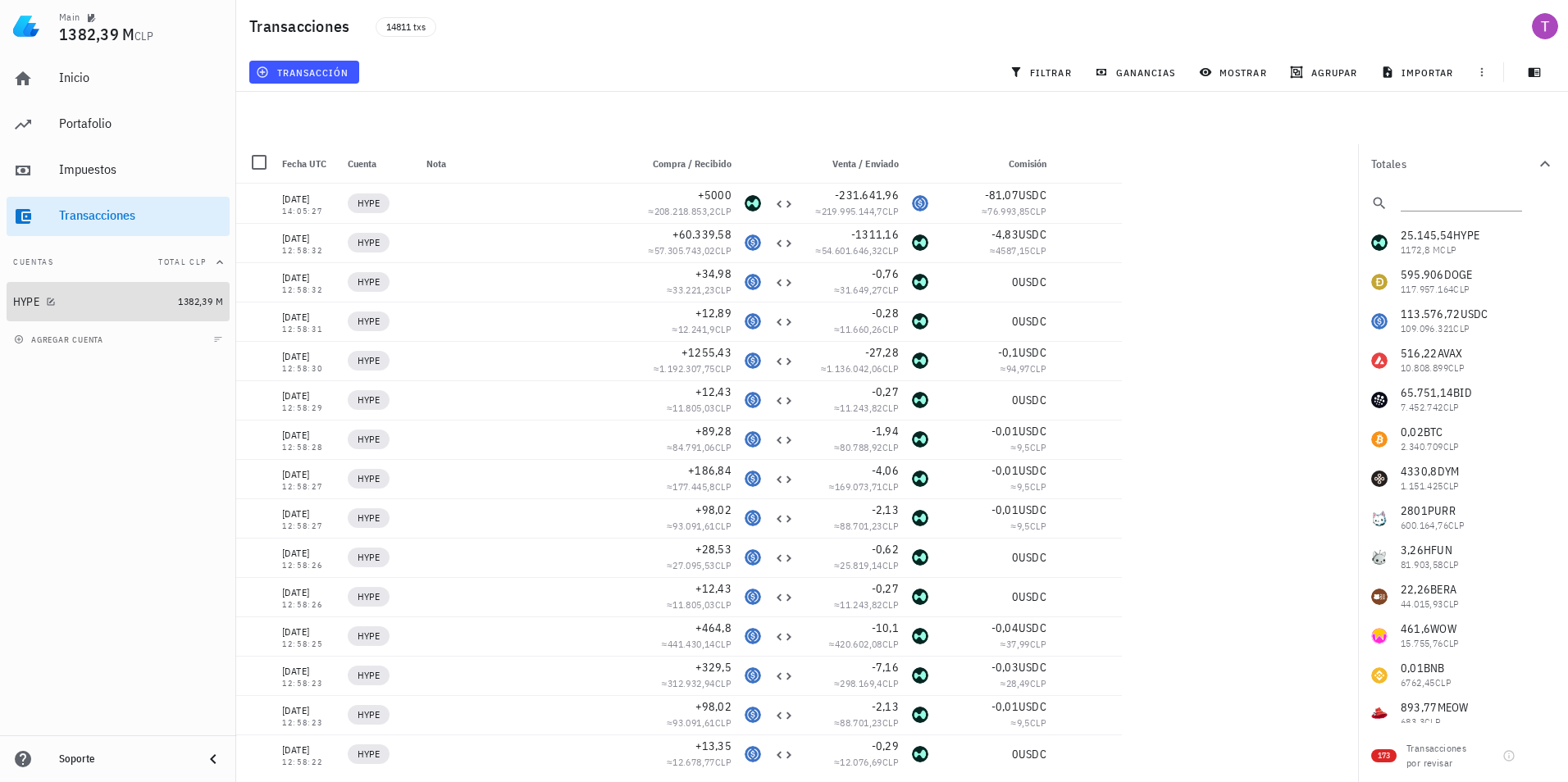 click on "HYPE" at bounding box center [92, 302] 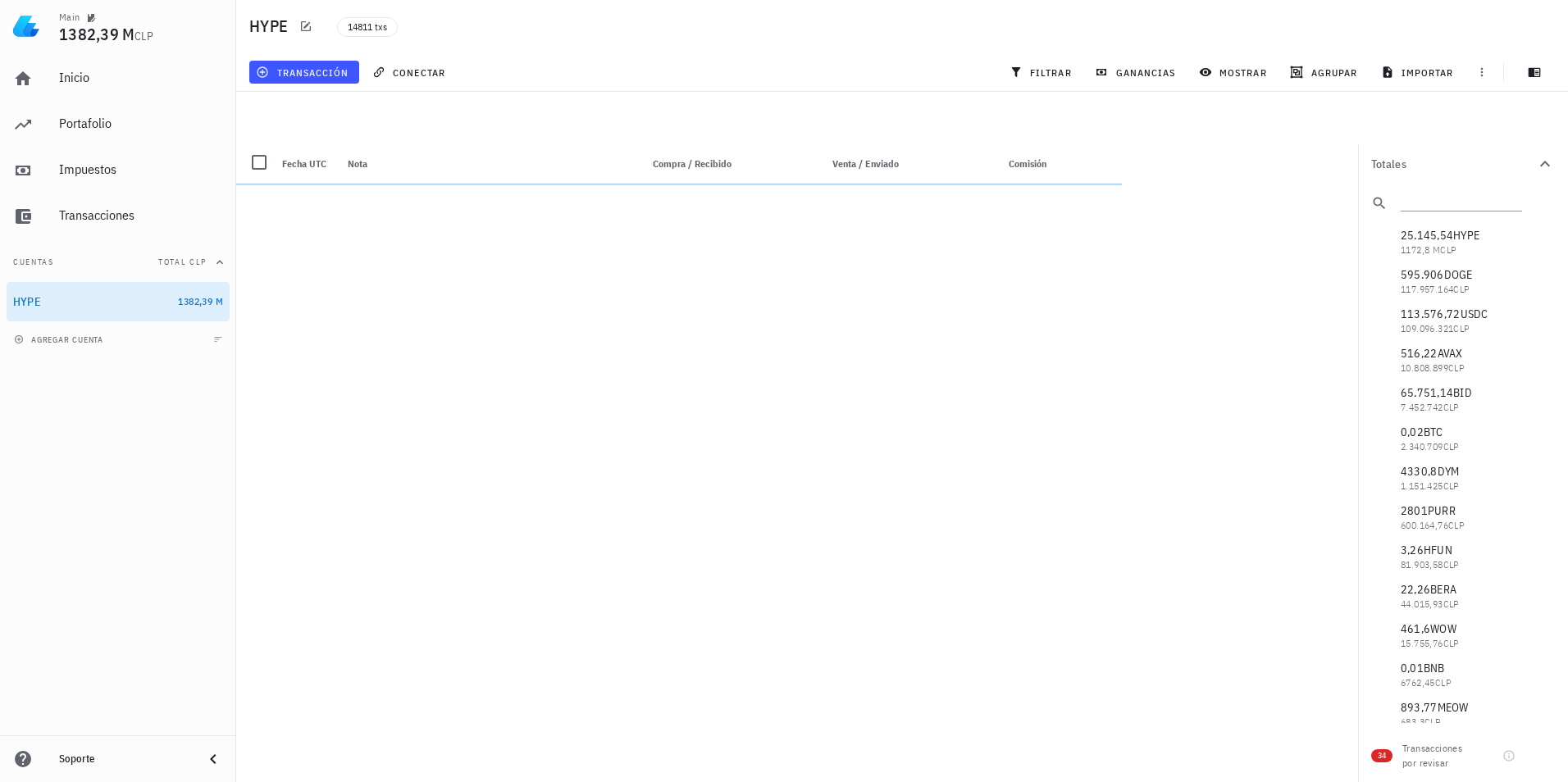 click 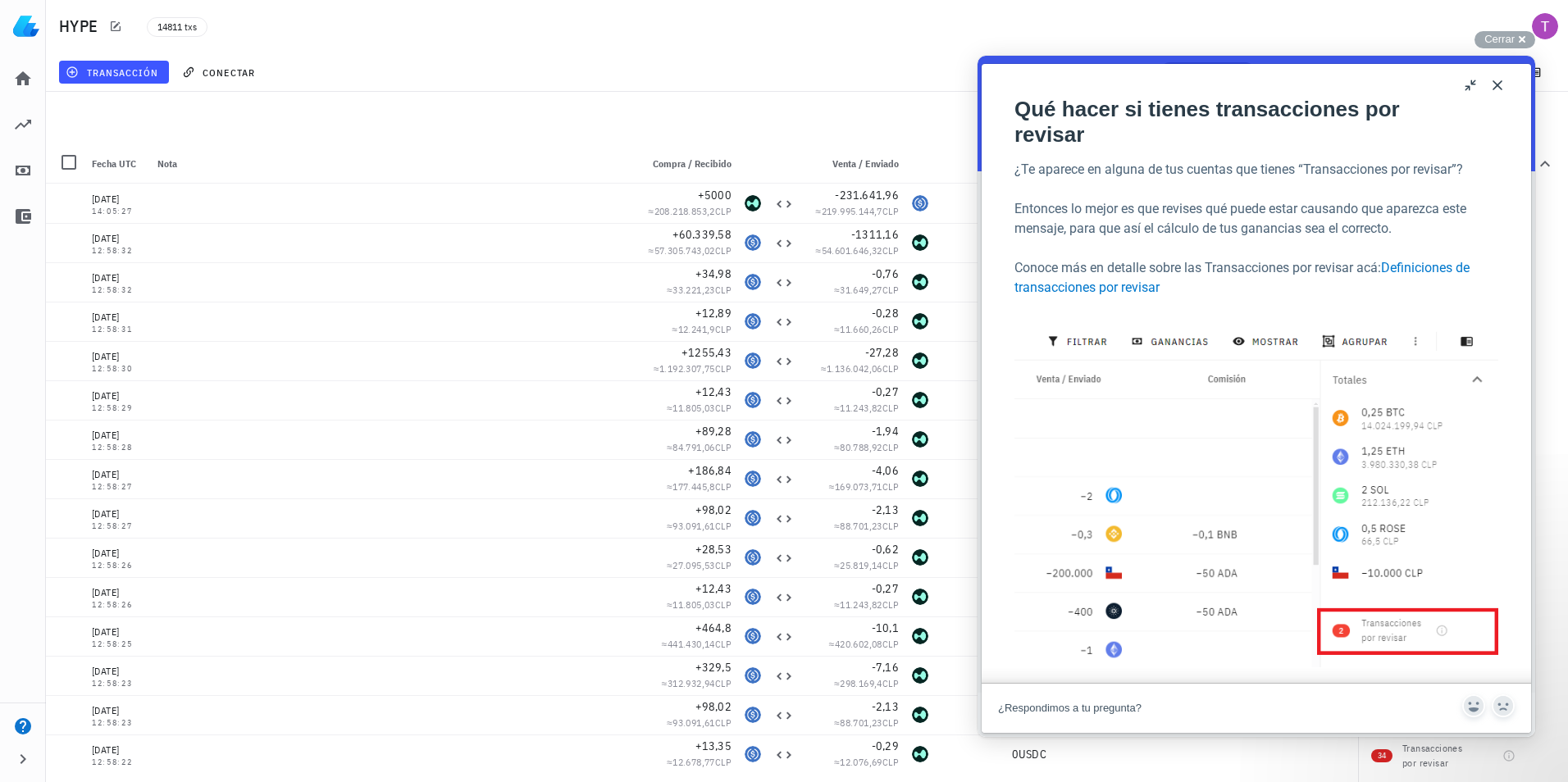 scroll, scrollTop: 0, scrollLeft: 0, axis: both 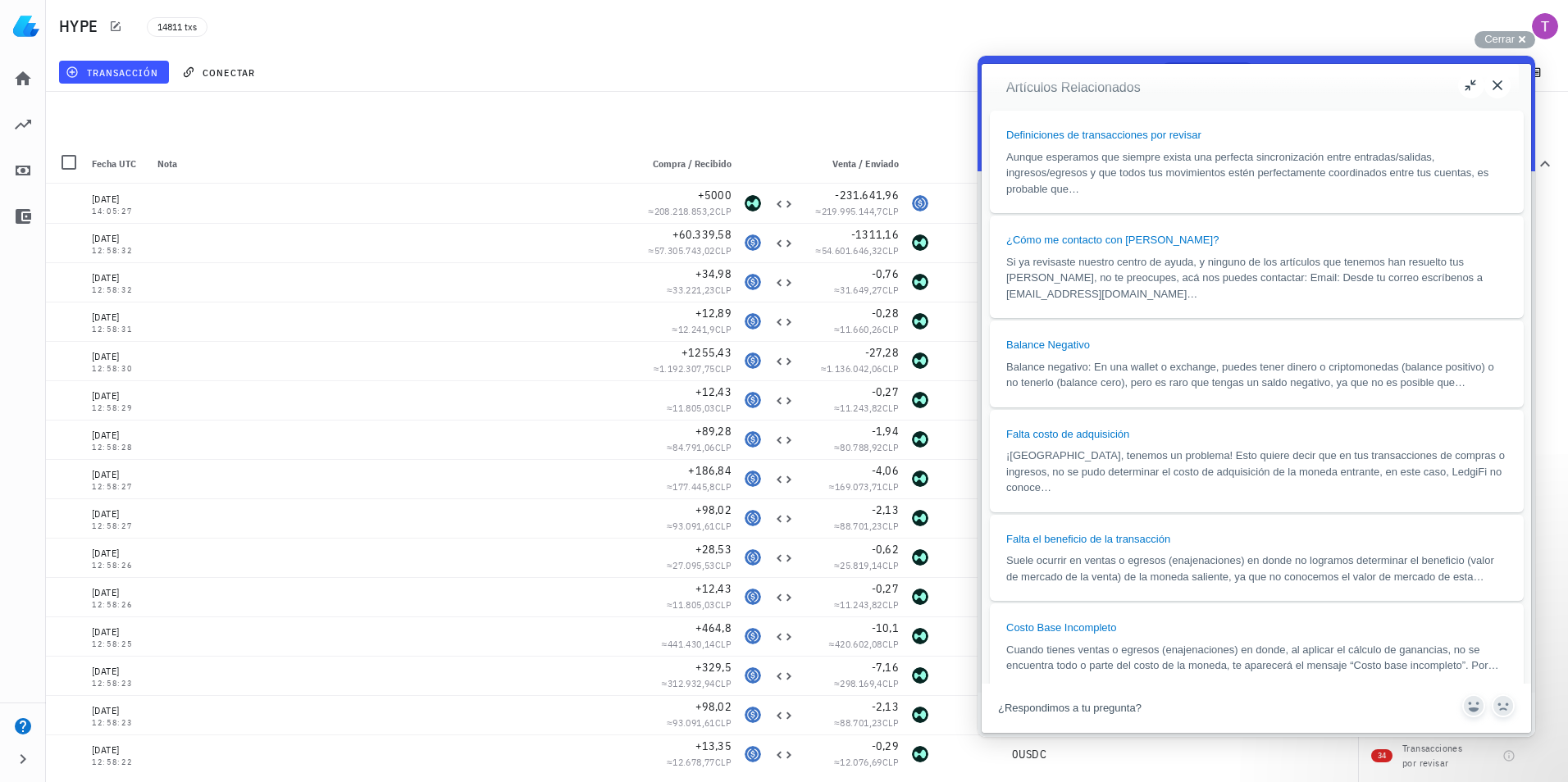 click on "Close" at bounding box center [1497, 85] 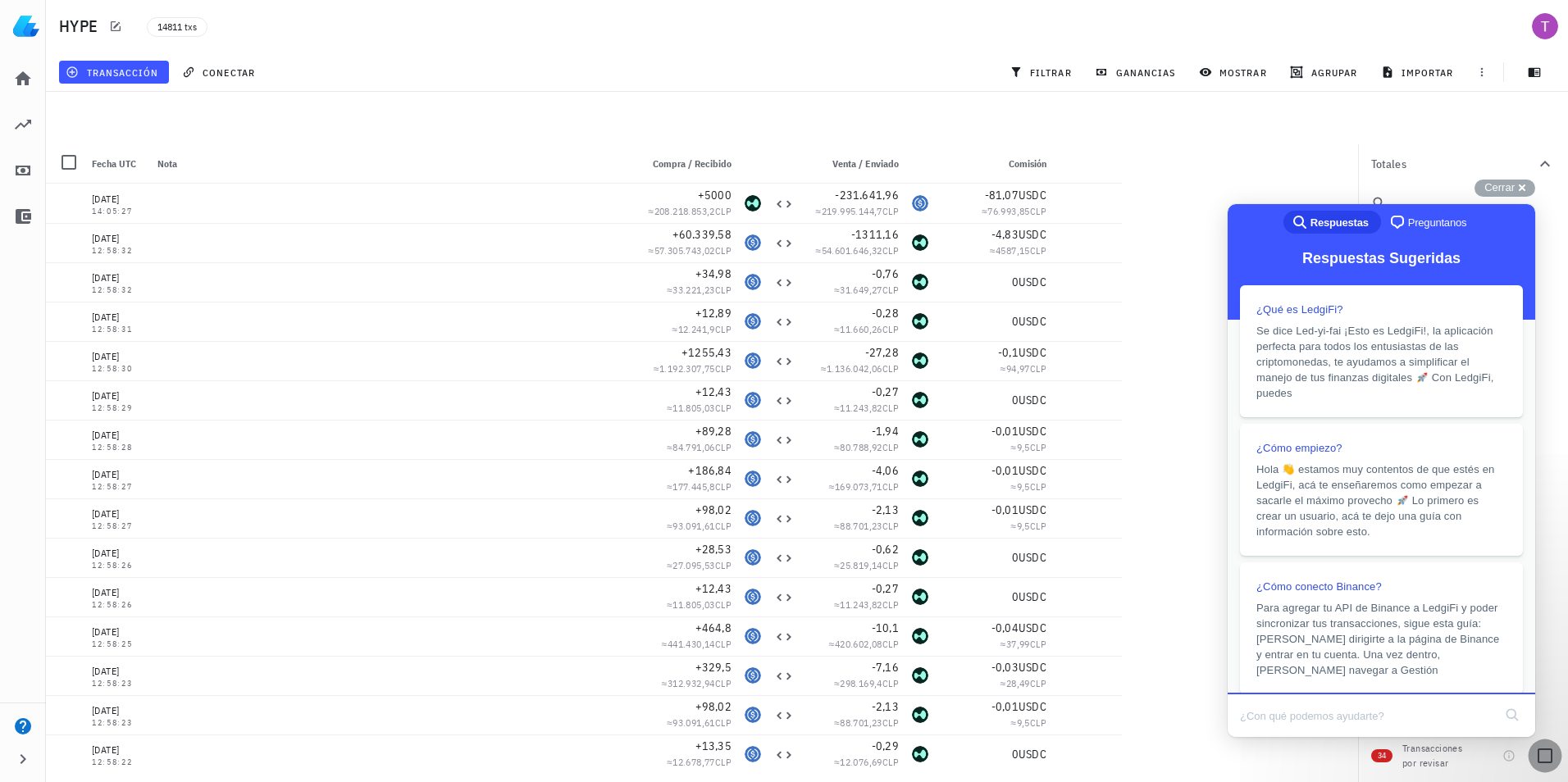 click at bounding box center (1545, 756) 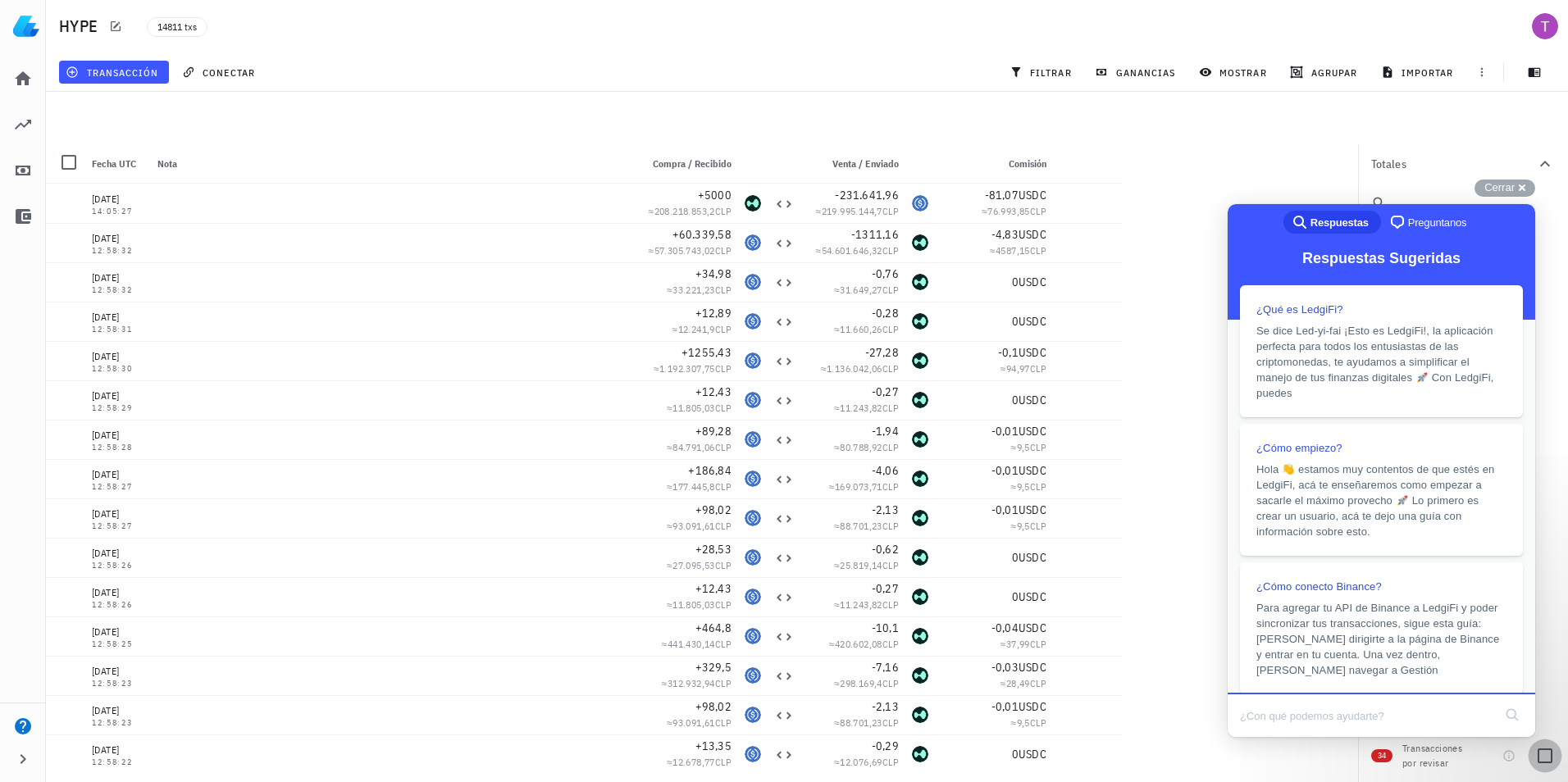 checkbox on "true" 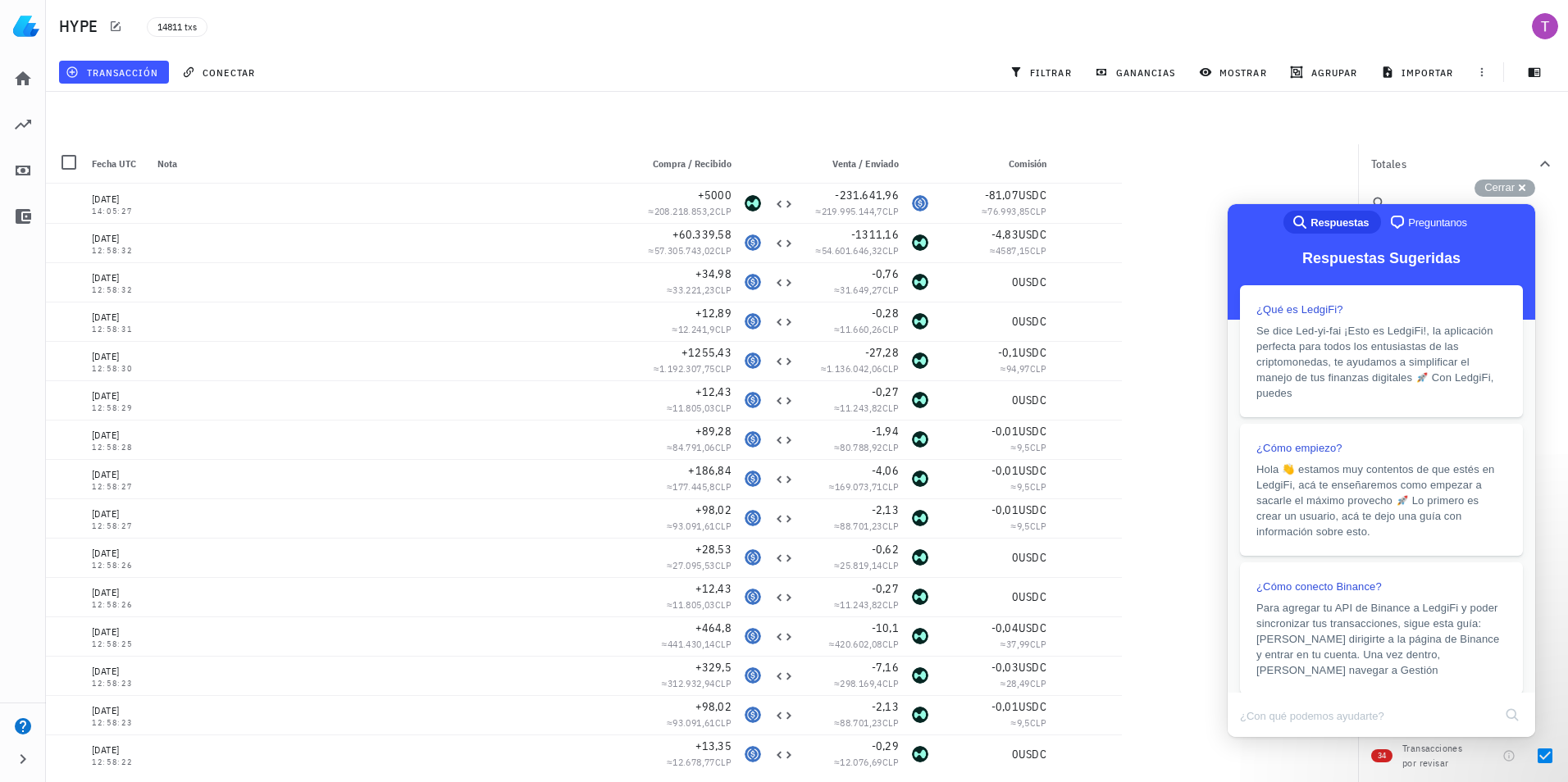 click on "Cerrar" at bounding box center (1499, 187) 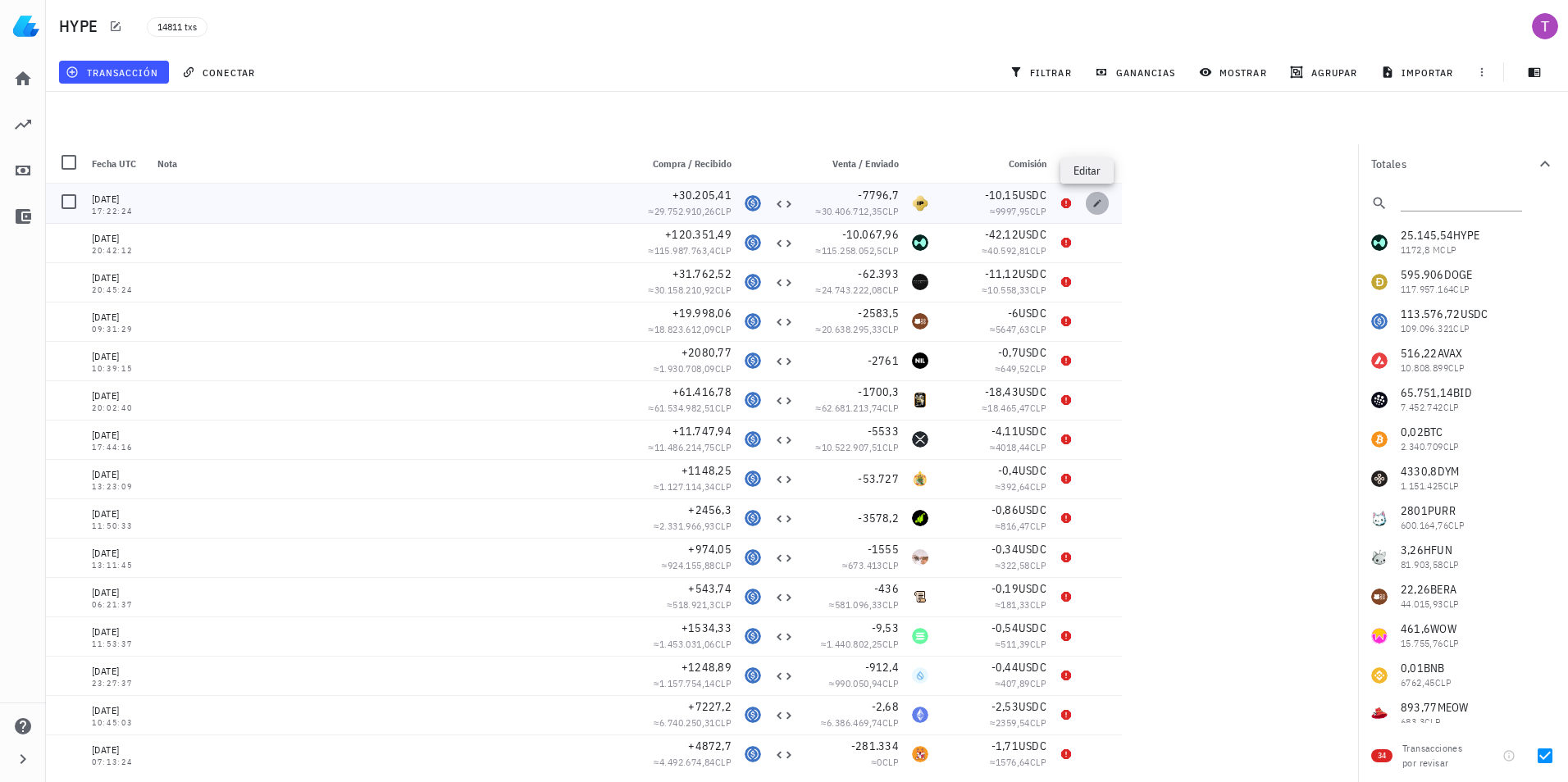 click 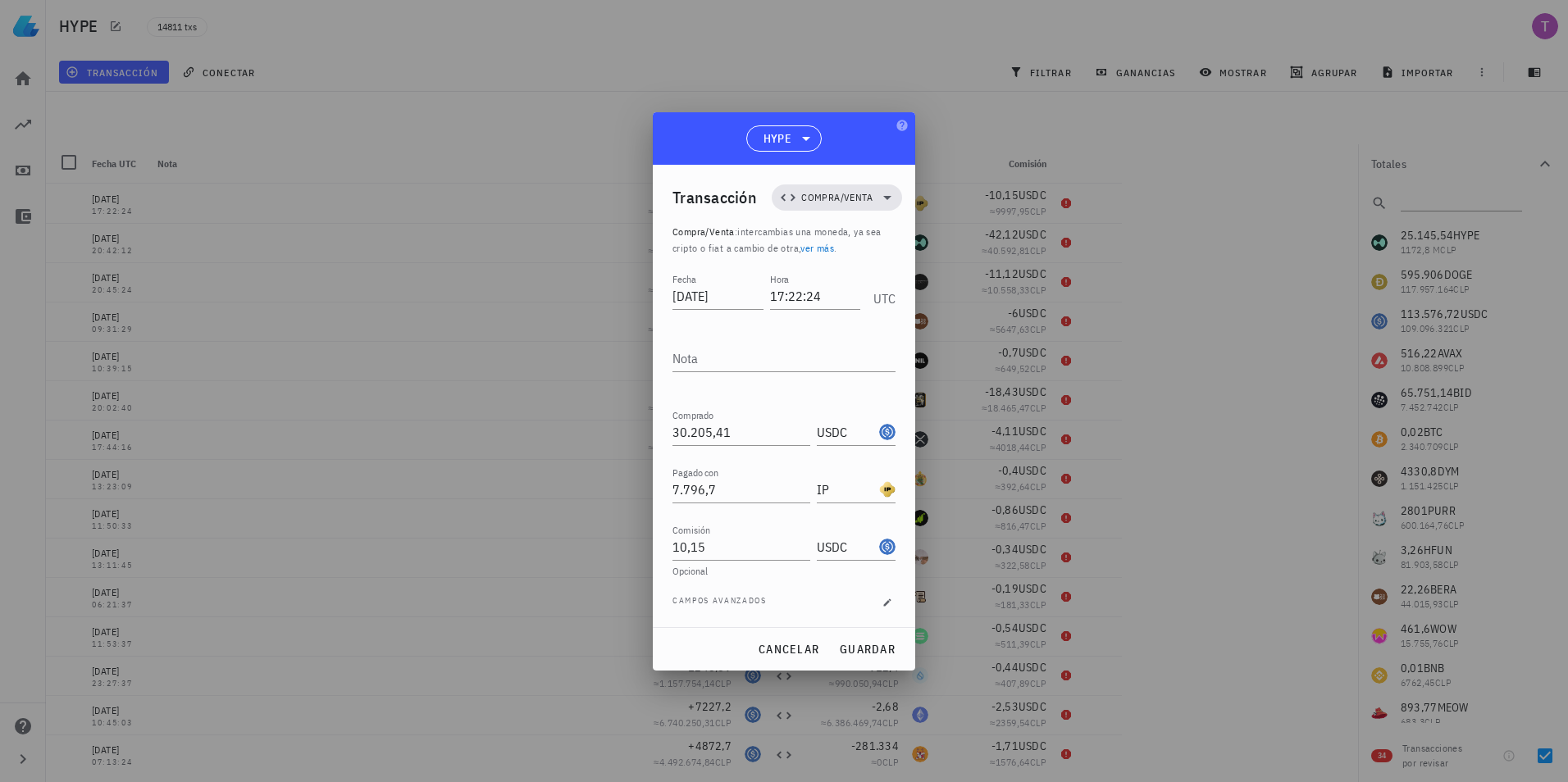 click at bounding box center [784, 391] 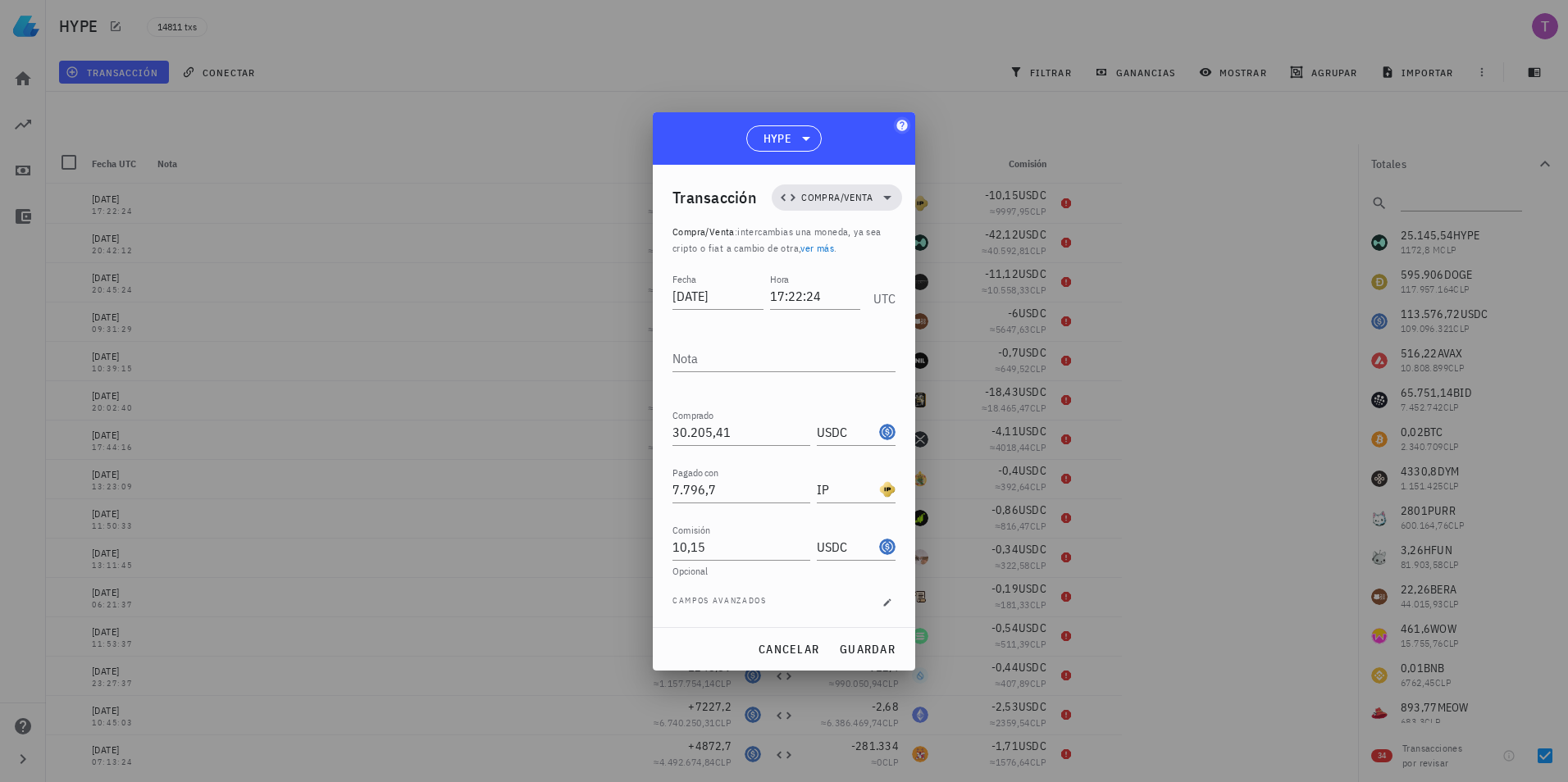 click 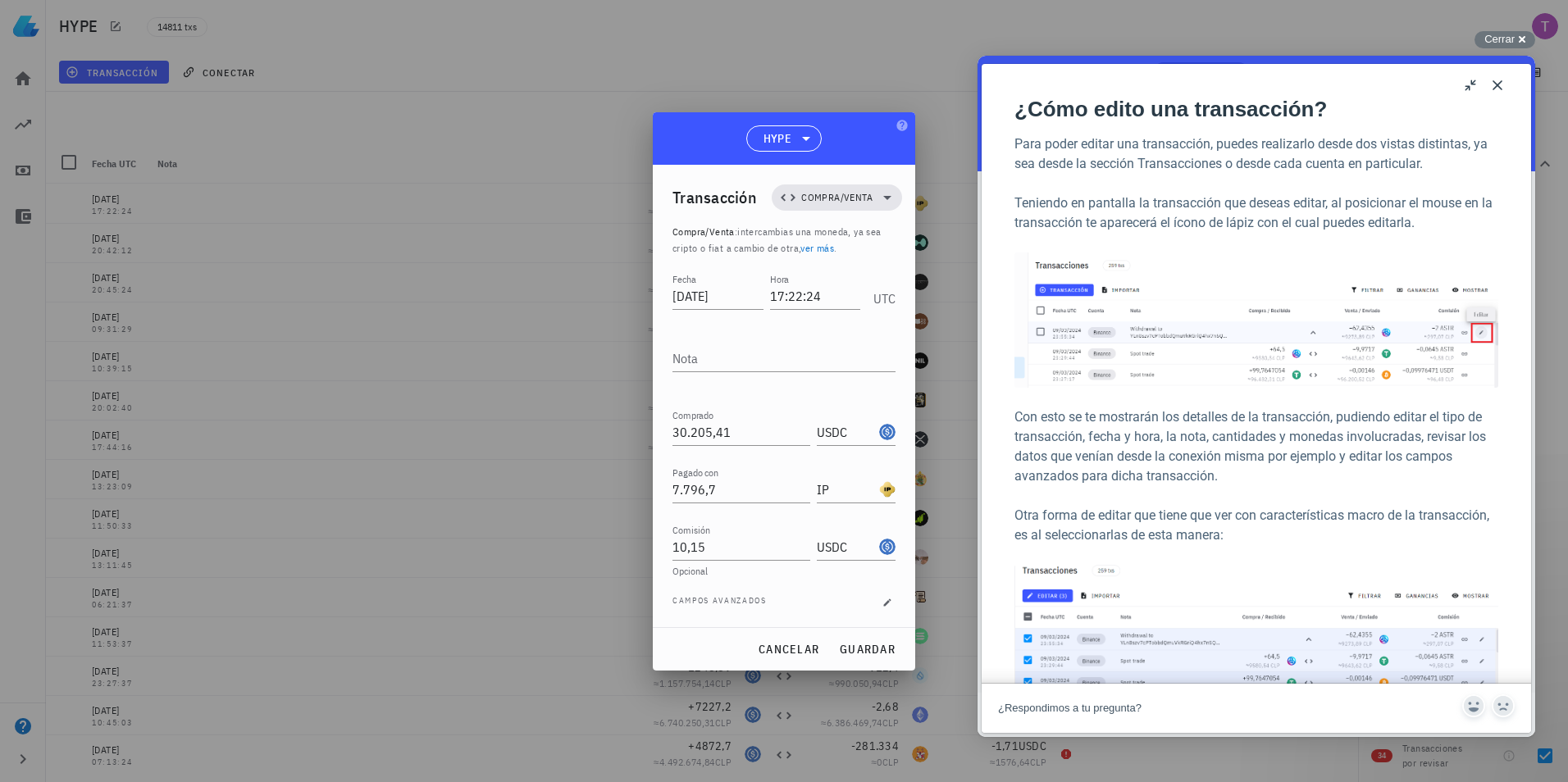 click on "Close" at bounding box center [1497, 85] 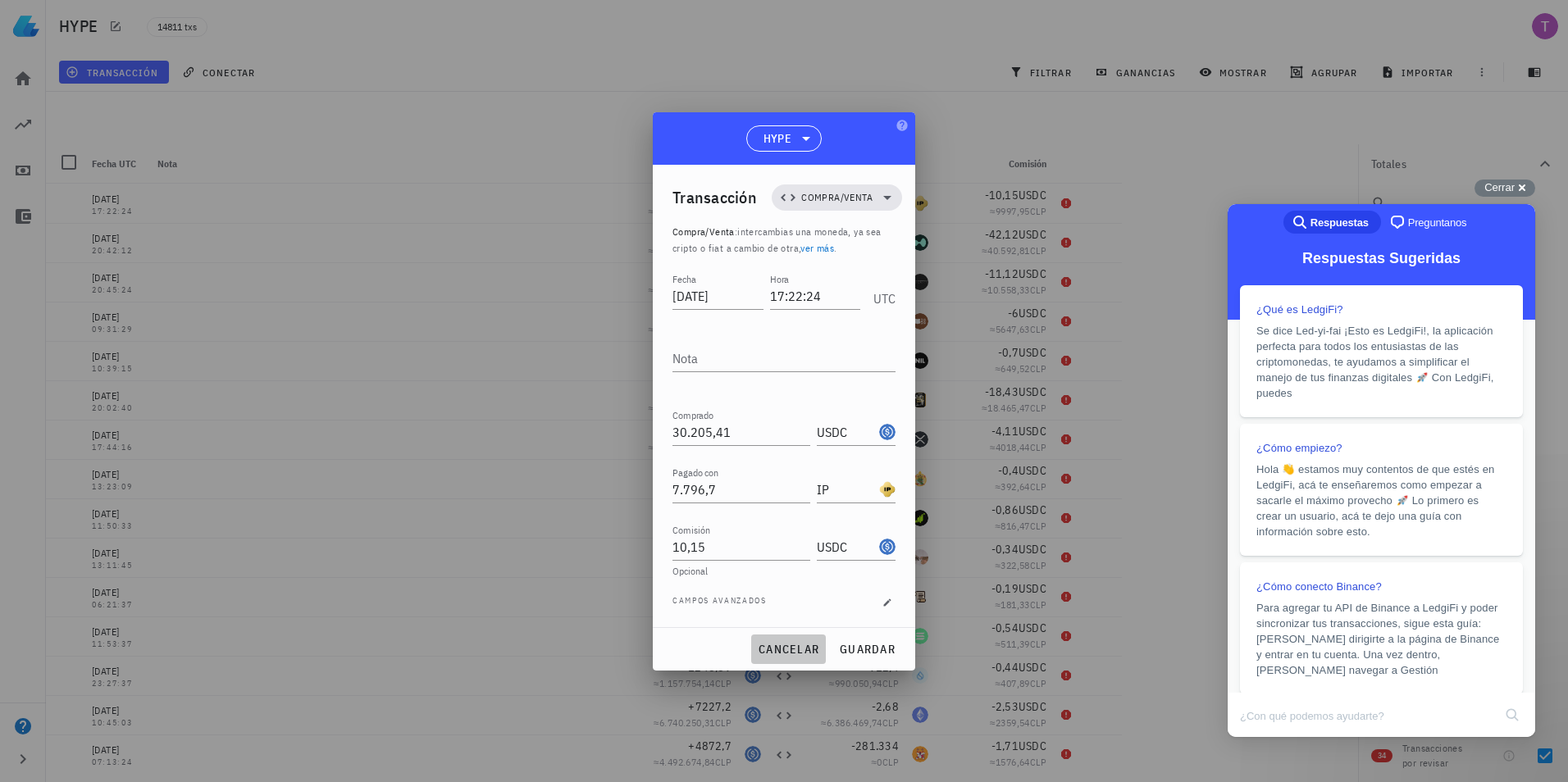 click on "cancelar" at bounding box center (788, 649) 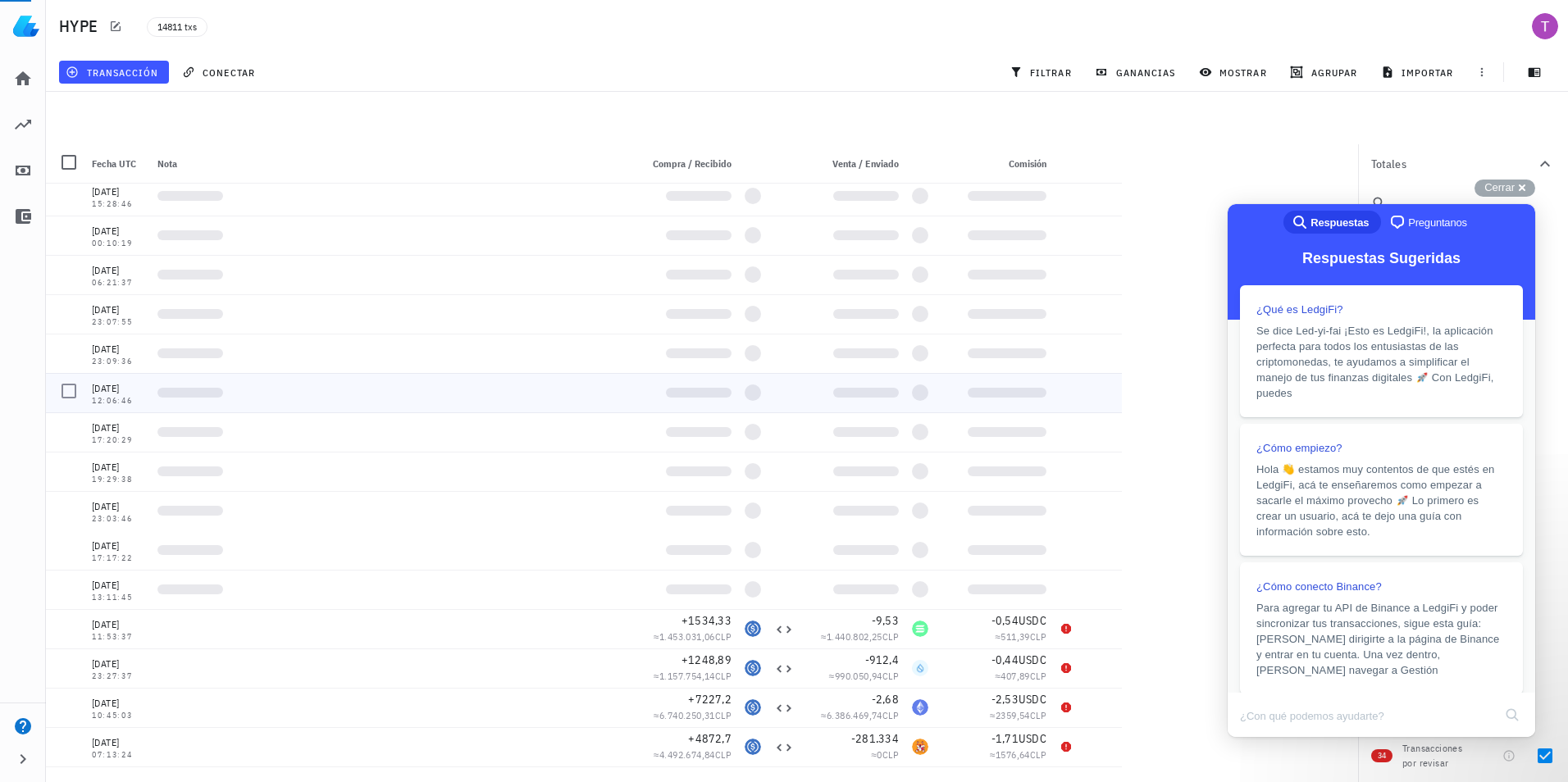scroll, scrollTop: 0, scrollLeft: 0, axis: both 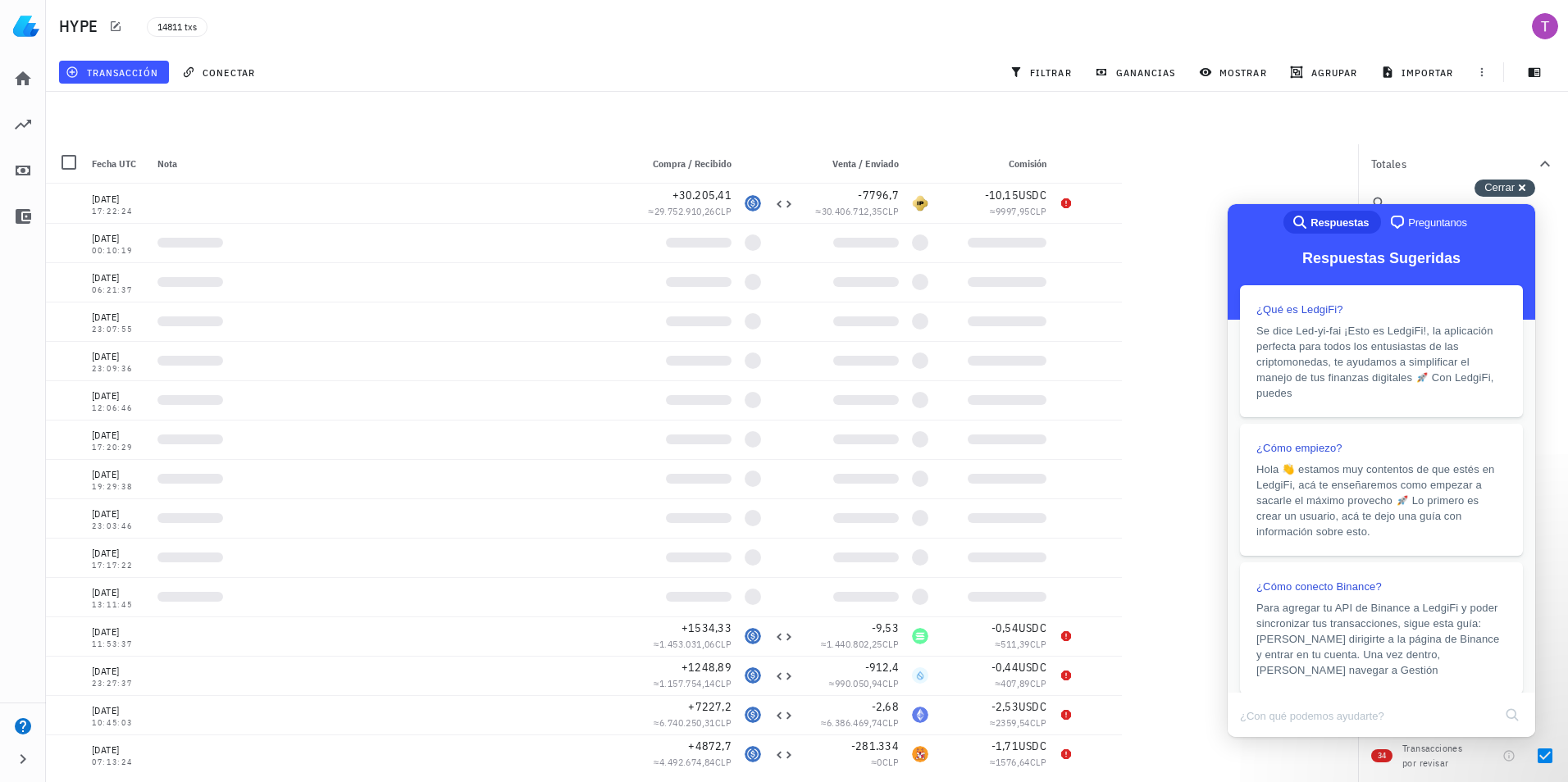 click on "Cerrar cross-small" at bounding box center [1505, 188] 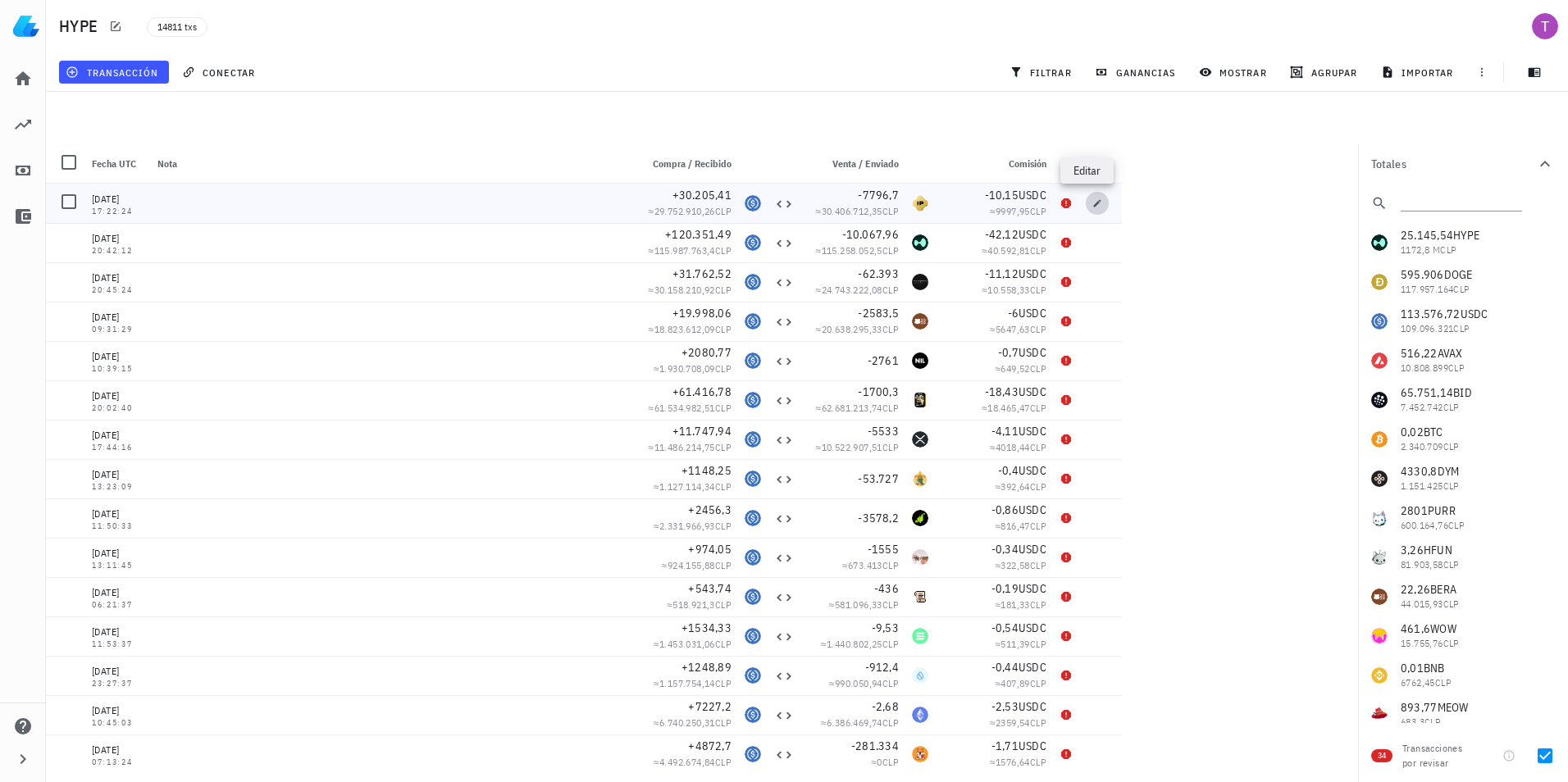 click 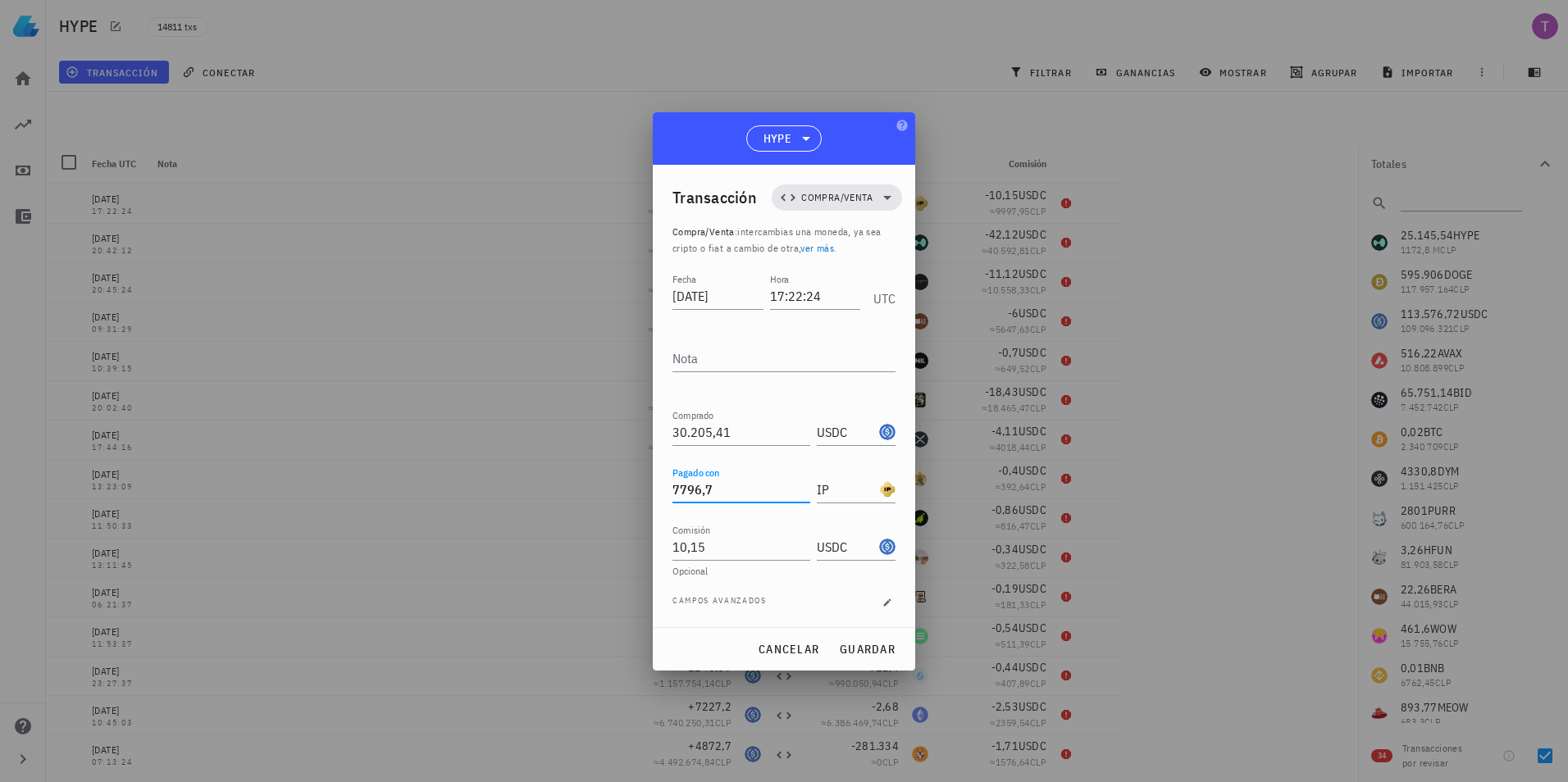 drag, startPoint x: 716, startPoint y: 489, endPoint x: 652, endPoint y: 488, distance: 64.007812 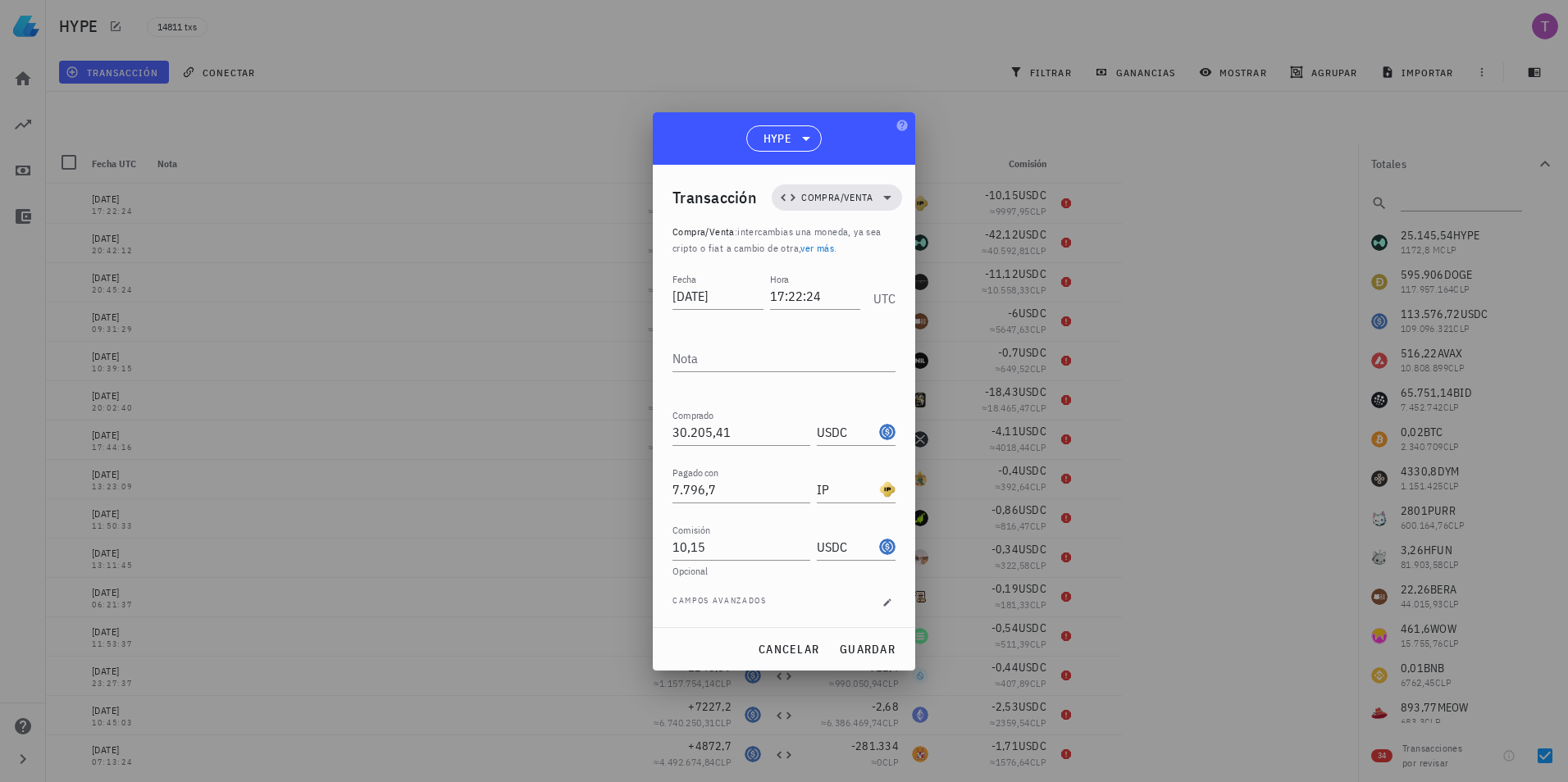 click at bounding box center [784, 391] 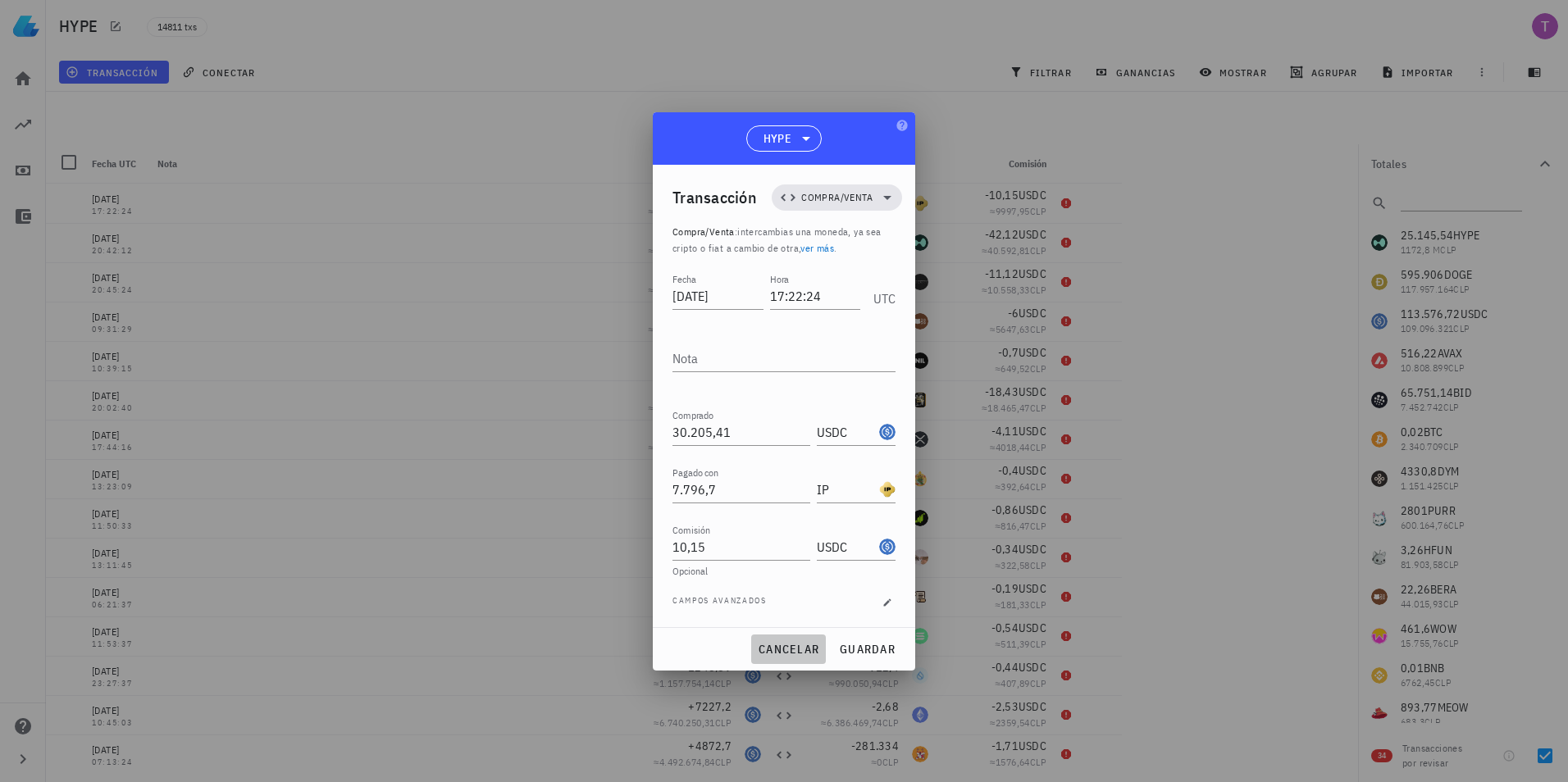 click on "cancelar" at bounding box center (788, 649) 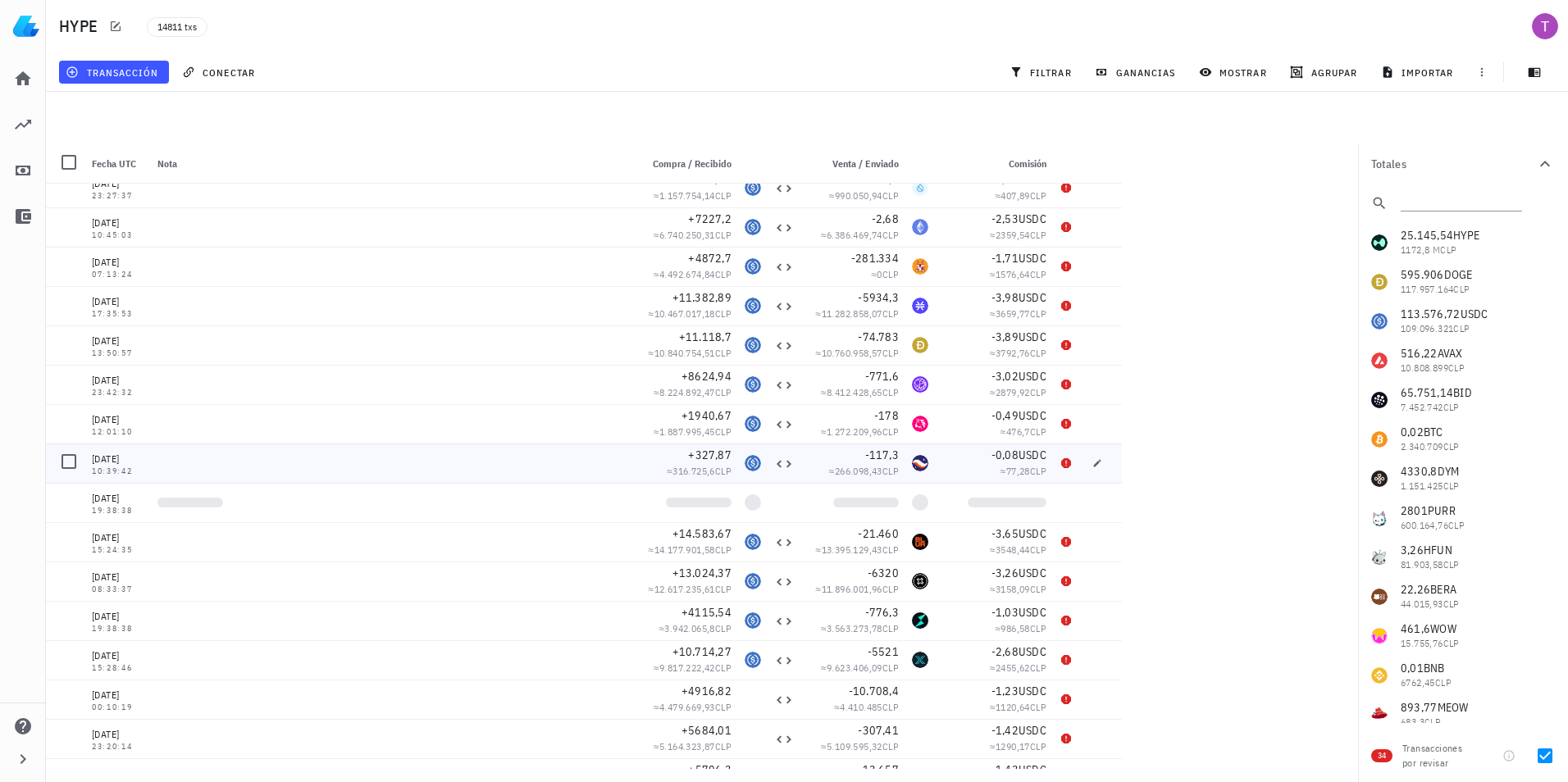 scroll, scrollTop: 752, scrollLeft: 0, axis: vertical 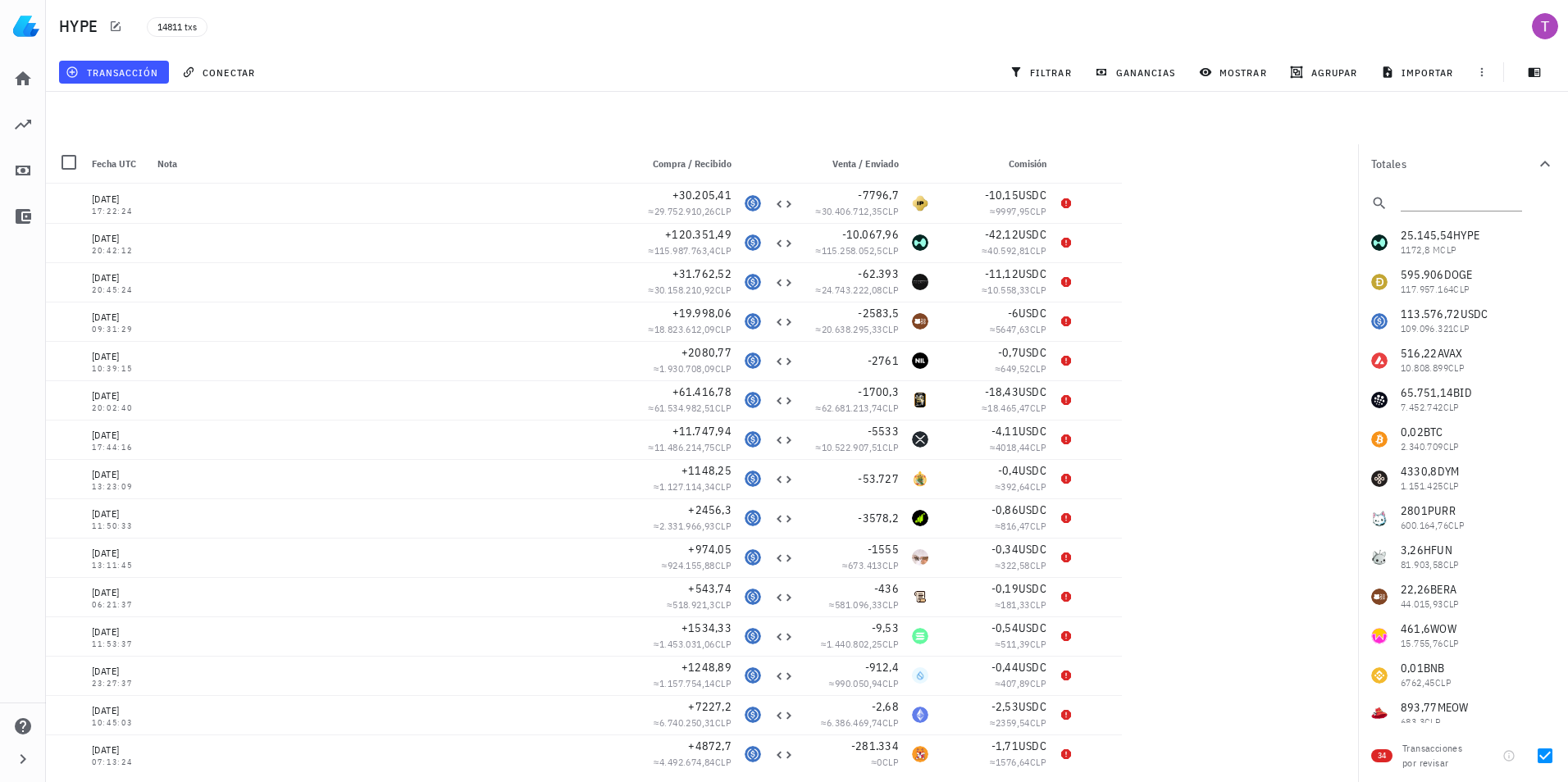 click on "0  transacciones en la lista están seleccionadas.   Seleccionar todas las transacciones (14811)   Fecha UTC Nota Compra / Recibido Venta / Enviado Comisión
14/04/2025
17:22:24
+30.205,41   ≈ 29.752.910,26  CLP     -7796,7   ≈ 30.406.712,35  CLP     -10,15  USDC   ≈ 9997,95  CLP
05/04/2025
20:42:12
+120.351,49   ≈ 115.987.763,4  CLP     -10.067,96   ≈ 115.258.052,5  CLP     -42,12  USDC   ≈ 40.592,81  CLP
04/04/2025
20:45:24
+31.762,52   ≈ 30.158.210,92  CLP     -62.393   ≈ 24.743.222,08  CLP     -11,12  USDC   ≈ 10.558,33  CLP
29/03/2025
09:31:29
+19.998,06   ≈ 18.823.612,09  CLP     -2583,5   ≈ 20.638.295,33  CLP     -6  USDC   ≈ 5647,63  CLP
24/03/2025
10:39:15
+2080,77   ≈ 1.930.708,09  CLP     -2761       -0,7  USDC   ≈ 649,52  CLP
21/01/2025
20:02:40
+61.416,78   ≈ 61.534.982,51  CLP     -1700,3   ≈" at bounding box center (784, 384) 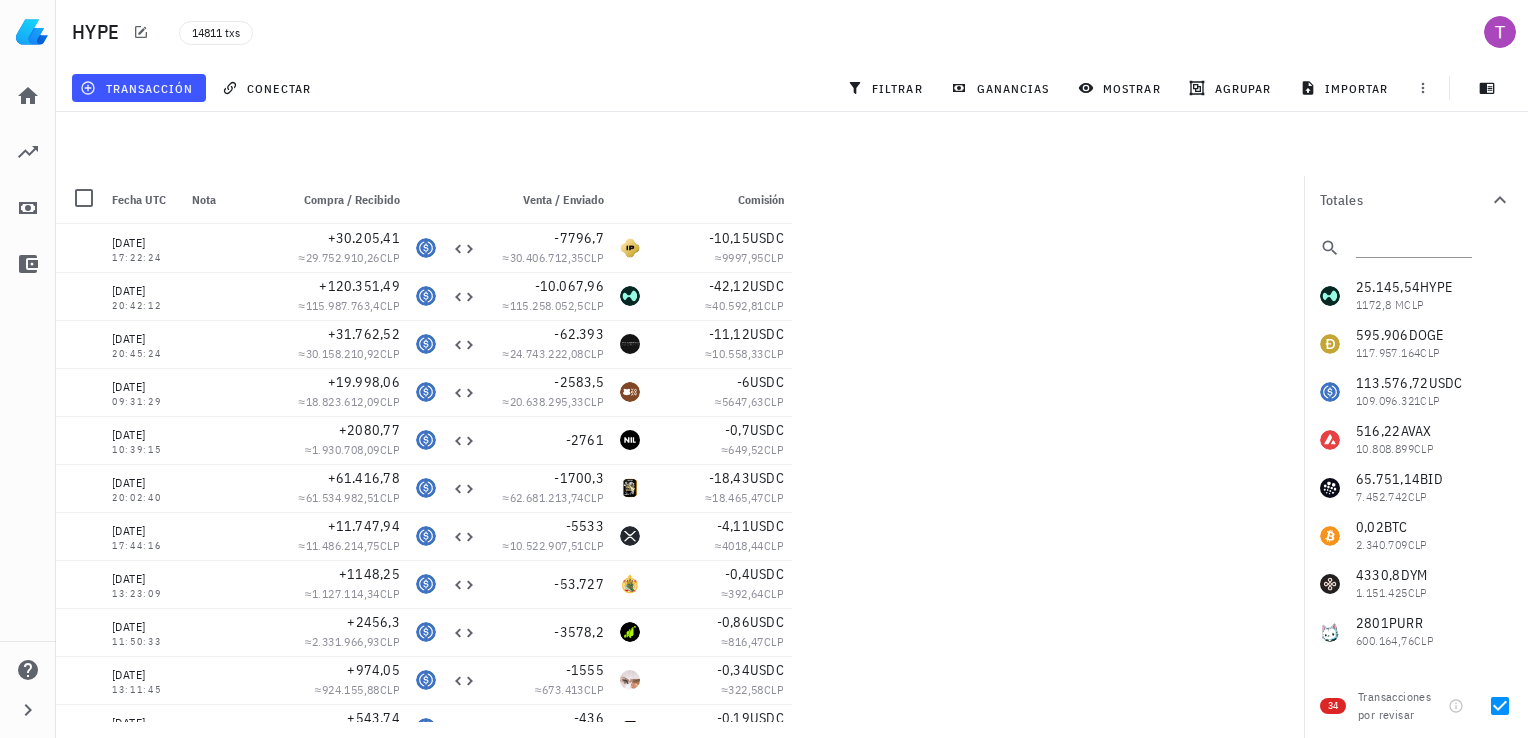 click on "0  transacciones en la lista están seleccionadas.   Seleccionar todas las transacciones (14811)   Fecha UTC Nota Compra / Recibido Venta / Enviado Comisión
14/04/2025
17:22:24
+30.205,41   ≈ 29.752.910,26  CLP     -7796,7   ≈ 30.406.712,35  CLP     -10,15  USDC   ≈ 9997,95  CLP
05/04/2025
20:42:12
+120.351,49   ≈ 115.987.763,4  CLP     -10.067,96   ≈ 115.258.052,5  CLP     -42,12  USDC   ≈ 40.592,81  CLP
04/04/2025
20:45:24
+31.762,52   ≈ 30.158.210,92  CLP     -62.393   ≈ 24.743.222,08  CLP     -11,12  USDC   ≈ 10.558,33  CLP
29/03/2025
09:31:29
+19.998,06   ≈ 18.823.612,09  CLP     -2583,5   ≈ 20.638.295,33  CLP     -6  USDC   ≈ 5647,63  CLP
24/03/2025
10:39:15
+2080,77   ≈ 1.930.708,09  CLP     -2761       -0,7  USDC   ≈ 649,52  CLP
21/01/2025
20:02:40
+61.416,78   ≈ 61.534.982,51  CLP     -1700,3   ≈" at bounding box center (764, 361) 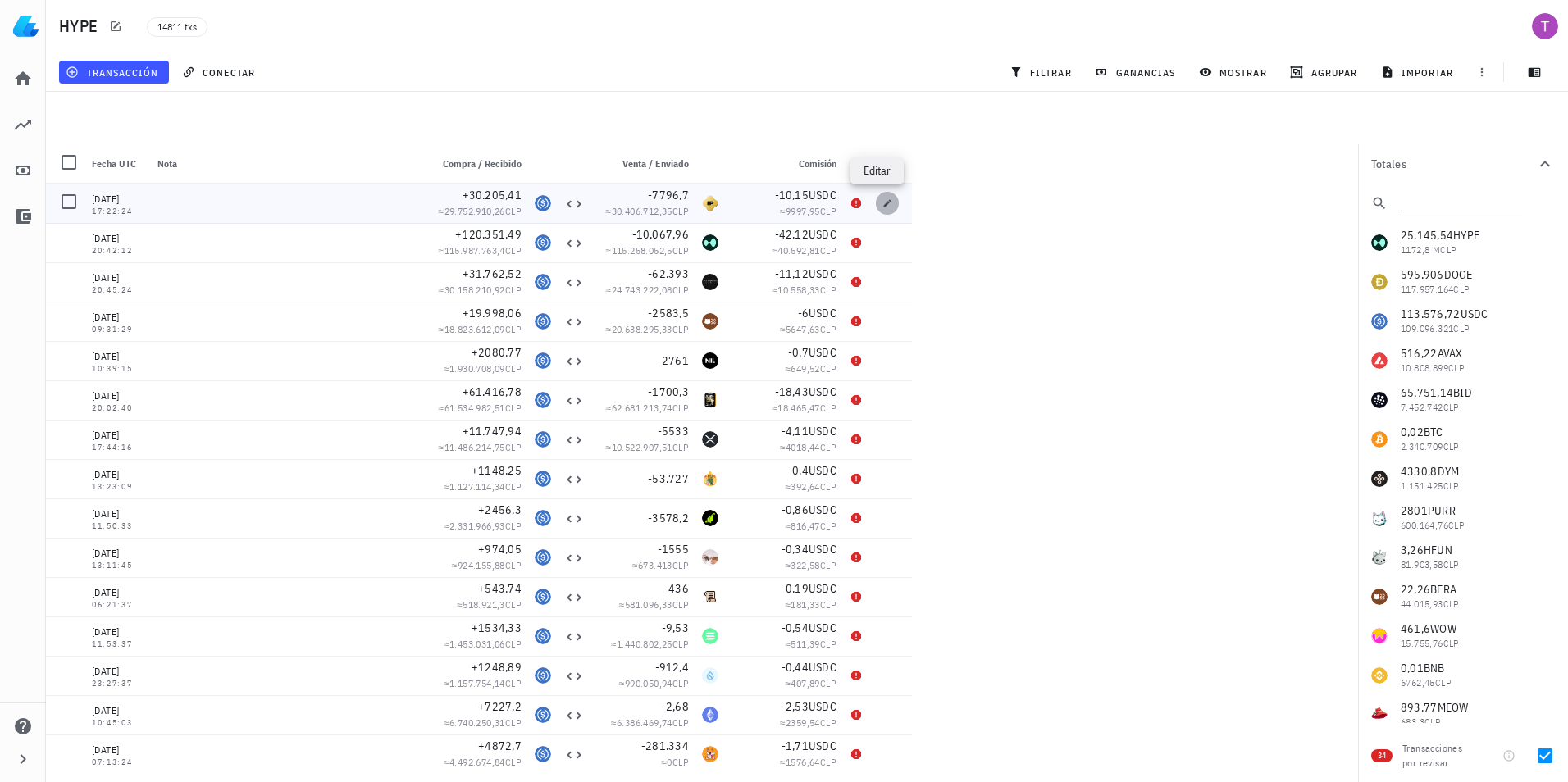 click at bounding box center [887, 203] 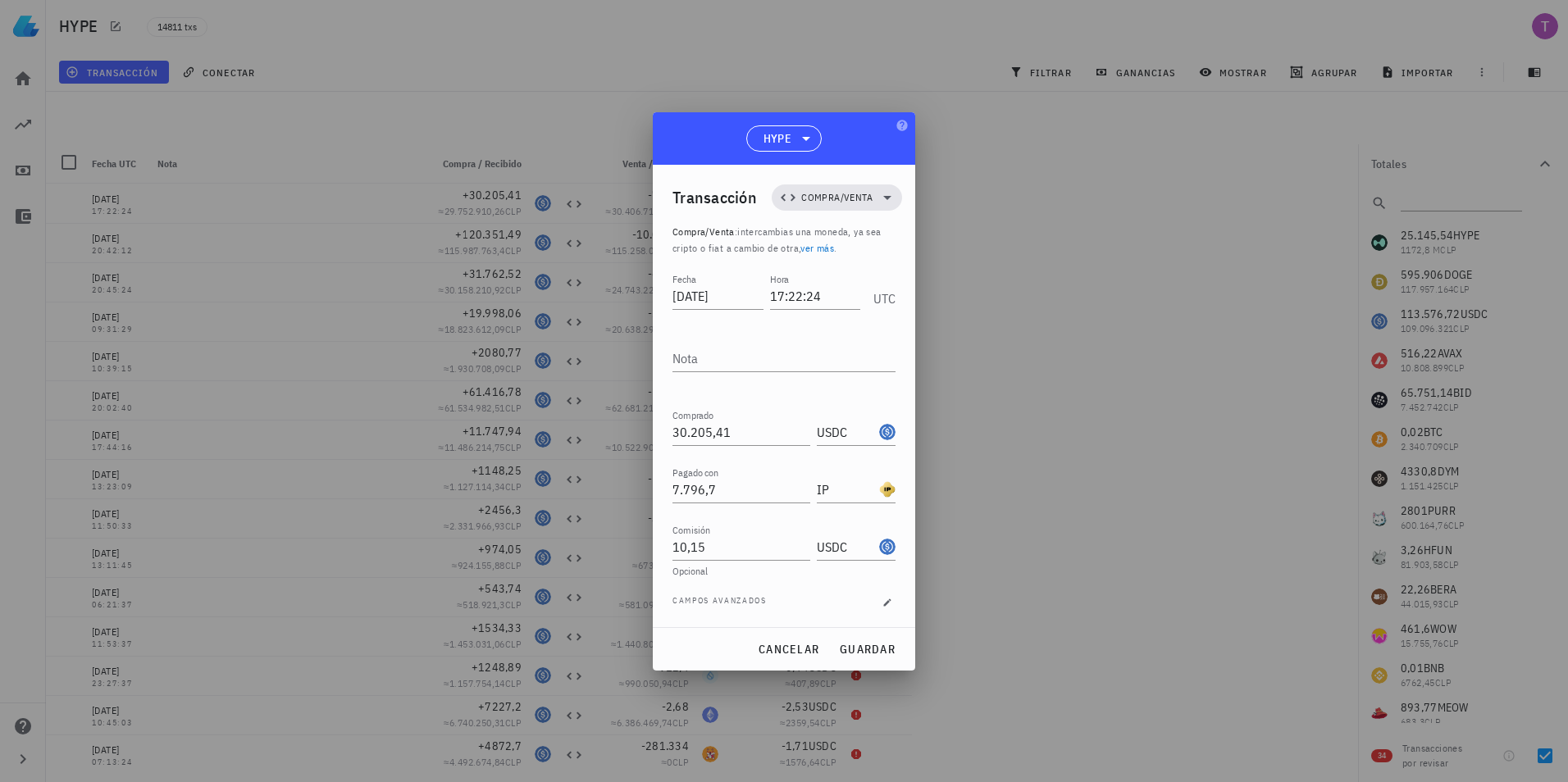 click at bounding box center (784, 391) 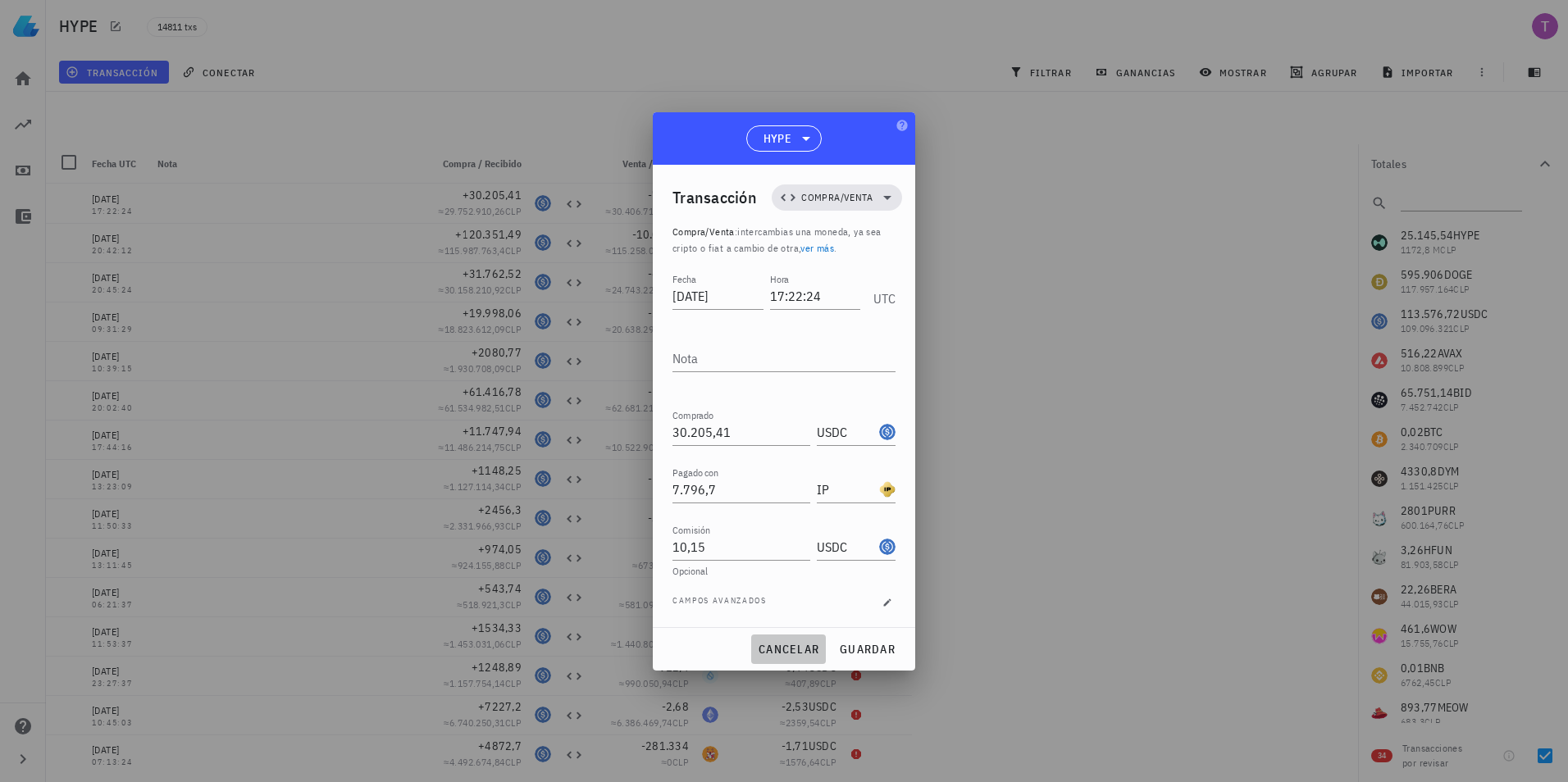 click on "cancelar" at bounding box center (788, 649) 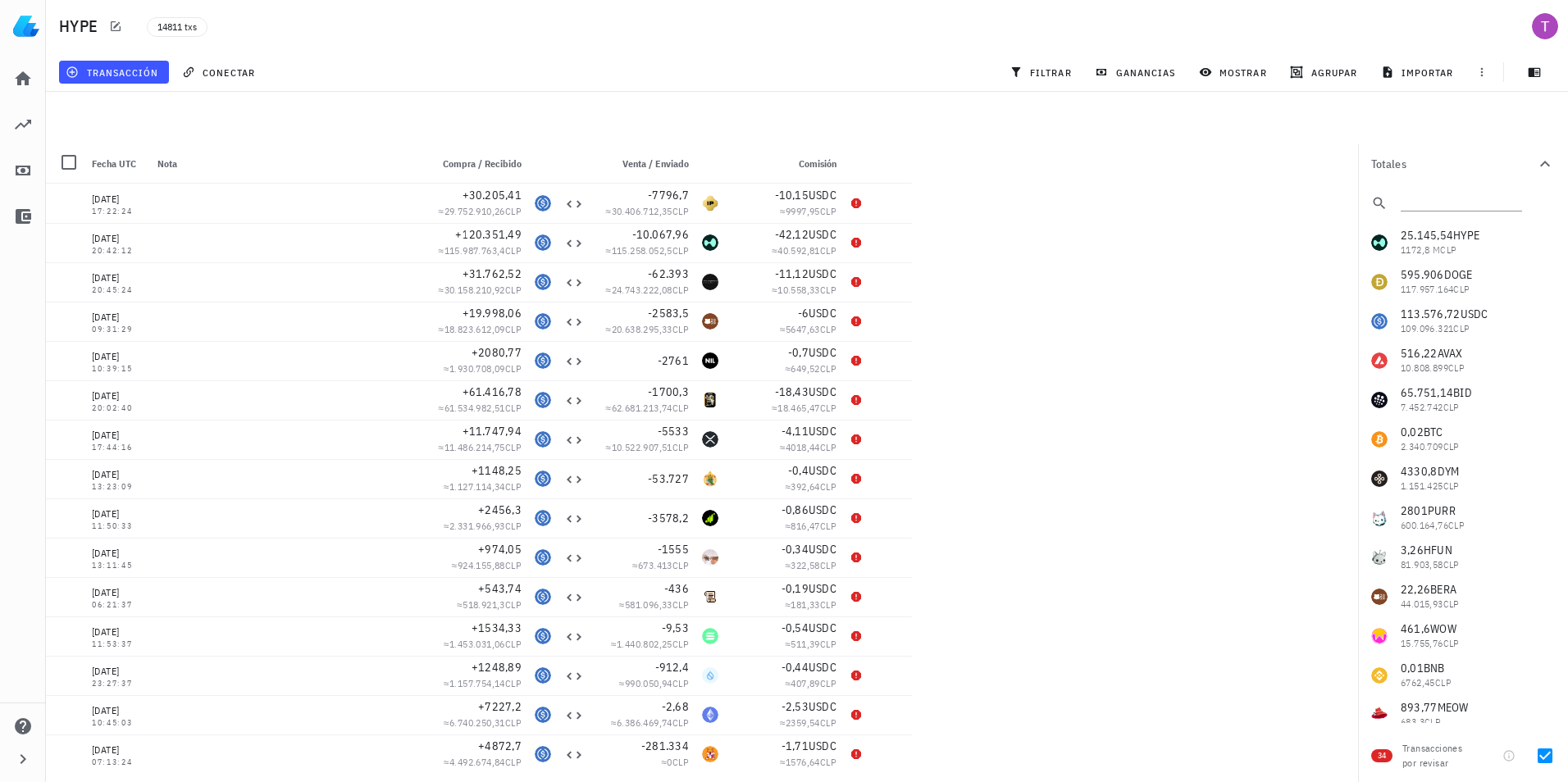 click on "0  transacciones en la lista están seleccionadas.   Seleccionar todas las transacciones (14811)   Fecha UTC Nota Compra / Recibido Venta / Enviado Comisión
14/04/2025
17:22:24
+30.205,41   ≈ 29.752.910,26  CLP     -7796,7   ≈ 30.406.712,35  CLP     -10,15  USDC   ≈ 9997,95  CLP
05/04/2025
20:42:12
+120.351,49   ≈ 115.987.763,4  CLP     -10.067,96   ≈ 115.258.052,5  CLP     -42,12  USDC   ≈ 40.592,81  CLP
04/04/2025
20:45:24
+31.762,52   ≈ 30.158.210,92  CLP     -62.393   ≈ 24.743.222,08  CLP     -11,12  USDC   ≈ 10.558,33  CLP
29/03/2025
09:31:29
+19.998,06   ≈ 18.823.612,09  CLP     -2583,5   ≈ 20.638.295,33  CLP     -6  USDC   ≈ 5647,63  CLP
24/03/2025
10:39:15
+2080,77   ≈ 1.930.708,09  CLP     -2761       -0,7  USDC   ≈ 649,52  CLP
21/01/2025
20:02:40
+61.416,78   ≈ 61.534.982,51  CLP     -1700,3   ≈" at bounding box center [784, 384] 